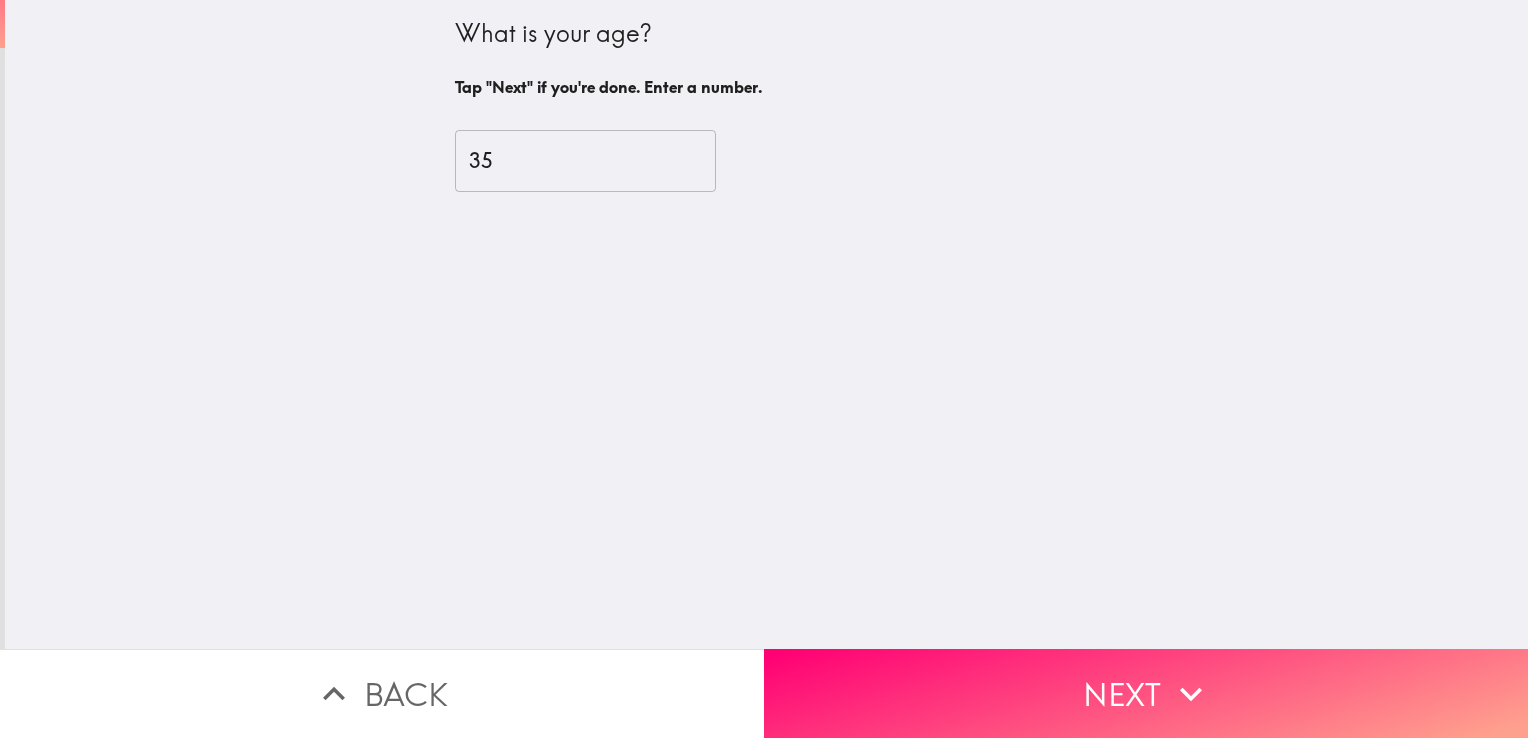 scroll, scrollTop: 0, scrollLeft: 0, axis: both 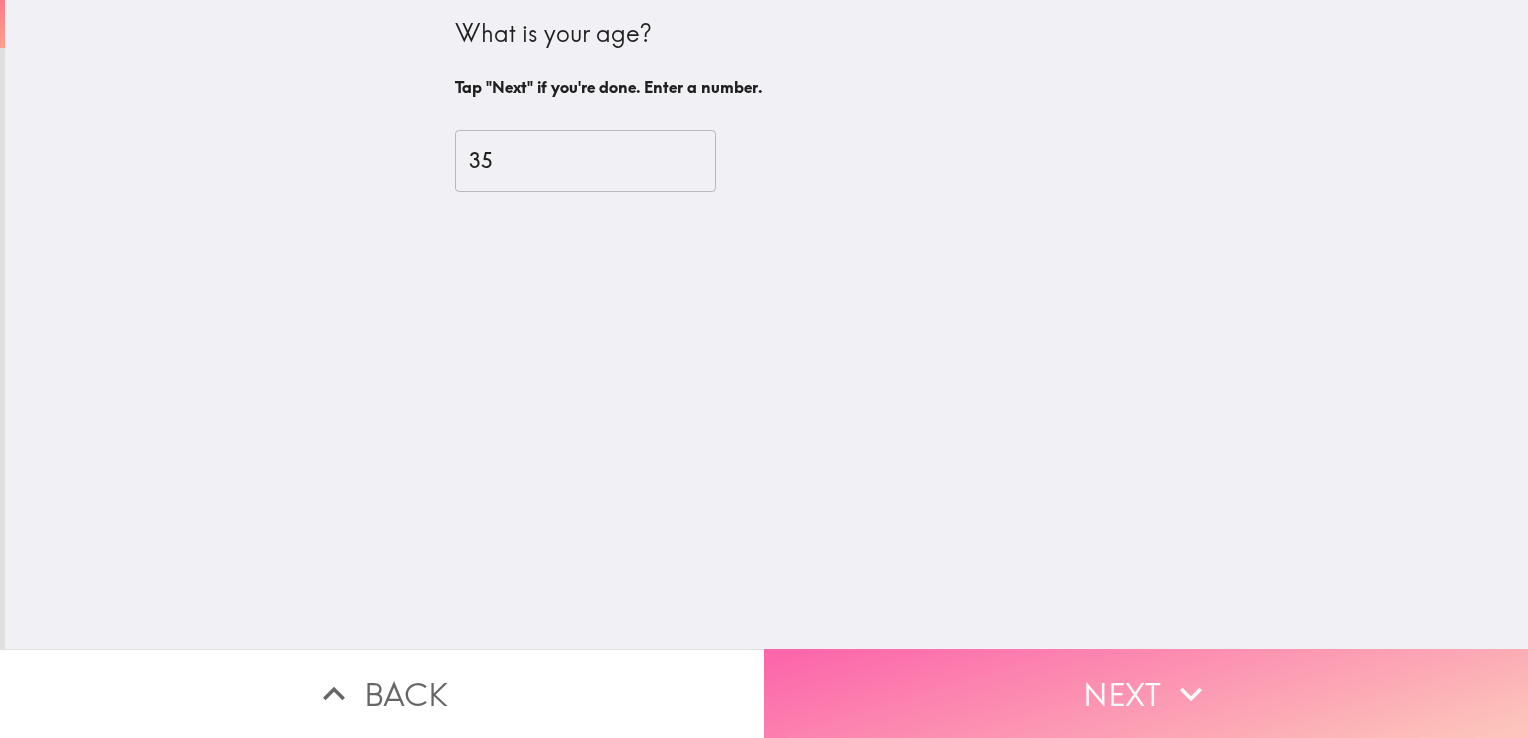 click on "Next" at bounding box center (1146, 693) 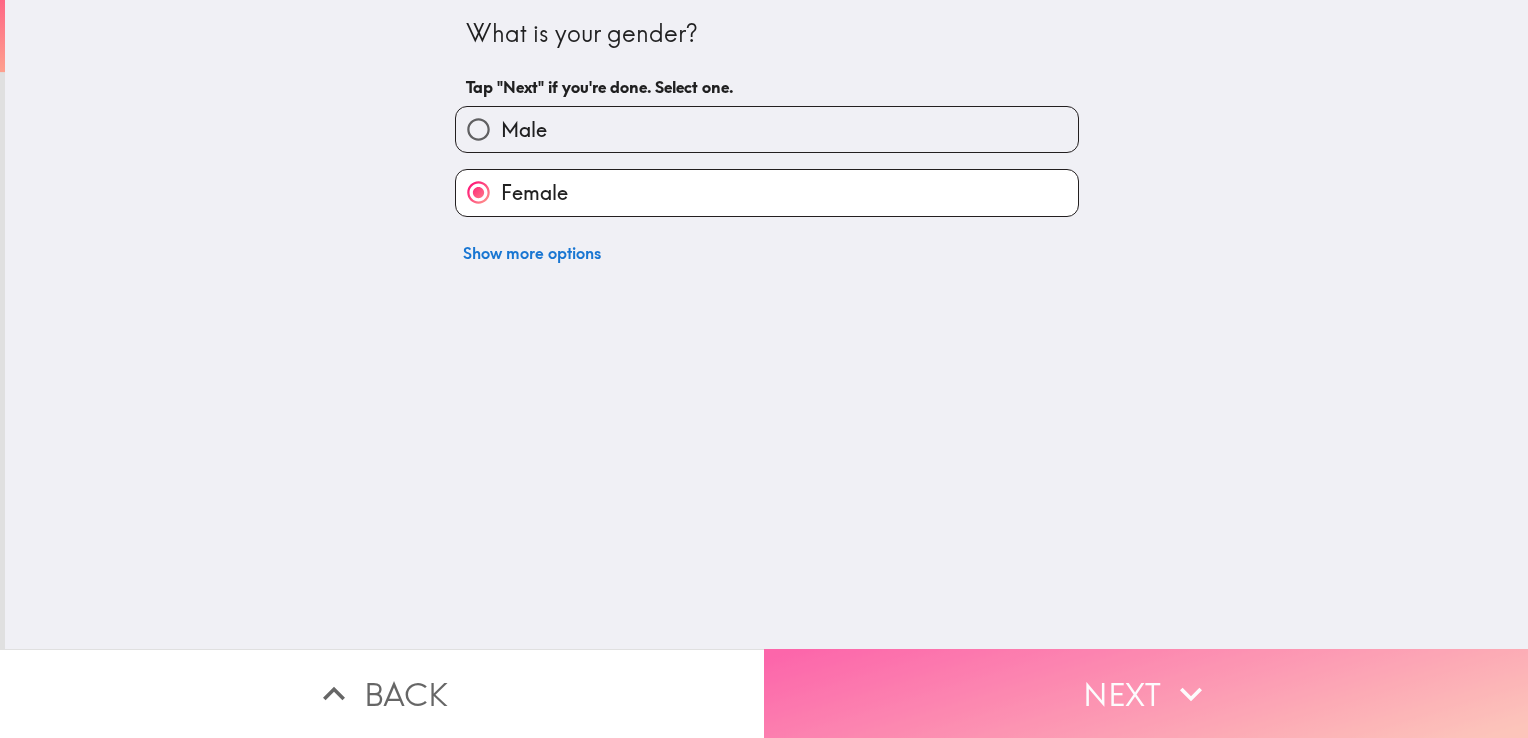 click on "Next" at bounding box center (1146, 693) 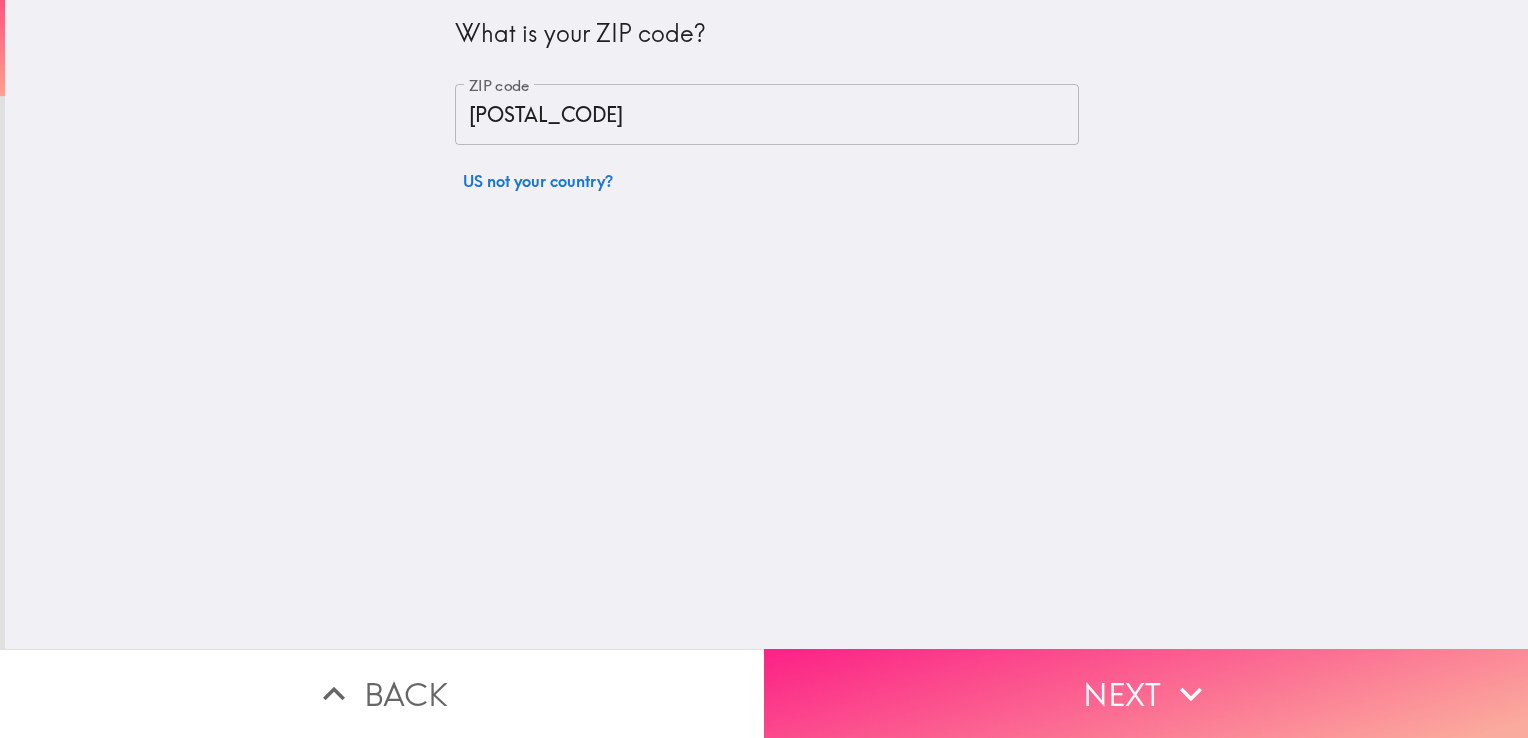 click on "Next" at bounding box center (1146, 693) 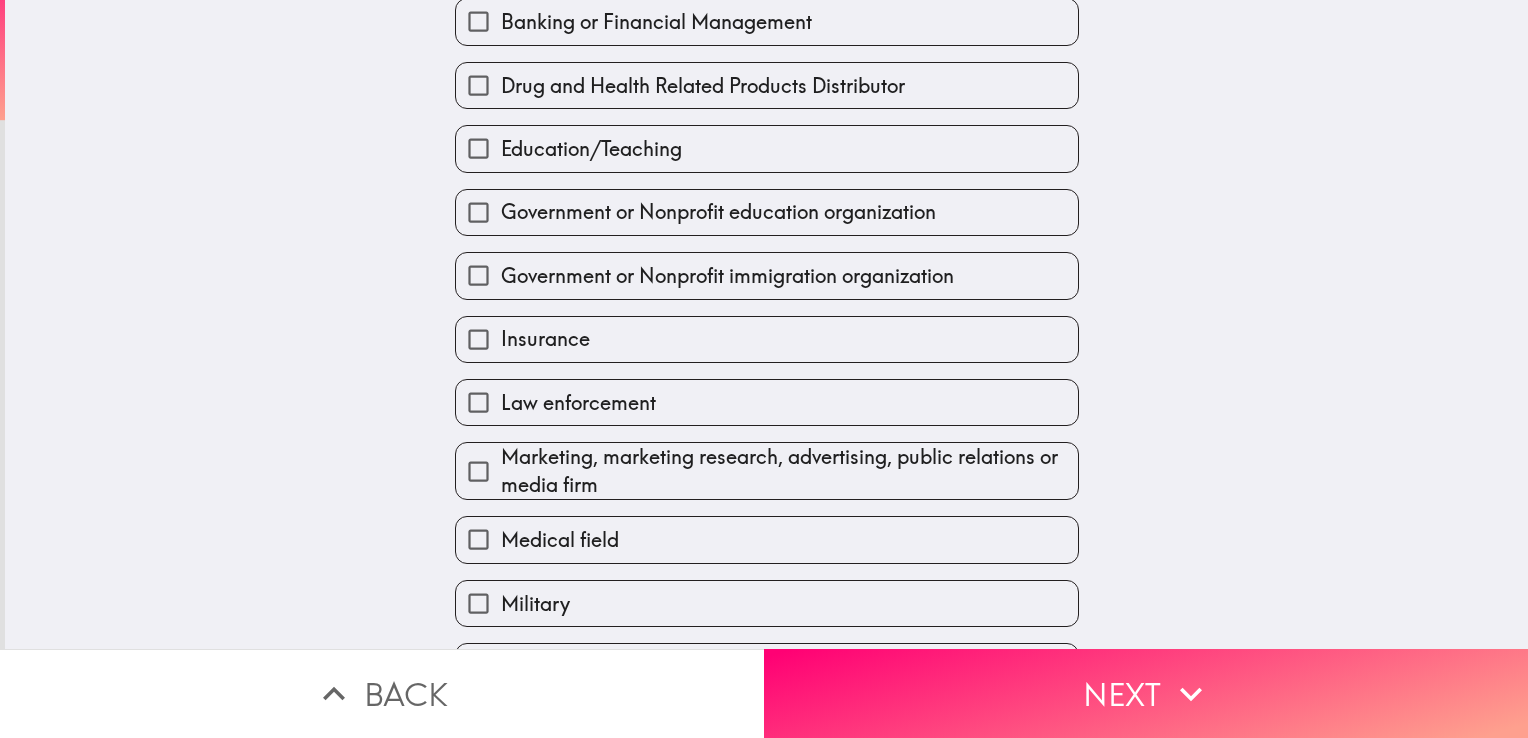 scroll, scrollTop: 397, scrollLeft: 0, axis: vertical 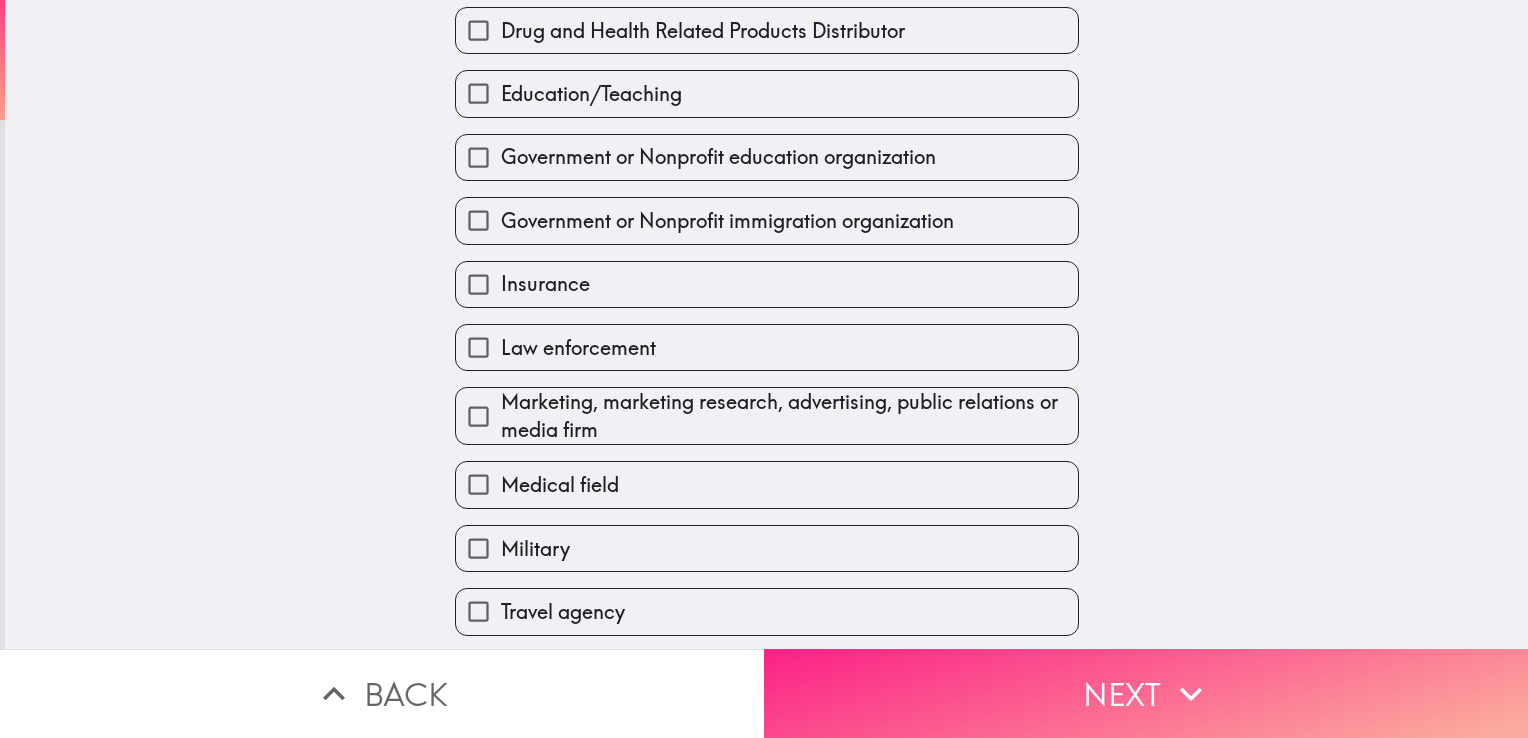 click on "Next" at bounding box center (1146, 693) 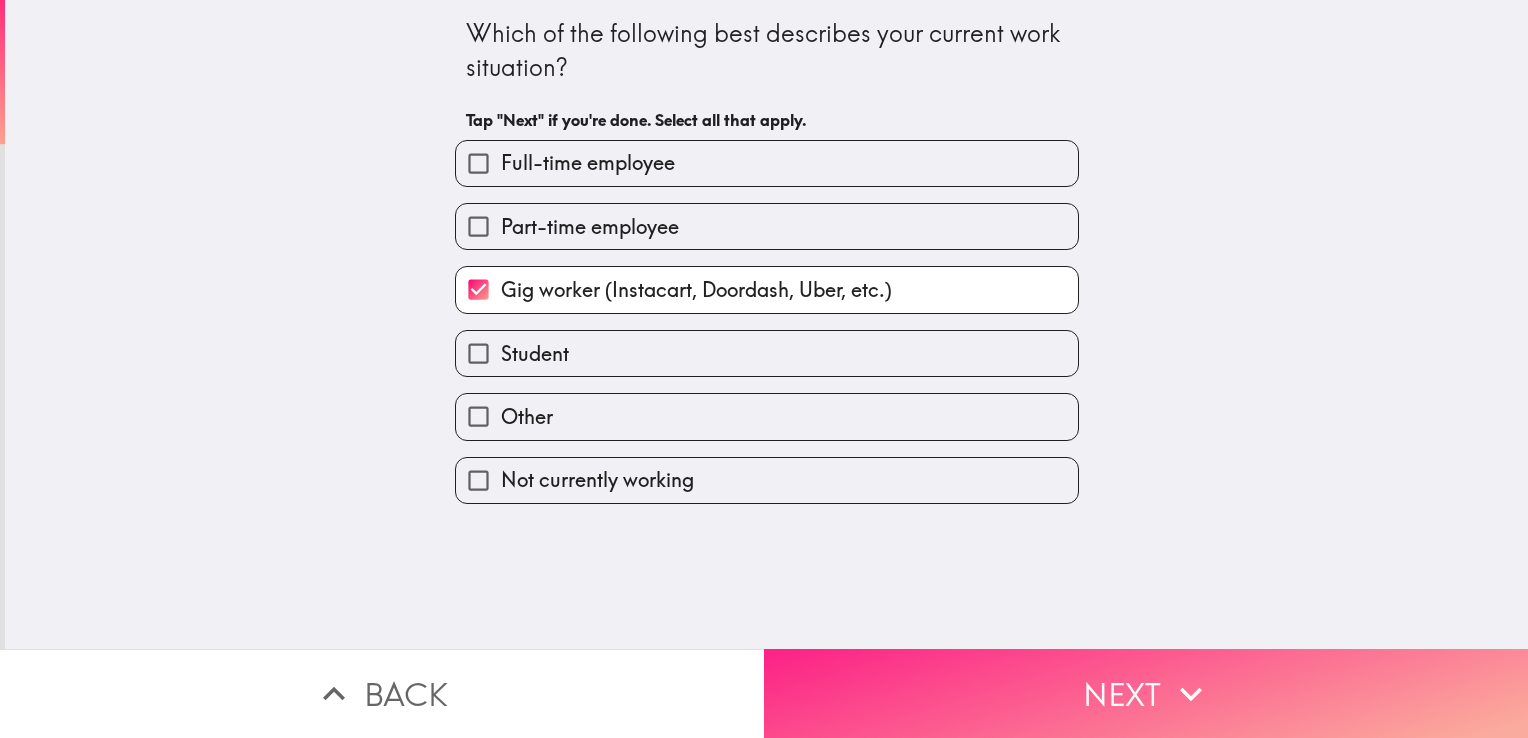 scroll, scrollTop: 0, scrollLeft: 0, axis: both 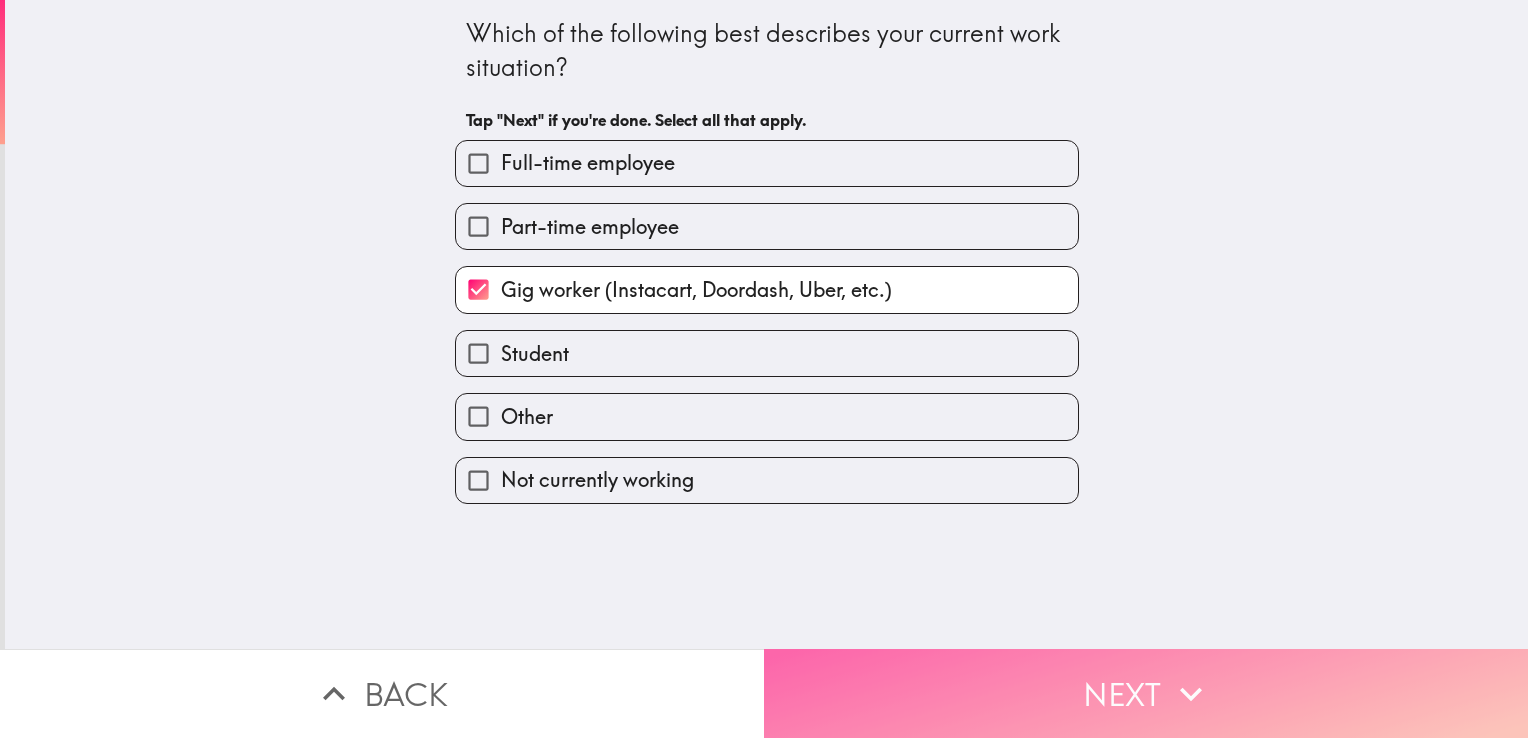 click on "Next" at bounding box center (1146, 693) 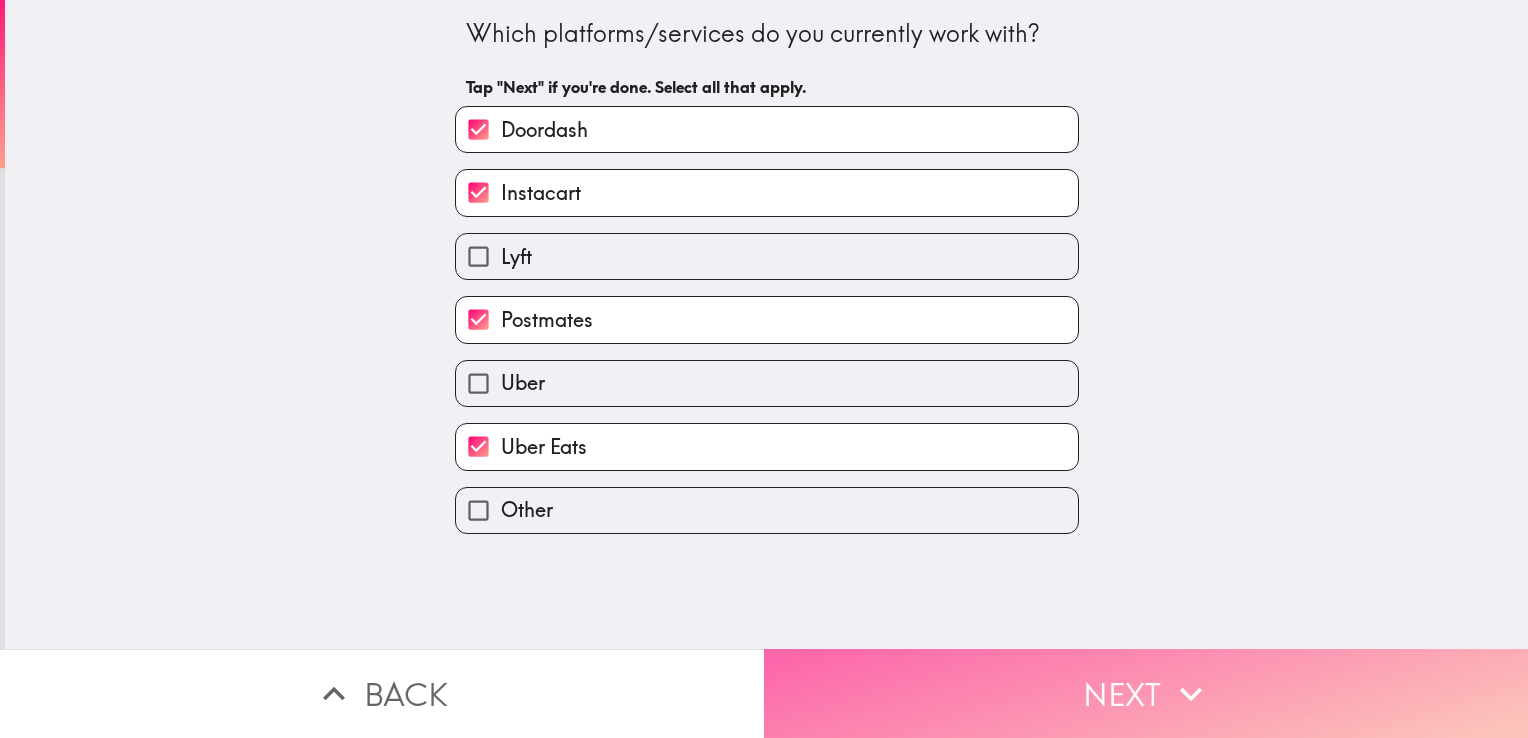 click on "Next" at bounding box center [1146, 693] 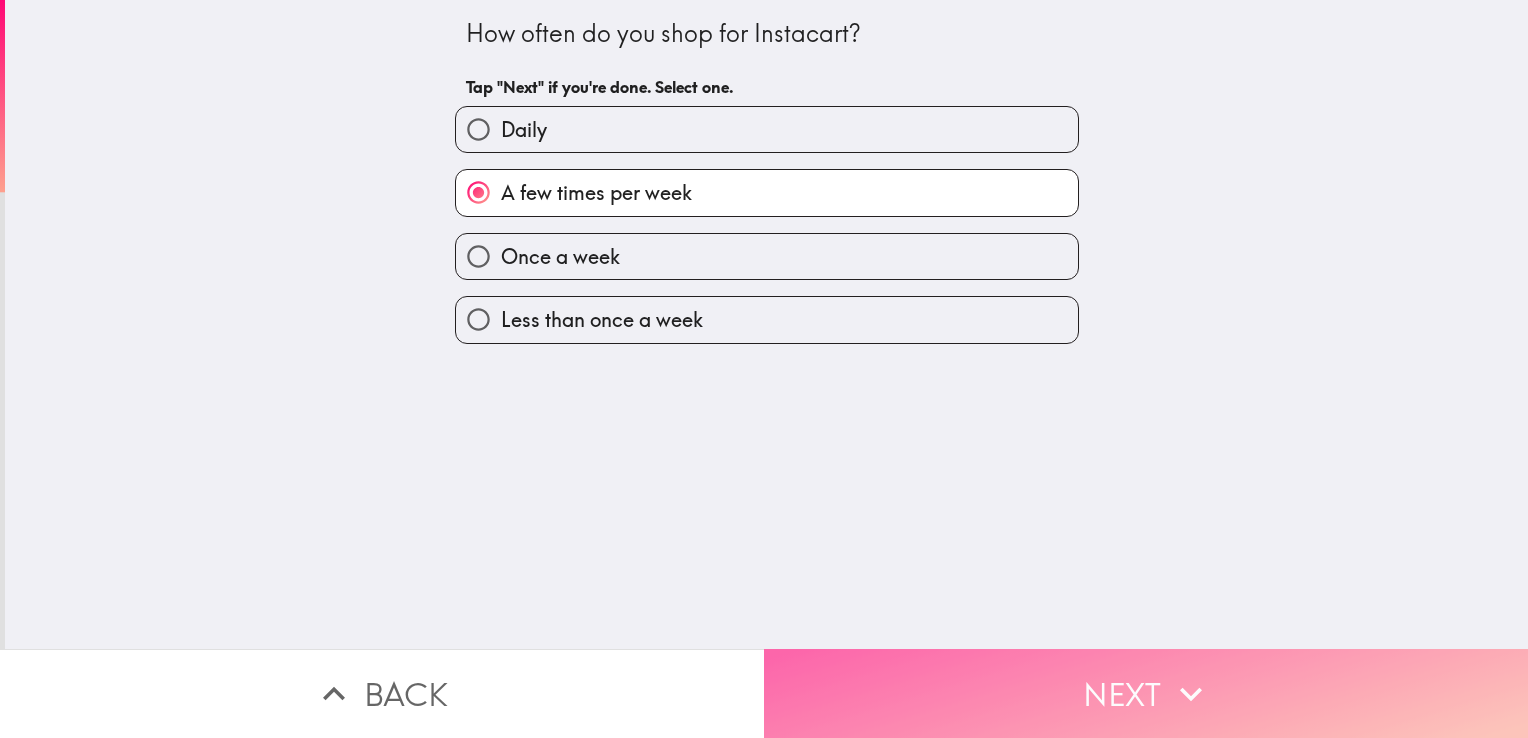 click on "Next" at bounding box center [1146, 693] 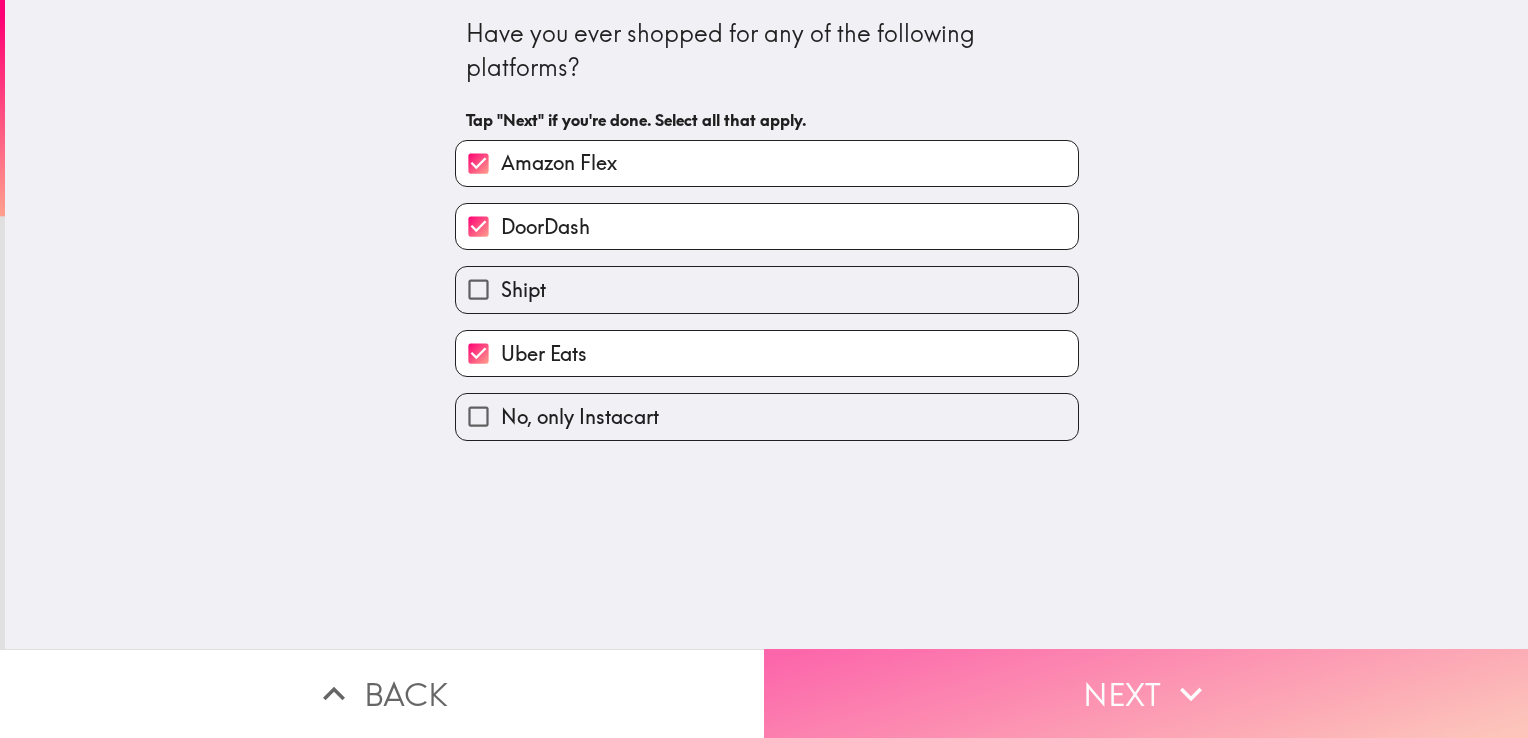 click on "Next" at bounding box center (1146, 693) 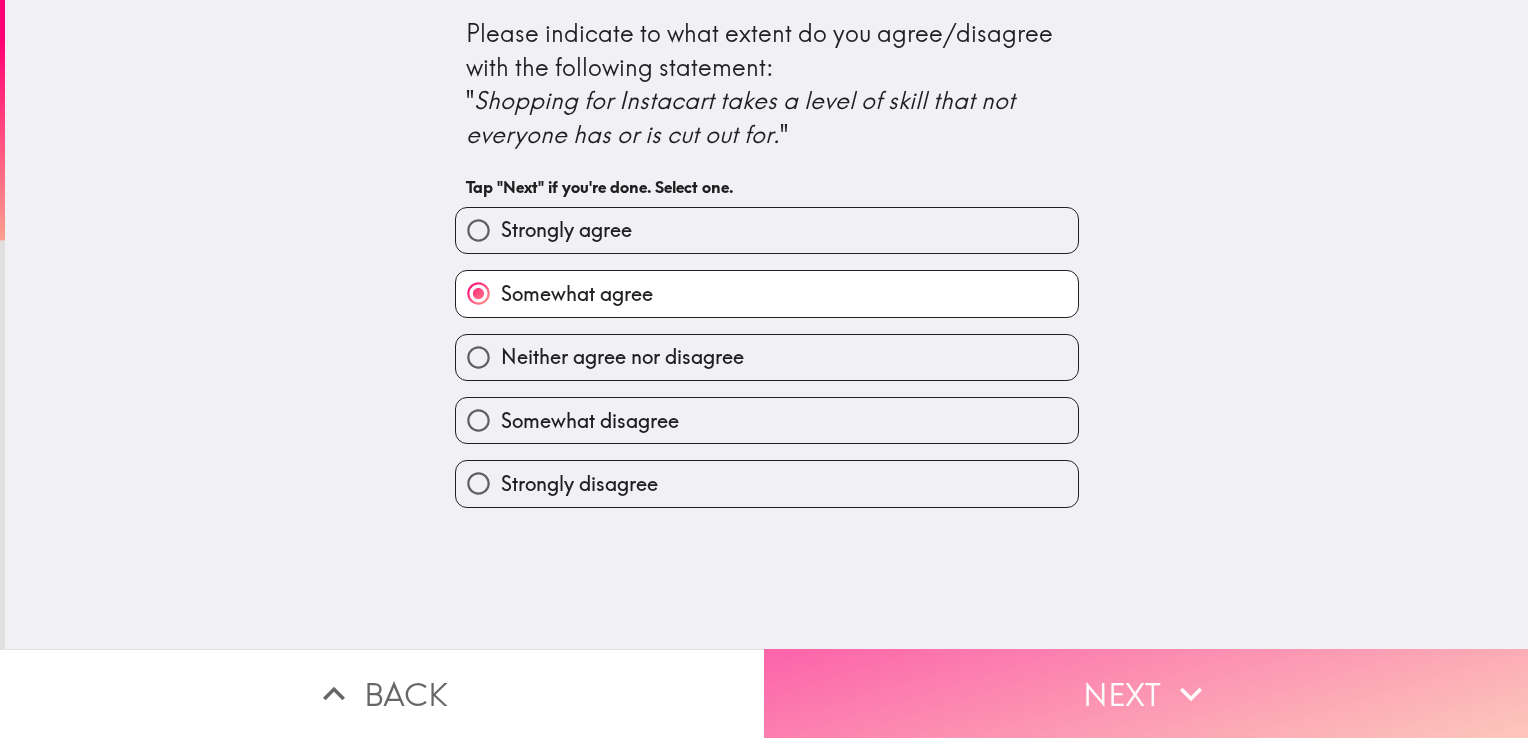 click on "Next" at bounding box center (1146, 693) 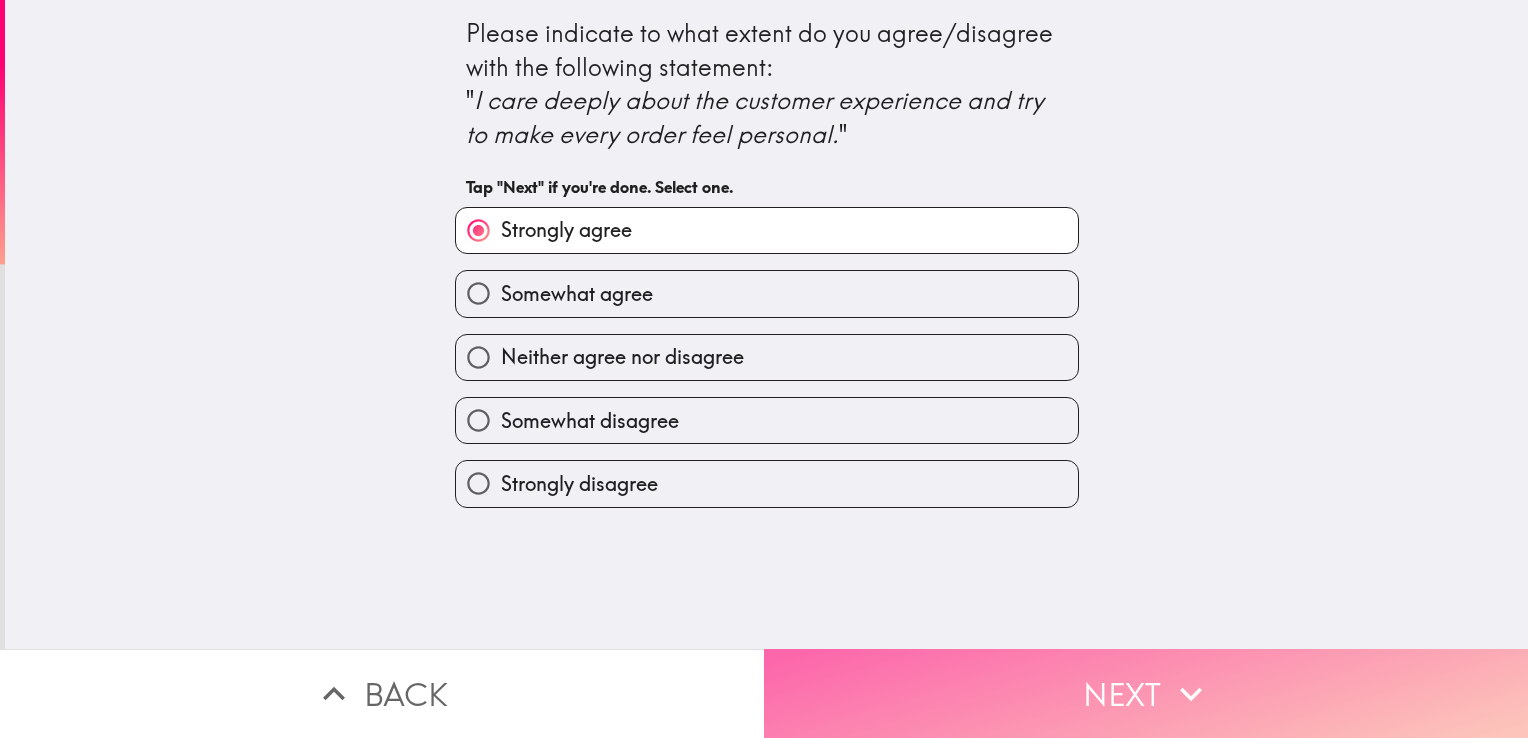 click on "Next" at bounding box center (1146, 693) 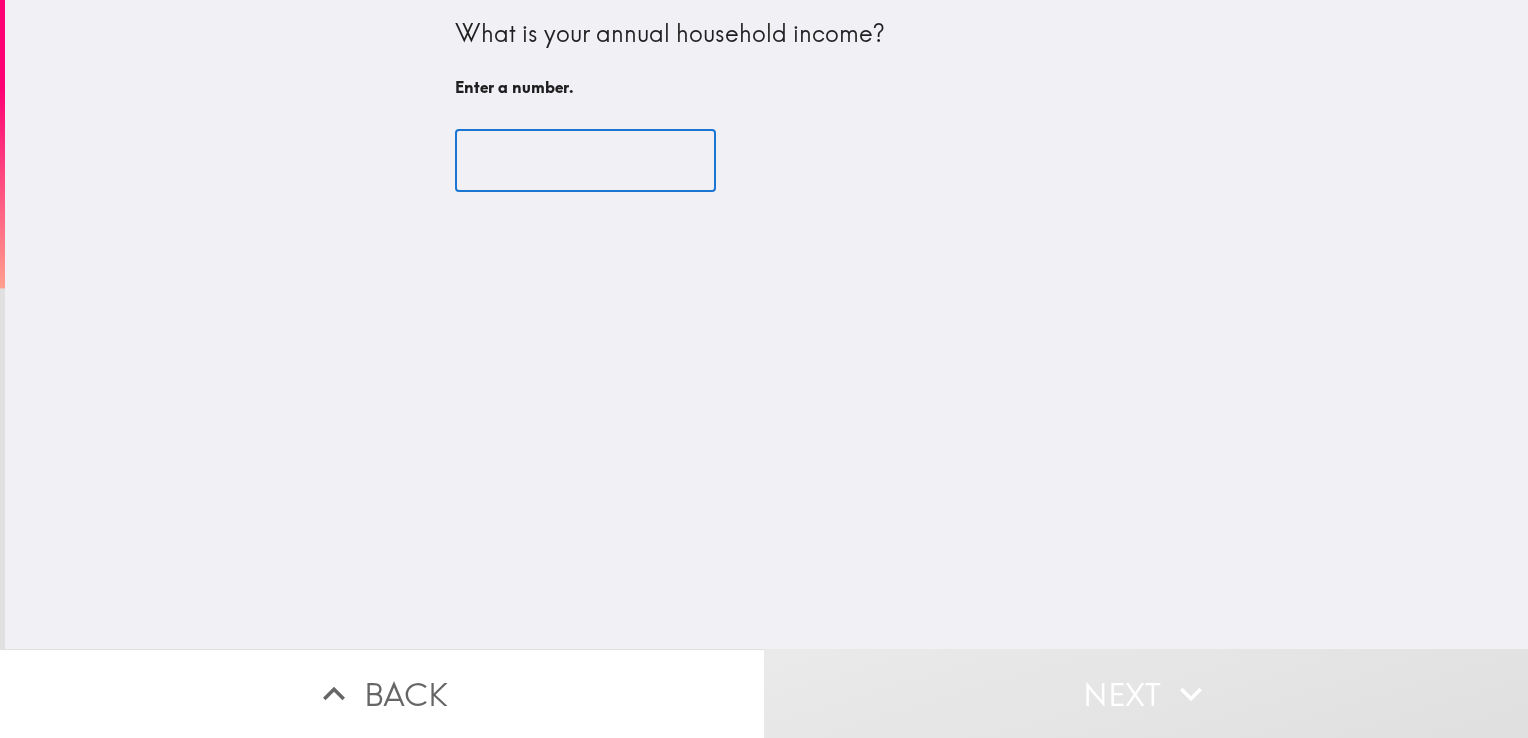 click at bounding box center [585, 161] 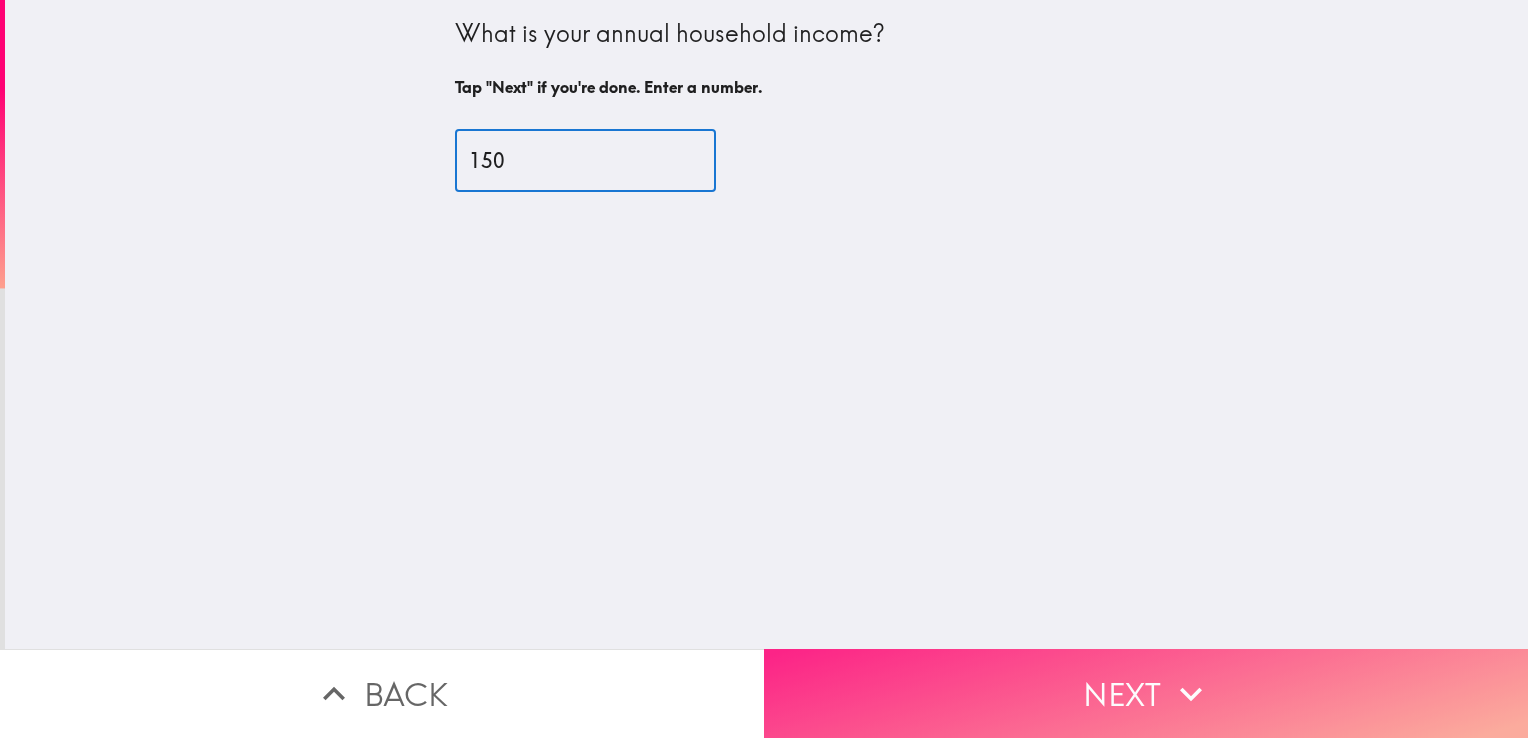 type on "150" 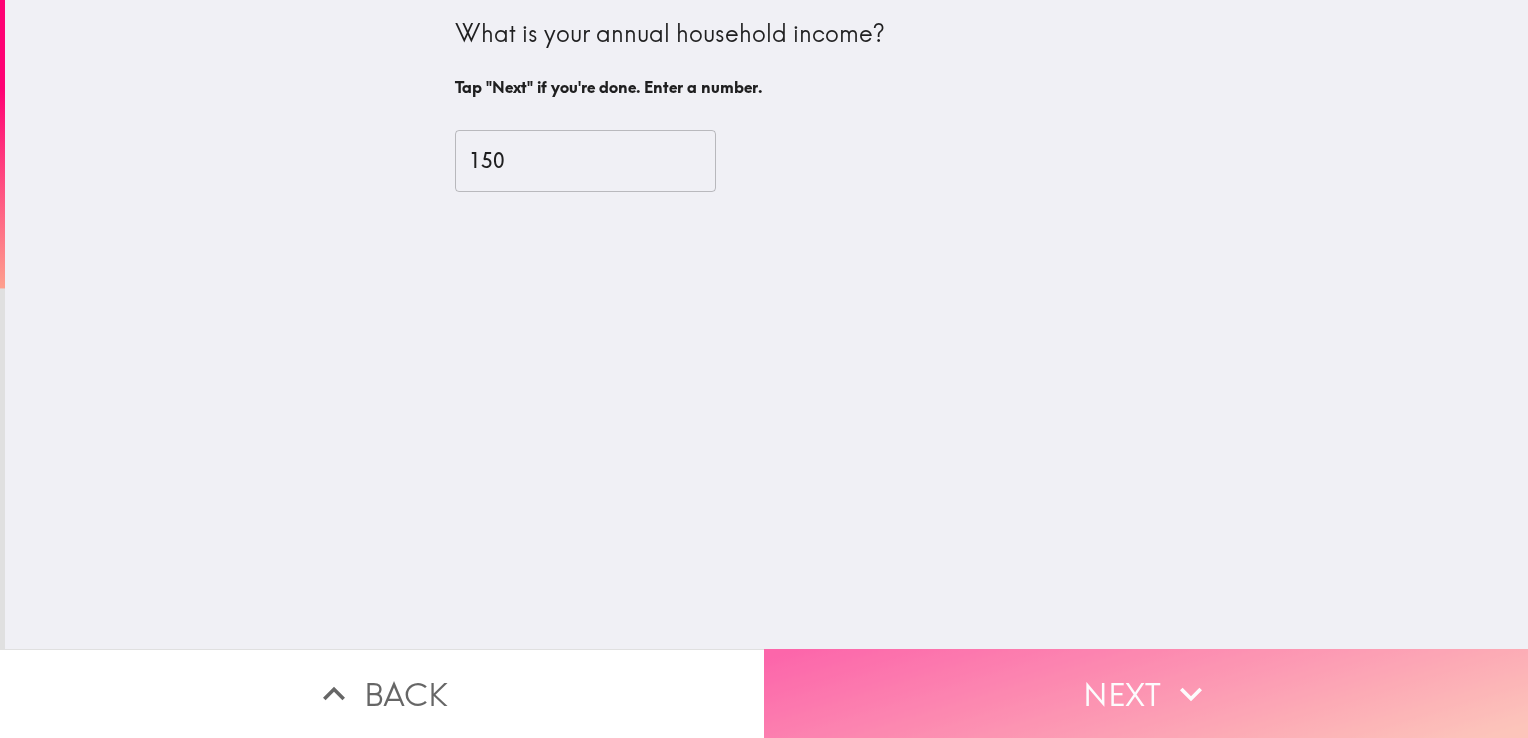 click on "Next" at bounding box center [1146, 693] 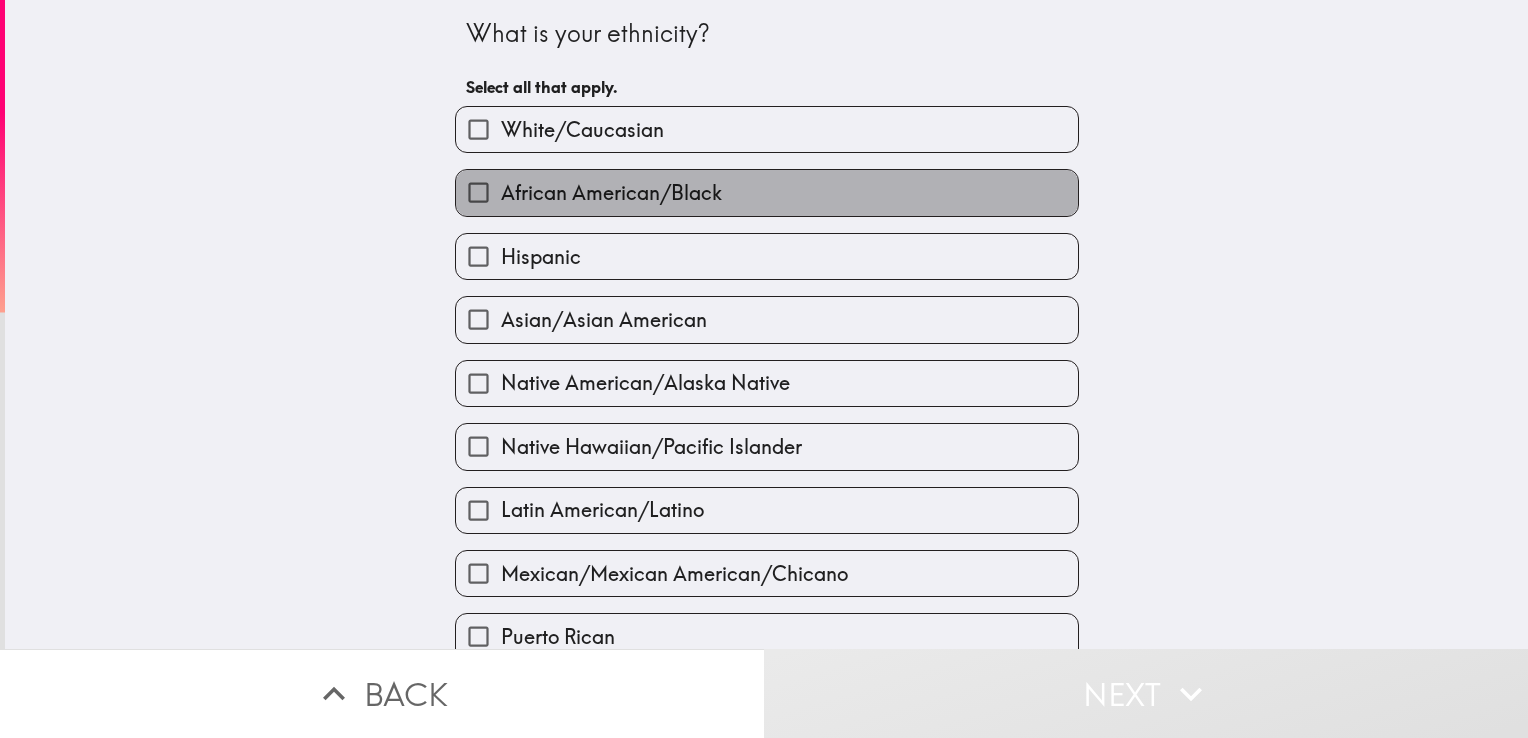 click on "African American/Black" at bounding box center (611, 193) 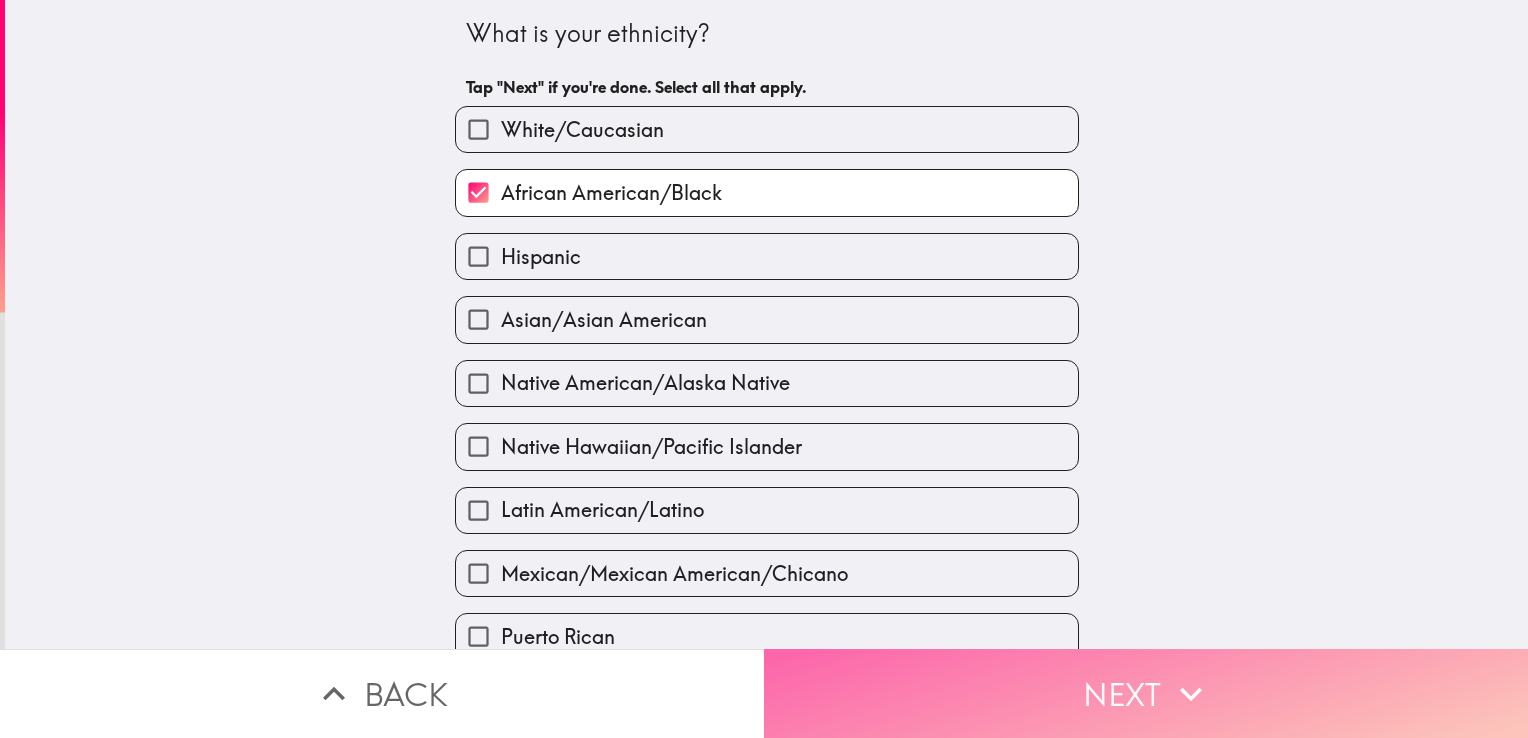 click on "Next" at bounding box center (1146, 693) 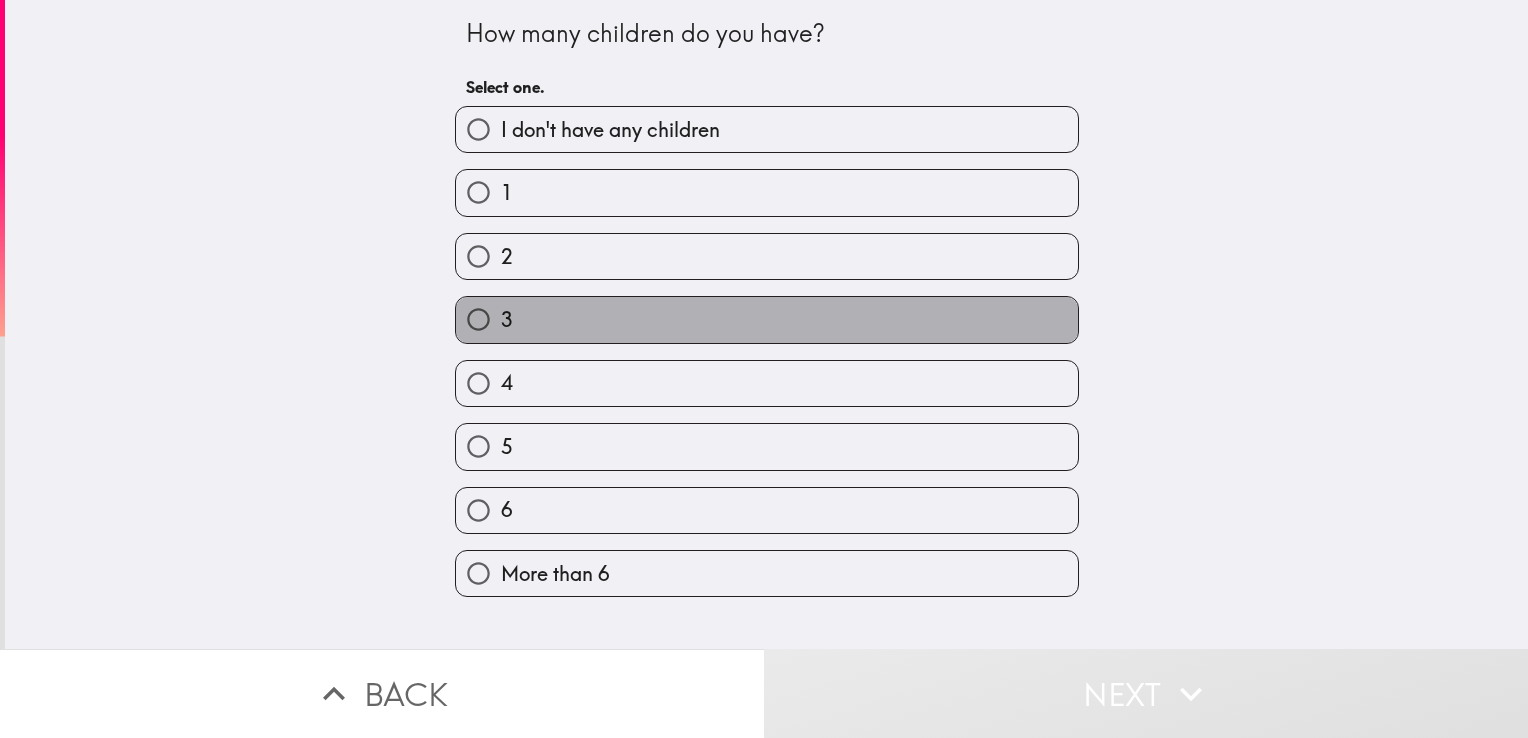 click on "3" at bounding box center (767, 319) 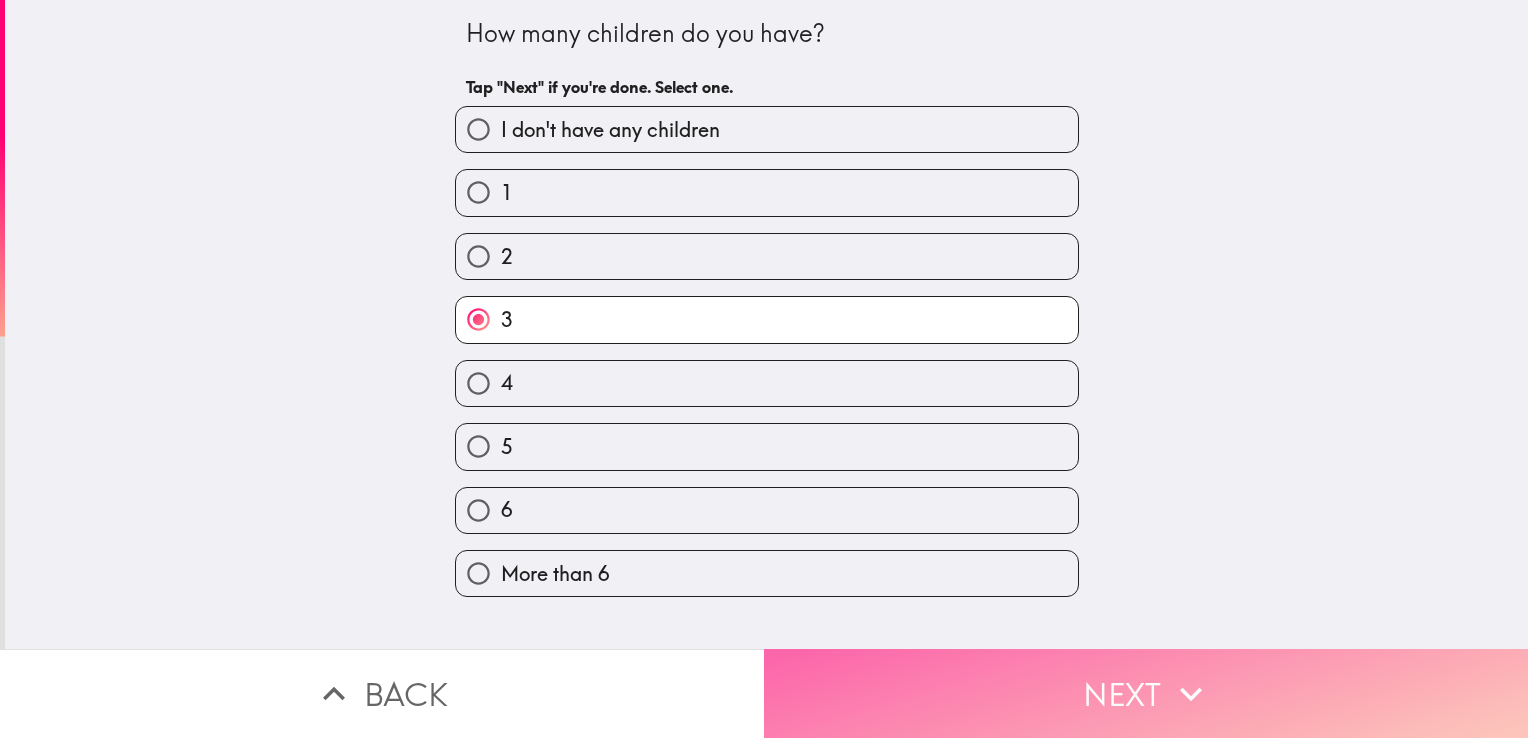 click on "Next" at bounding box center (1146, 693) 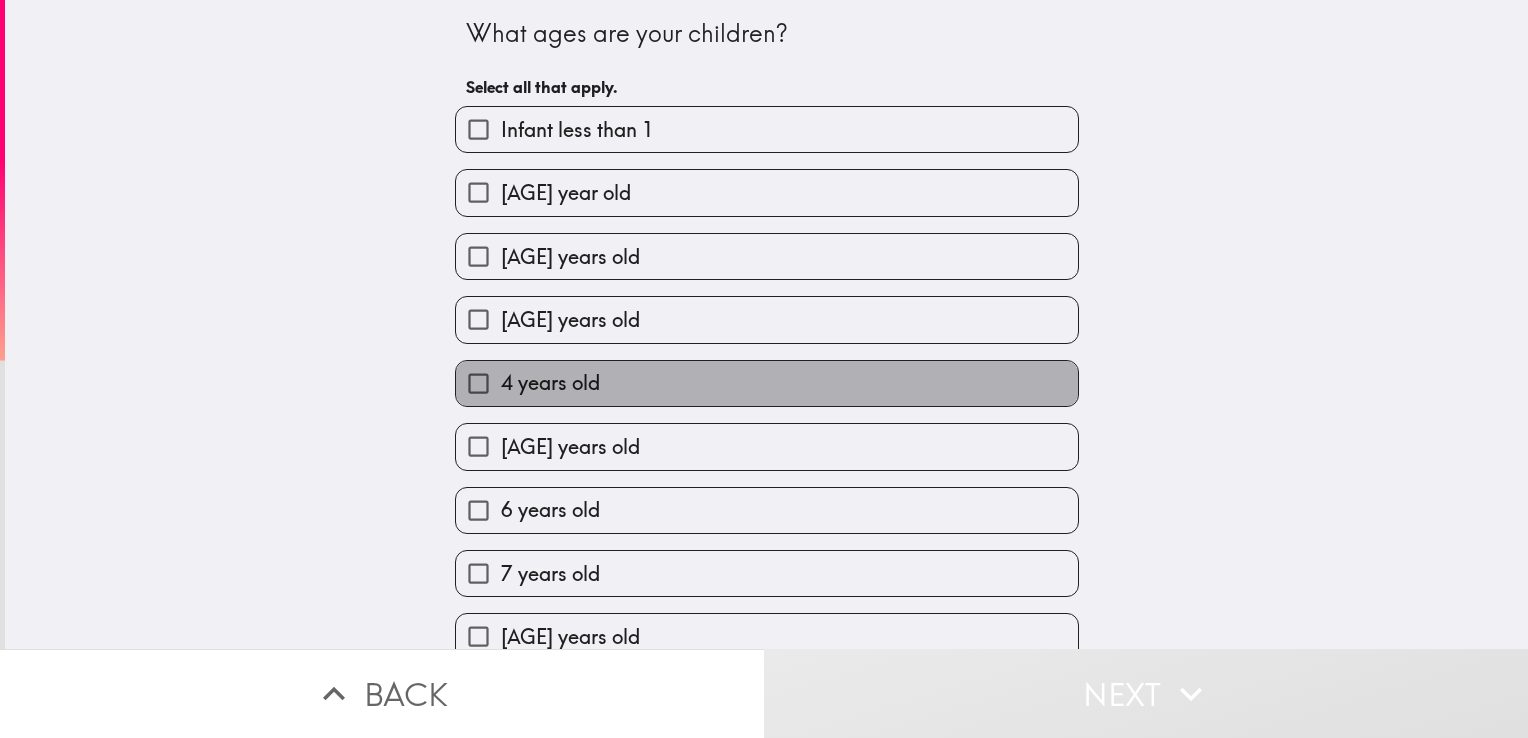 click on "4 years old" at bounding box center (767, 383) 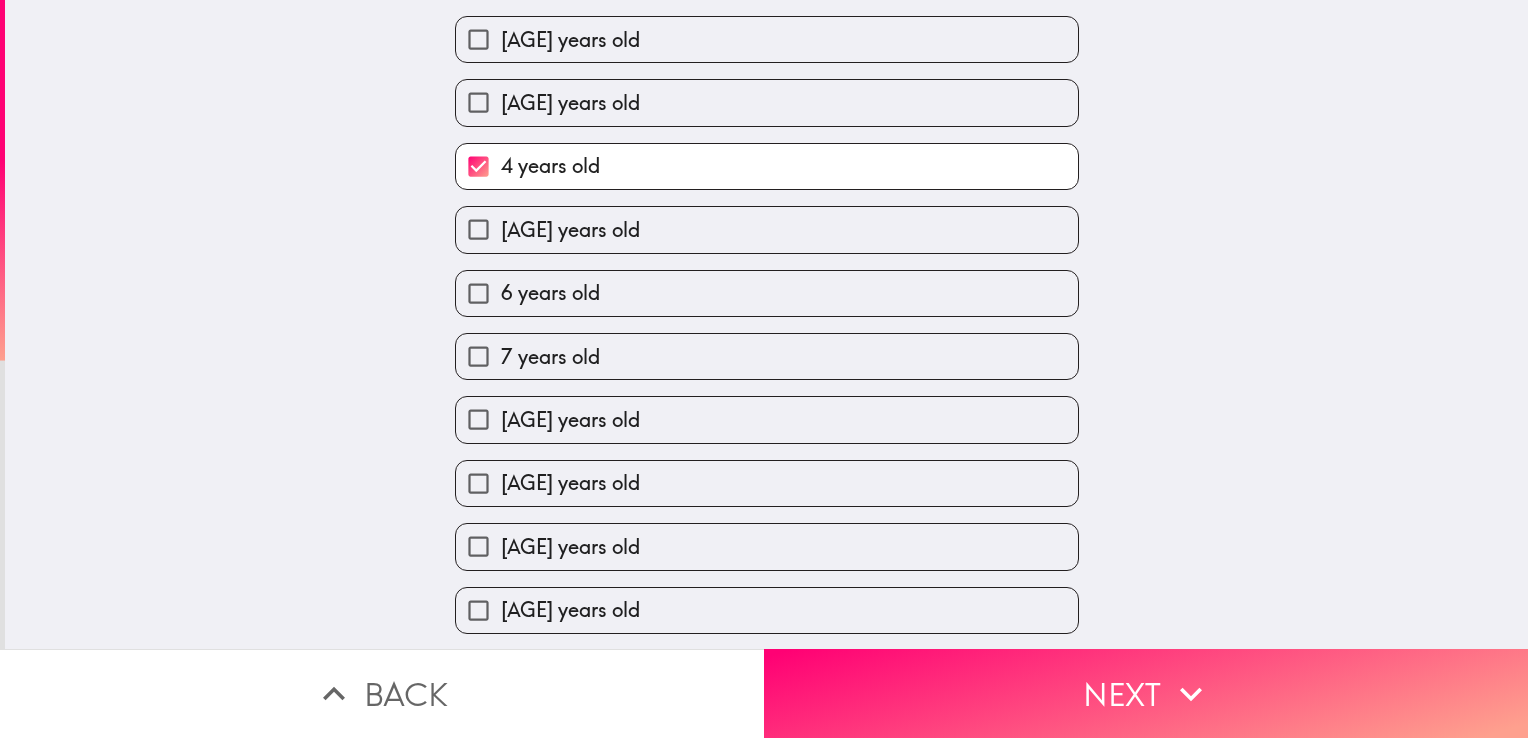 scroll, scrollTop: 232, scrollLeft: 0, axis: vertical 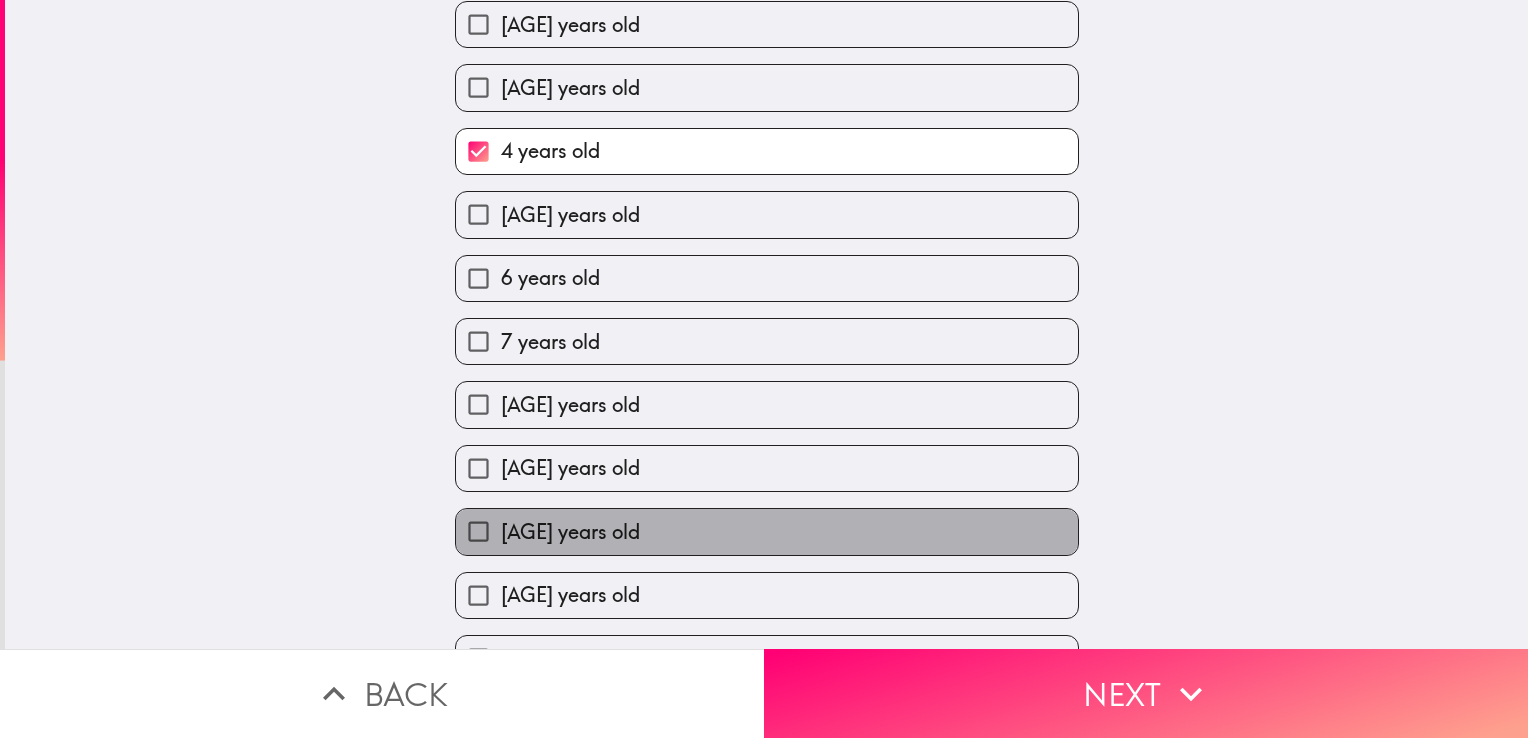 click on "[AGE] old" at bounding box center (767, 531) 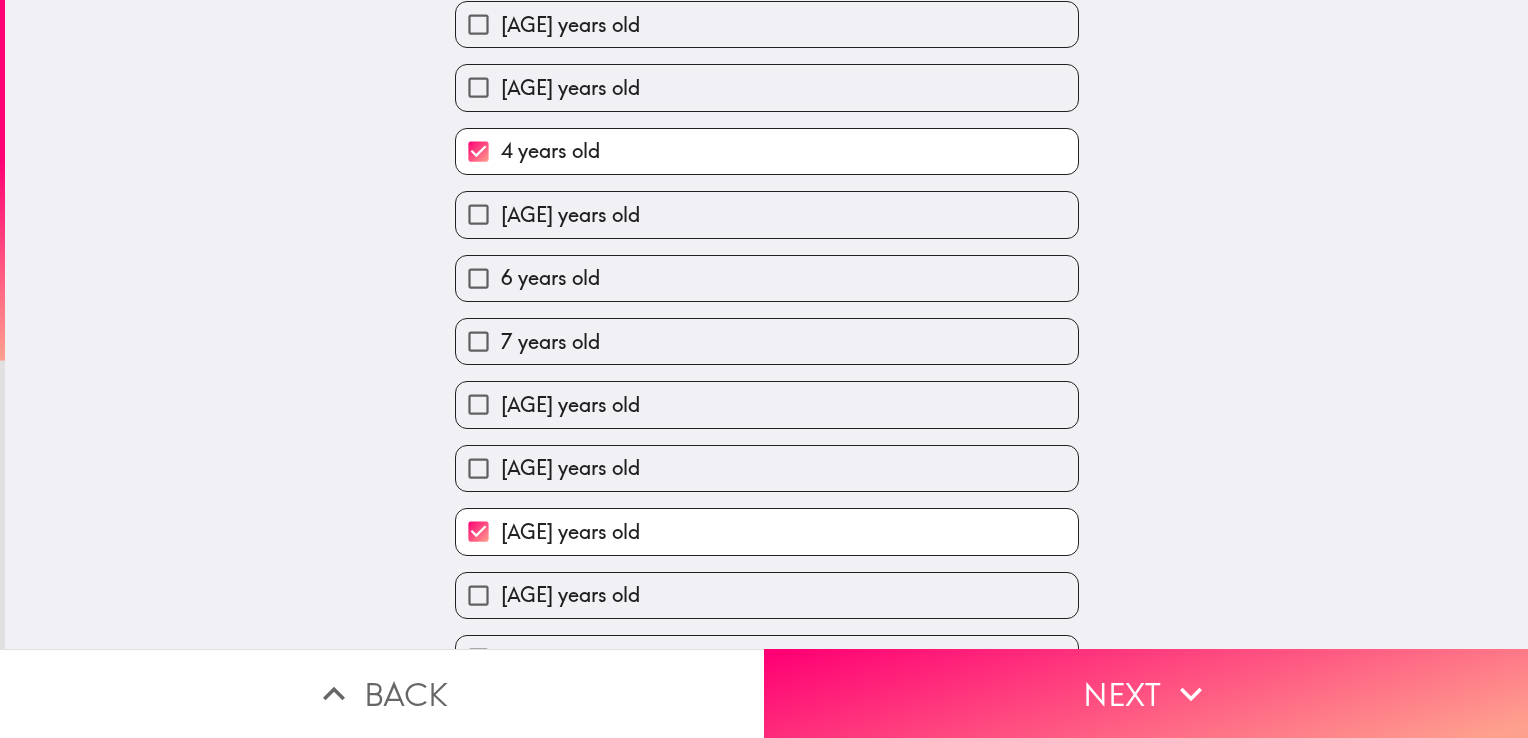 click on "[AGE] old" at bounding box center (767, 404) 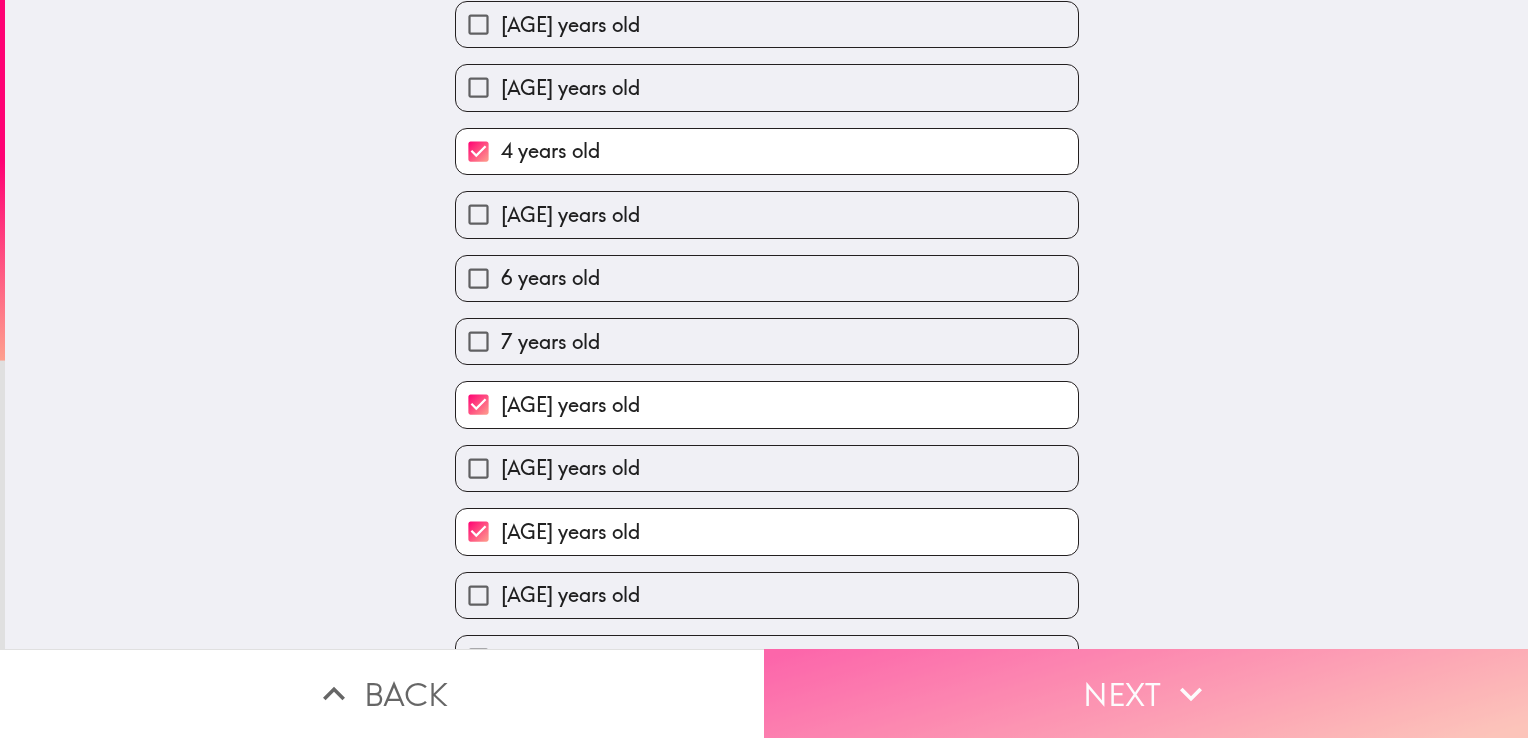 click on "Next" at bounding box center [1146, 693] 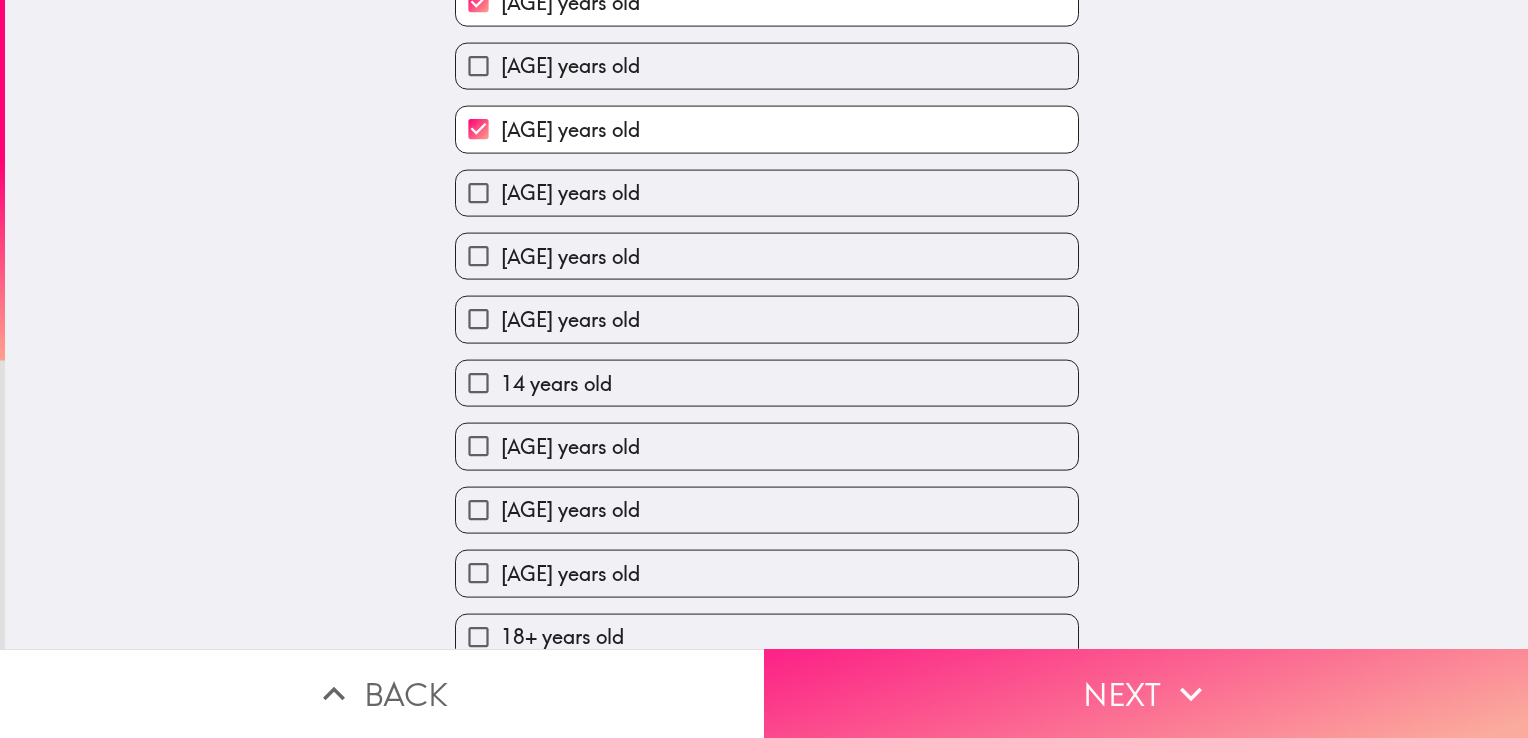 scroll, scrollTop: 0, scrollLeft: 0, axis: both 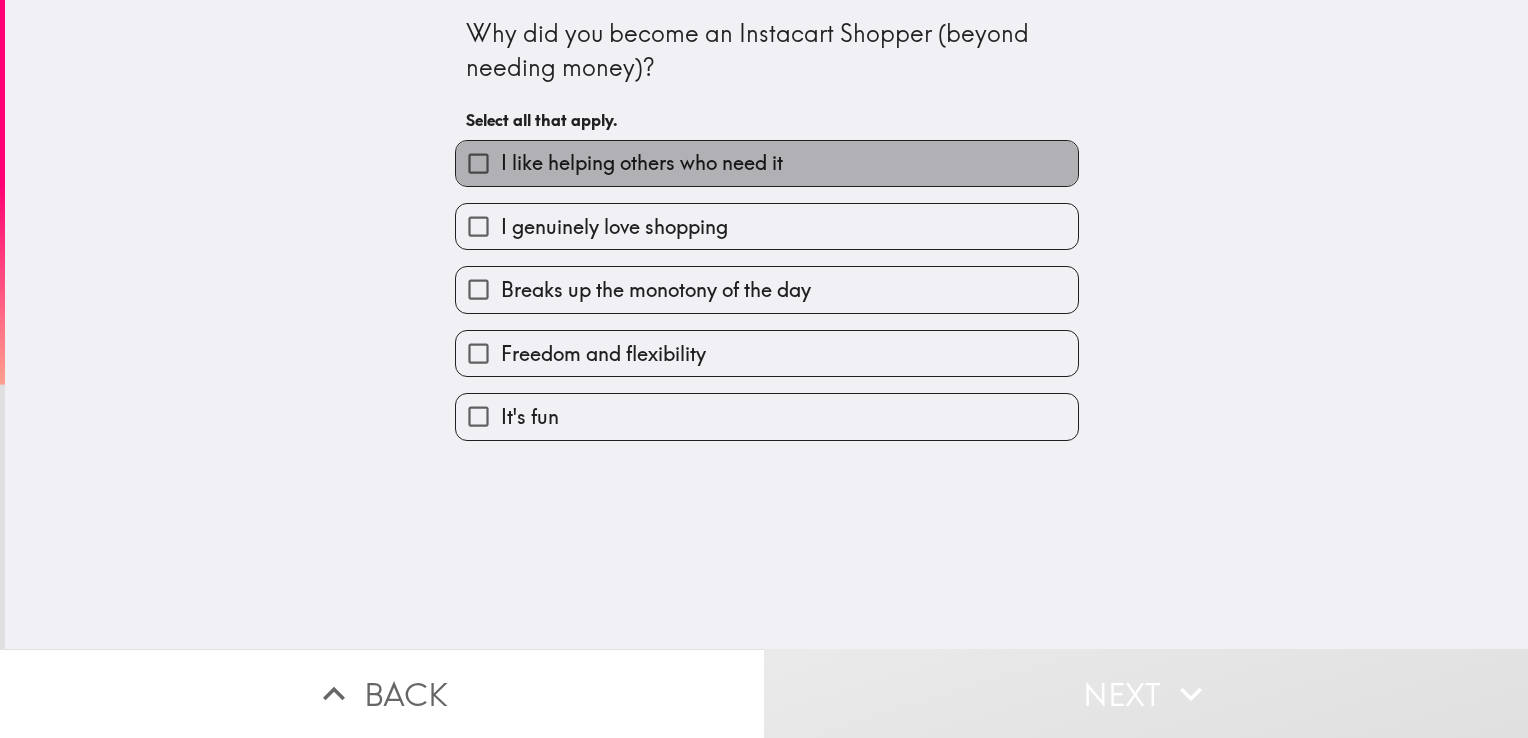 click on "I like helping others who need it" at bounding box center (767, 163) 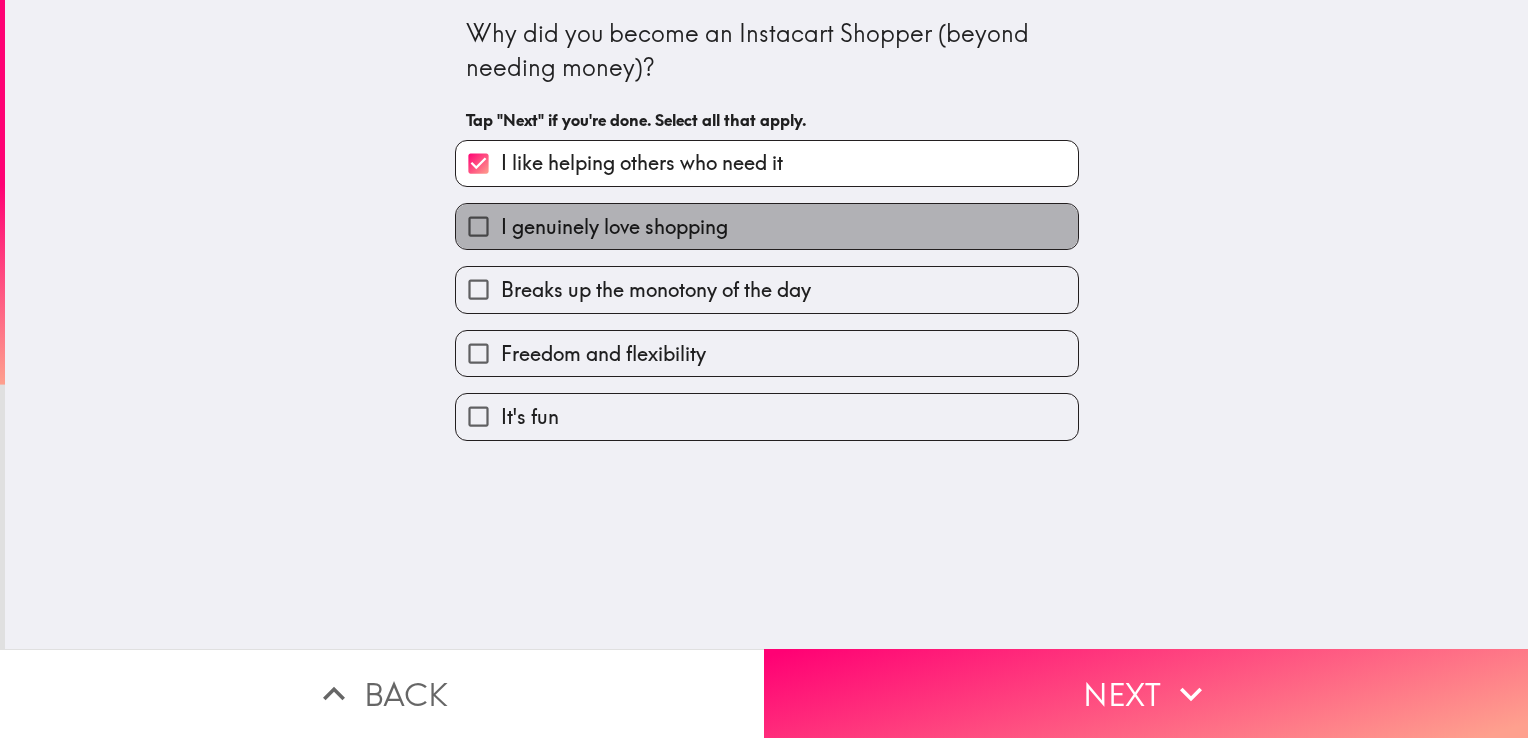click on "I genuinely love shopping" at bounding box center [767, 226] 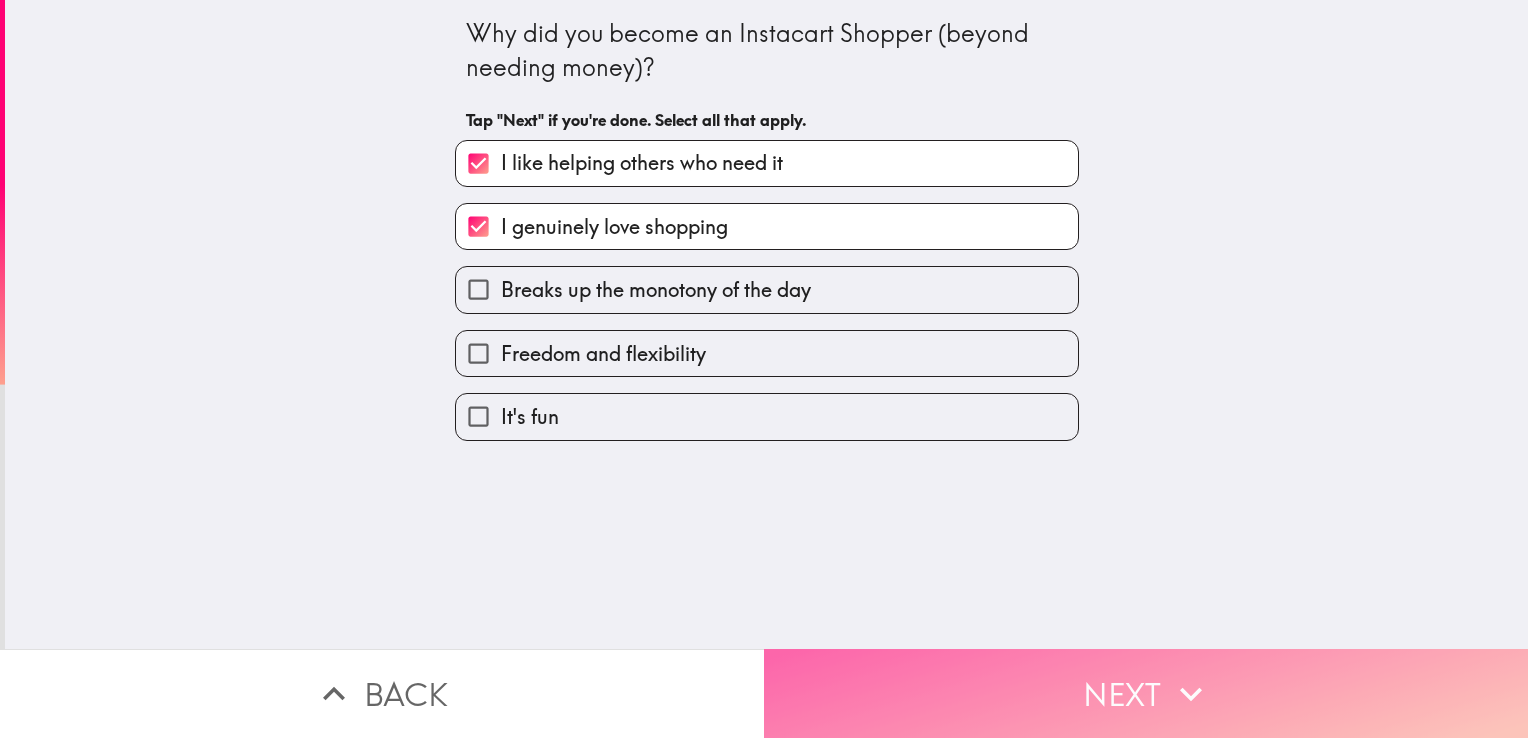 click on "Next" at bounding box center [1146, 693] 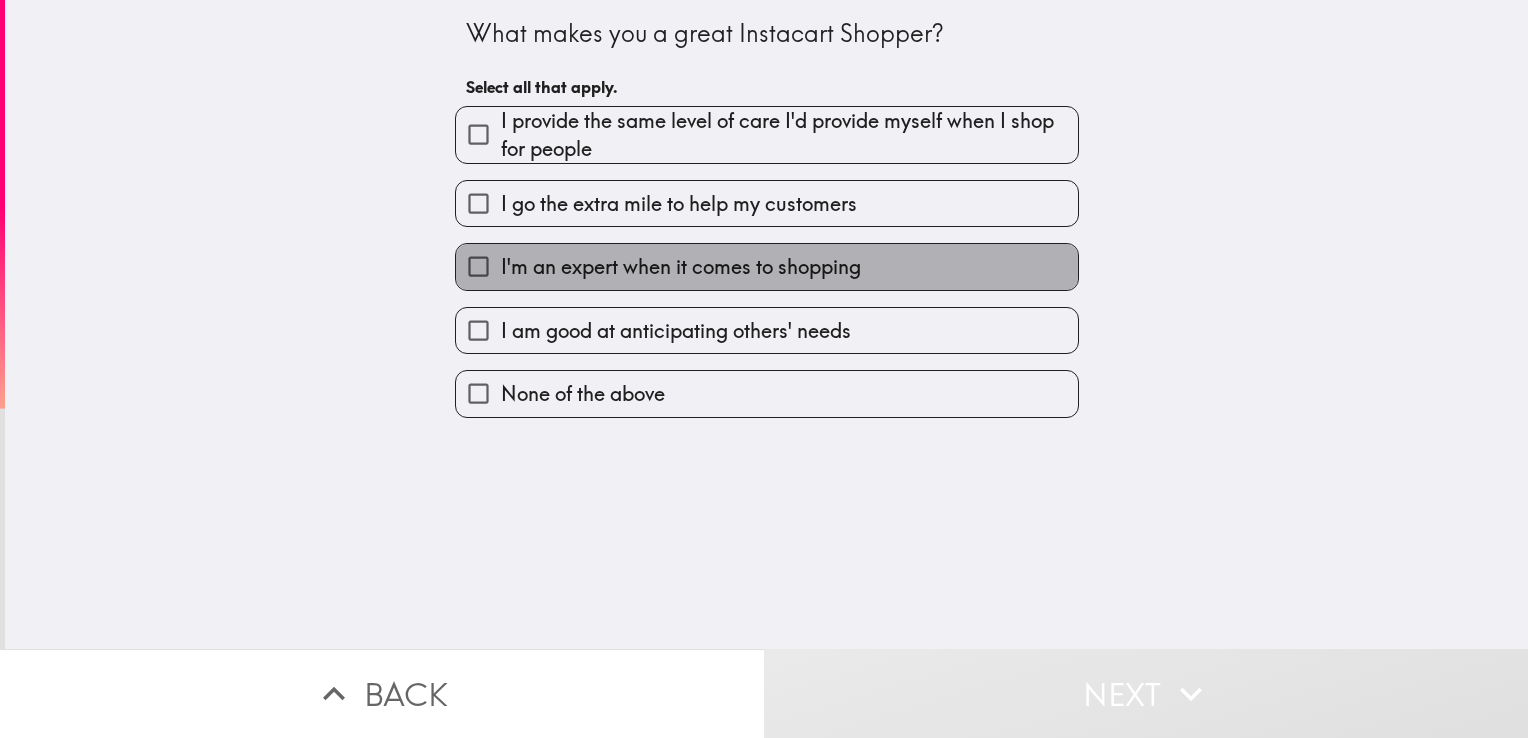 click on "I'm an expert when it comes to shopping" at bounding box center (681, 267) 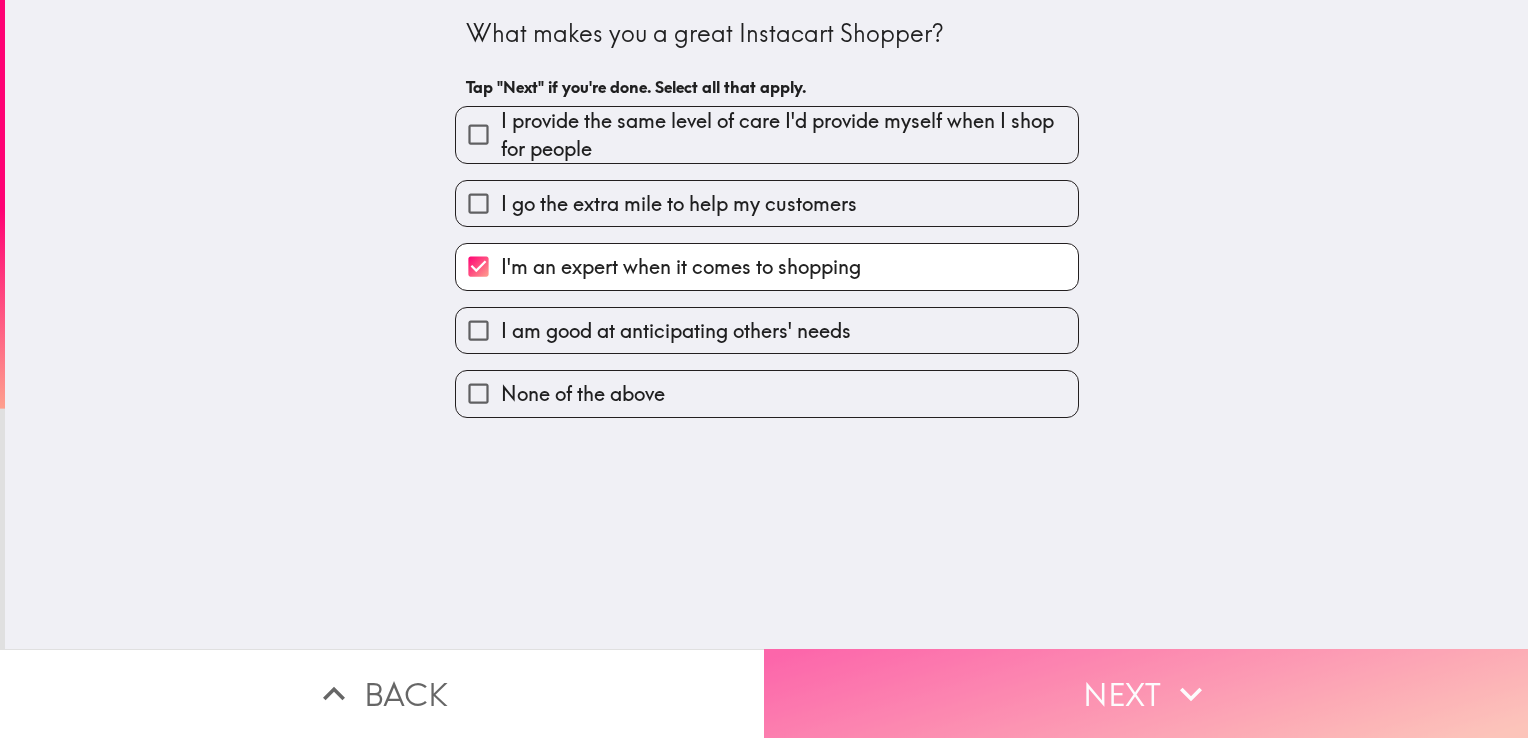click on "Next" at bounding box center [1146, 693] 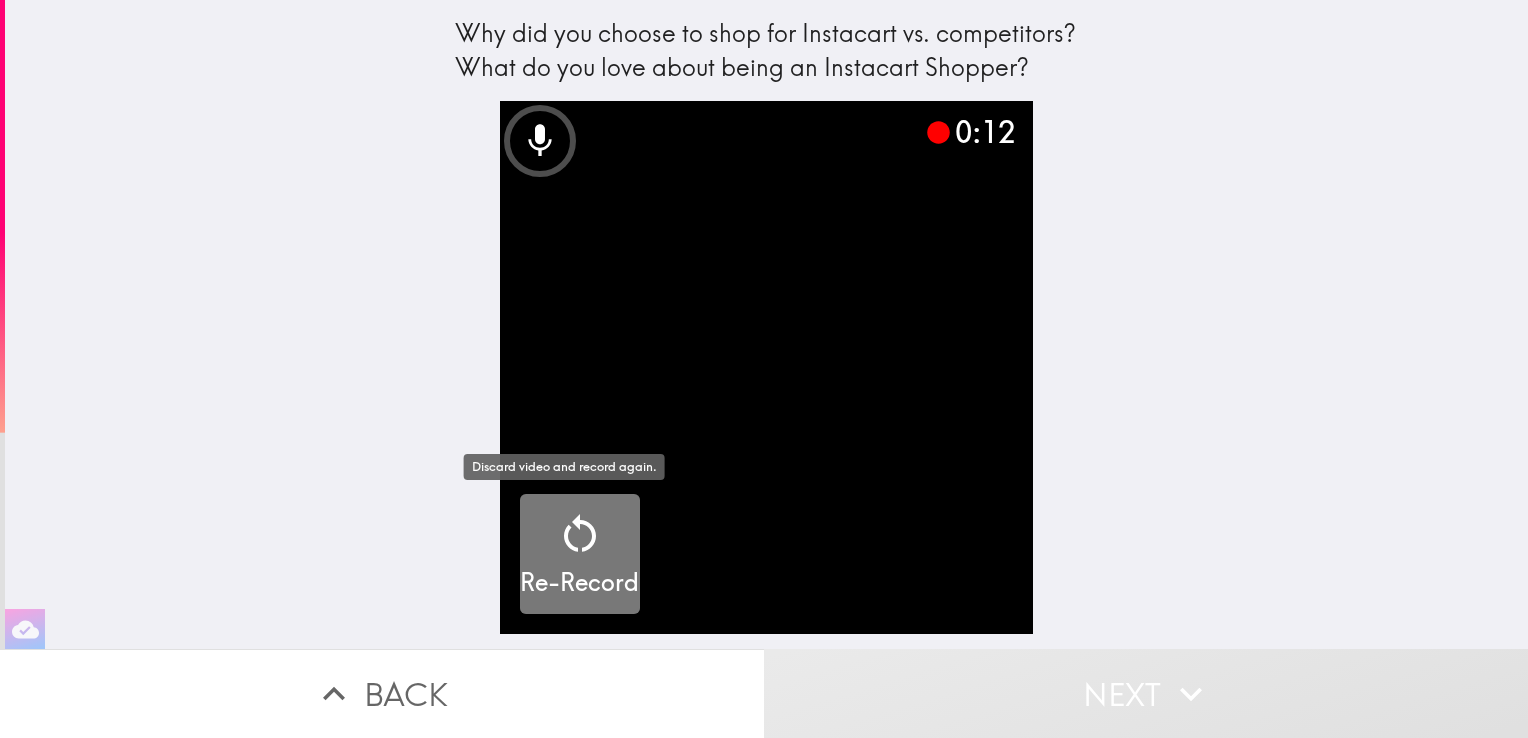 click 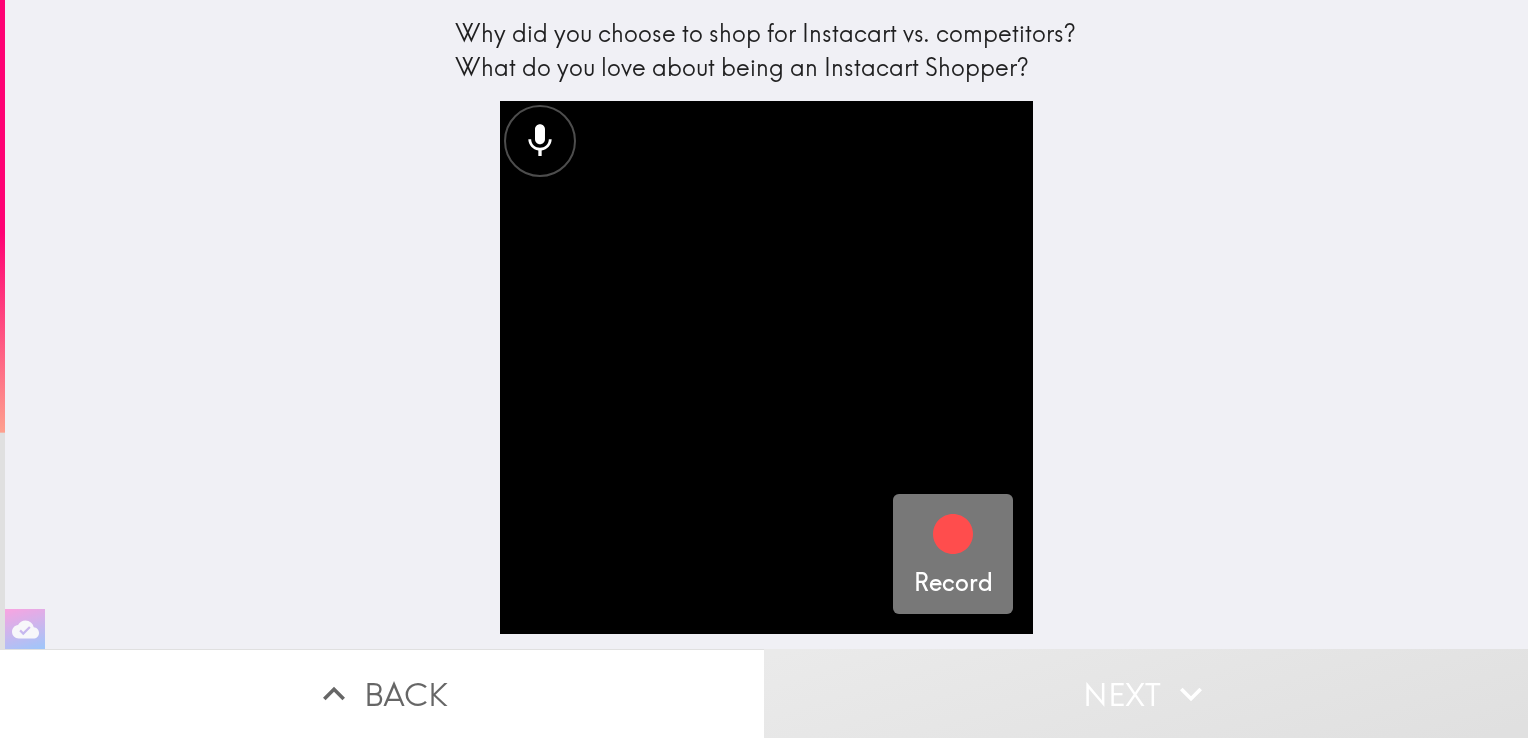 click on "Record" at bounding box center [953, 555] 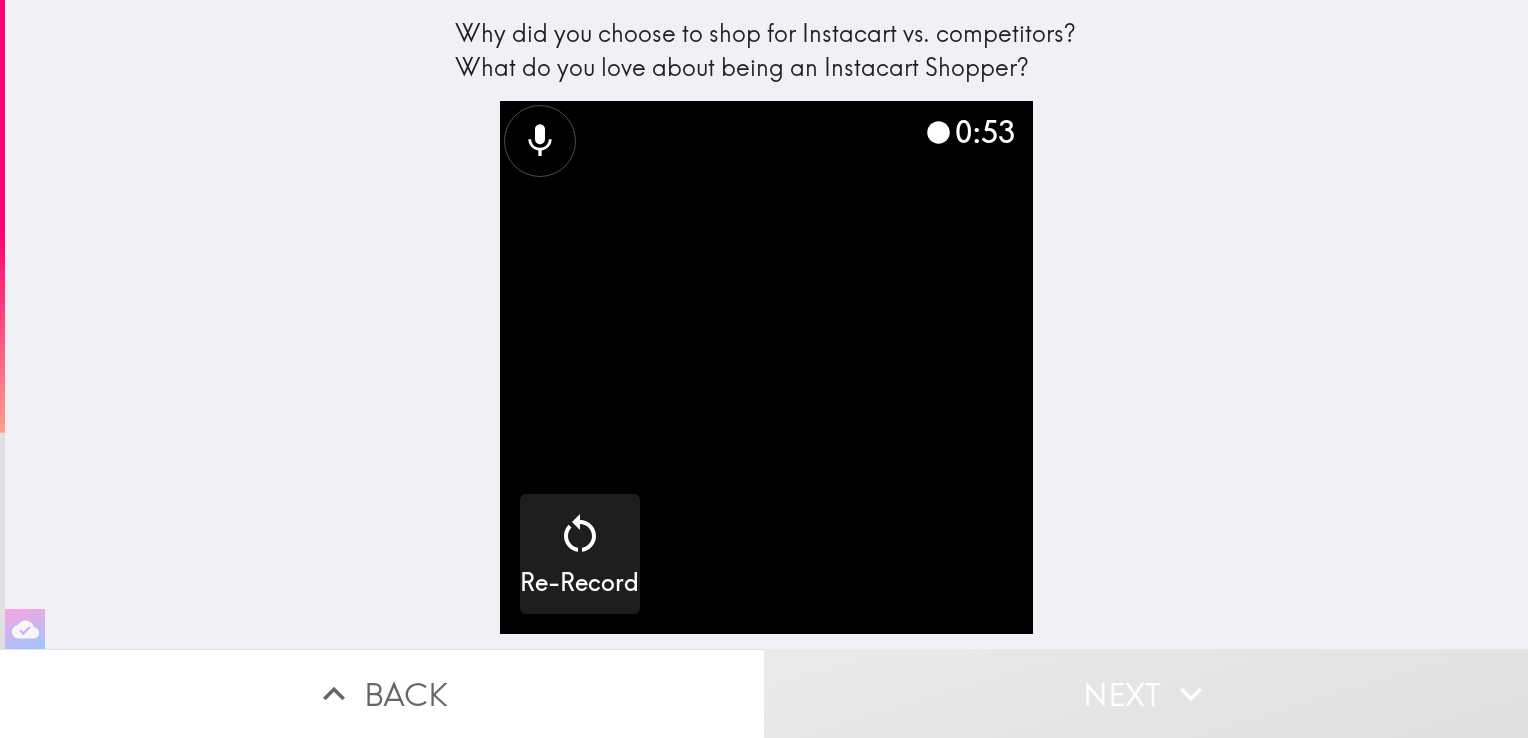 click at bounding box center (540, 141) 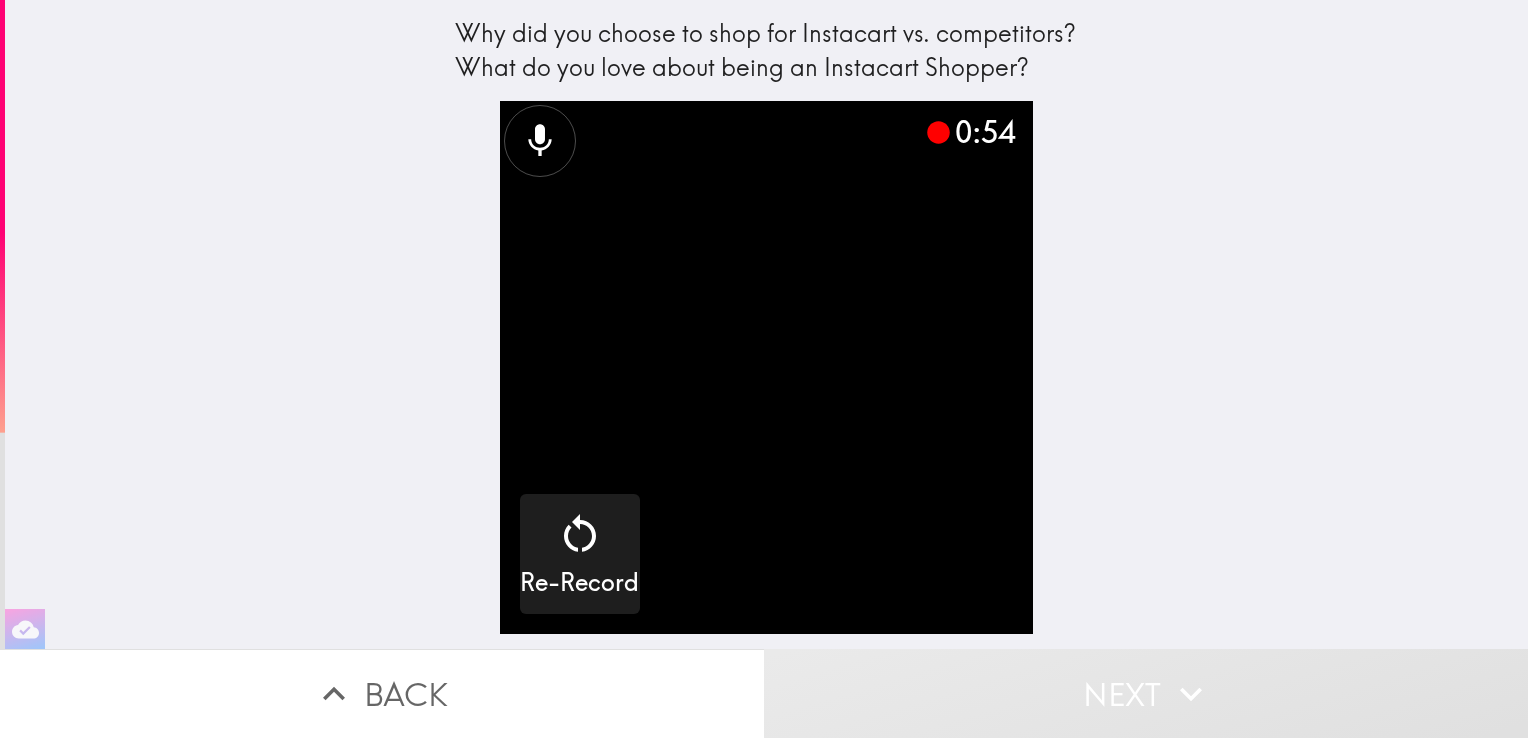 click 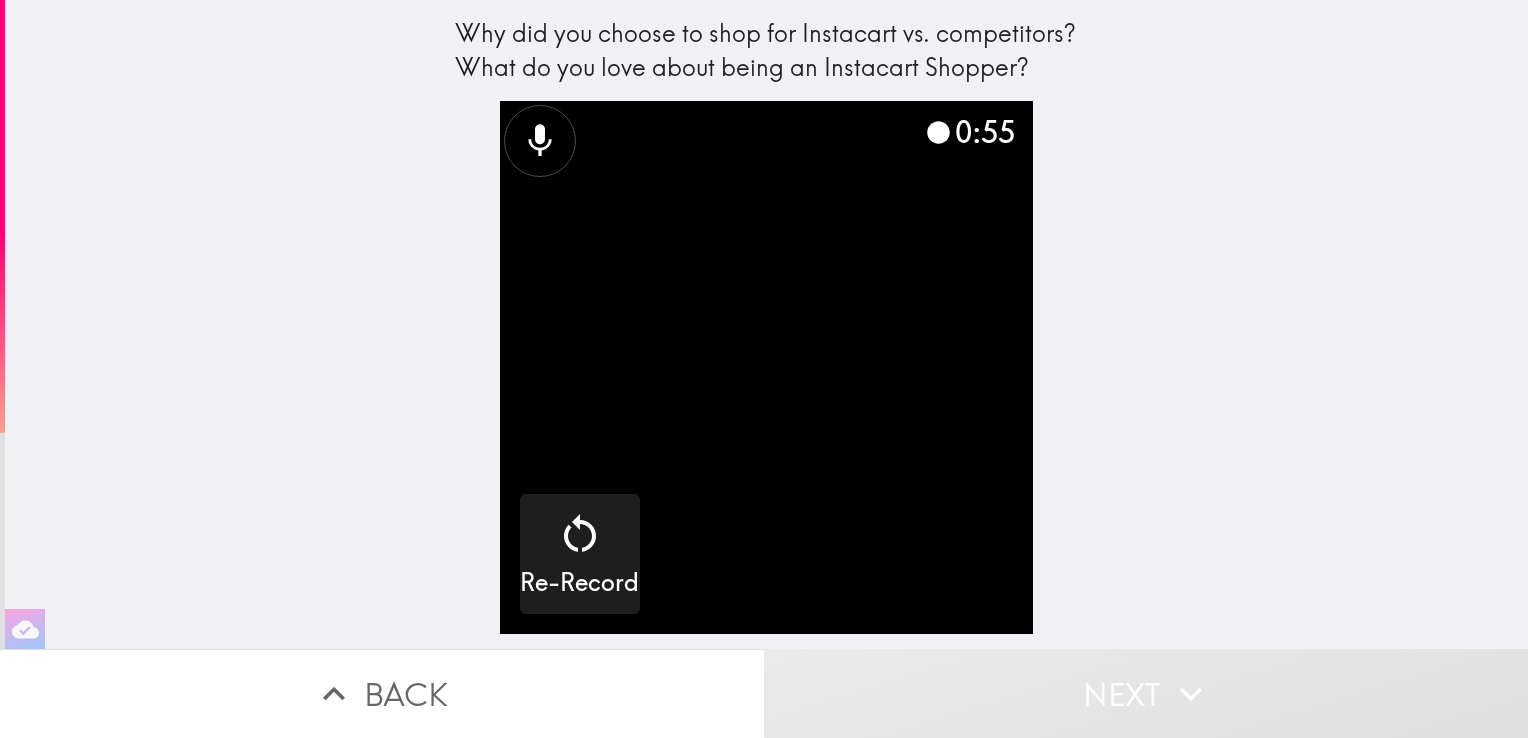 click at bounding box center [540, 141] 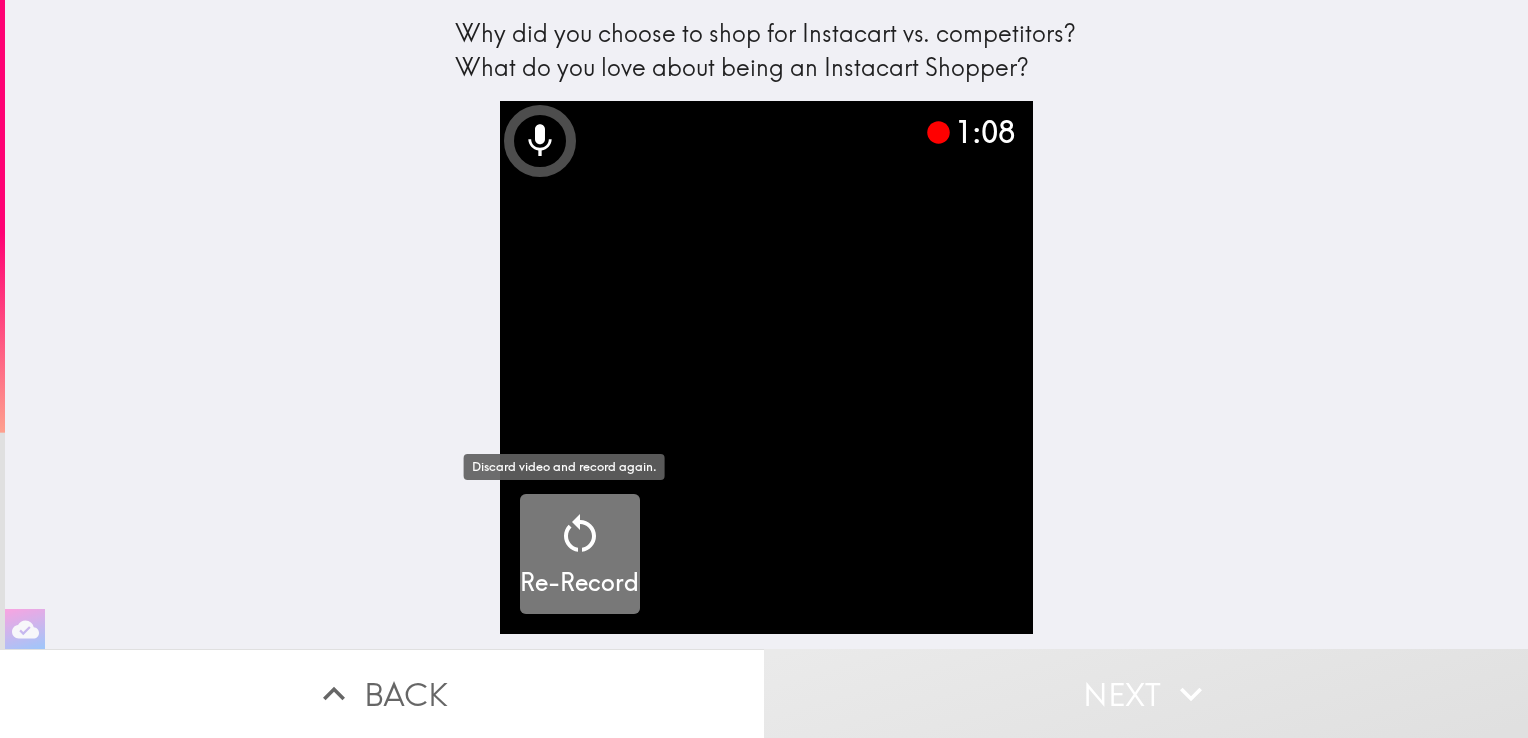 click 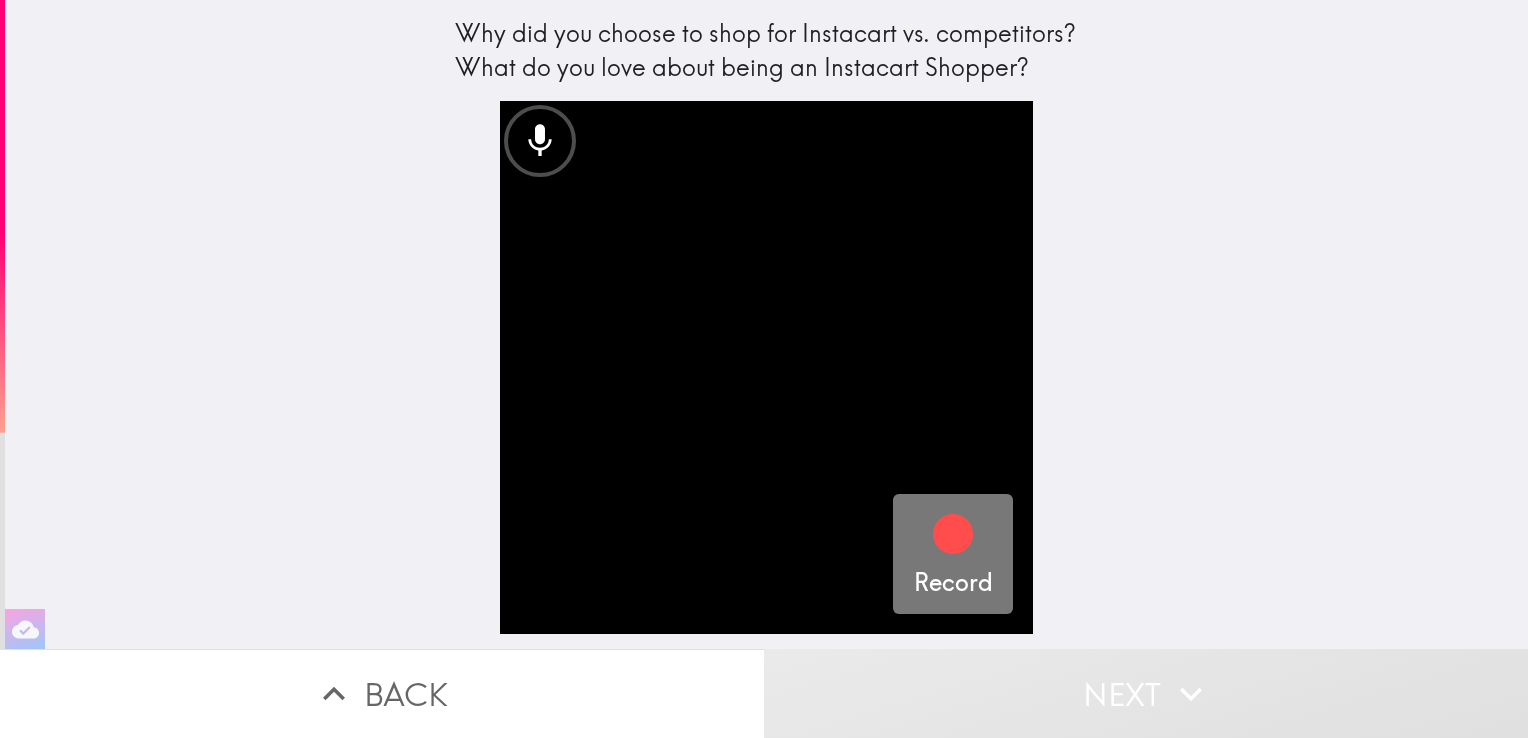 click 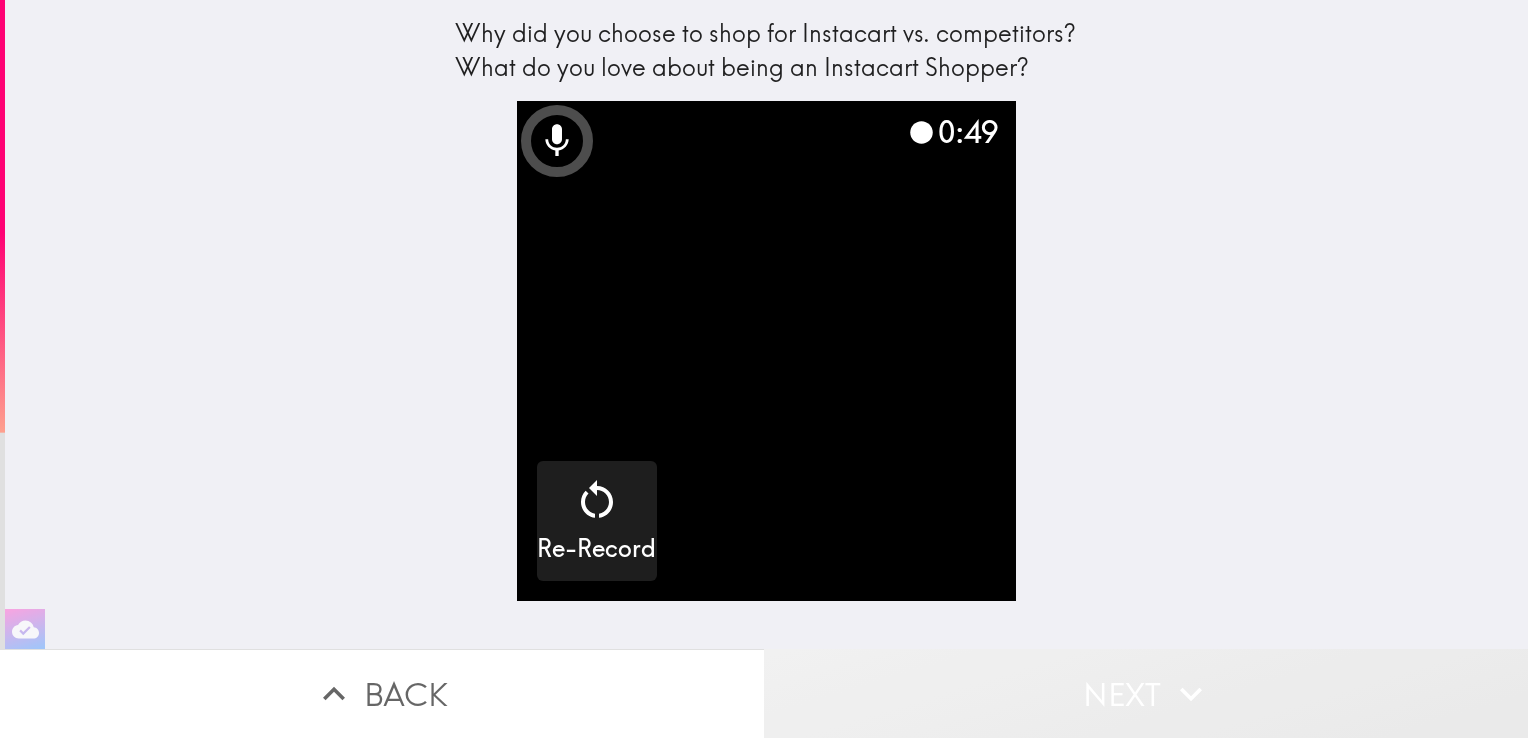 click on "Next" at bounding box center [1146, 693] 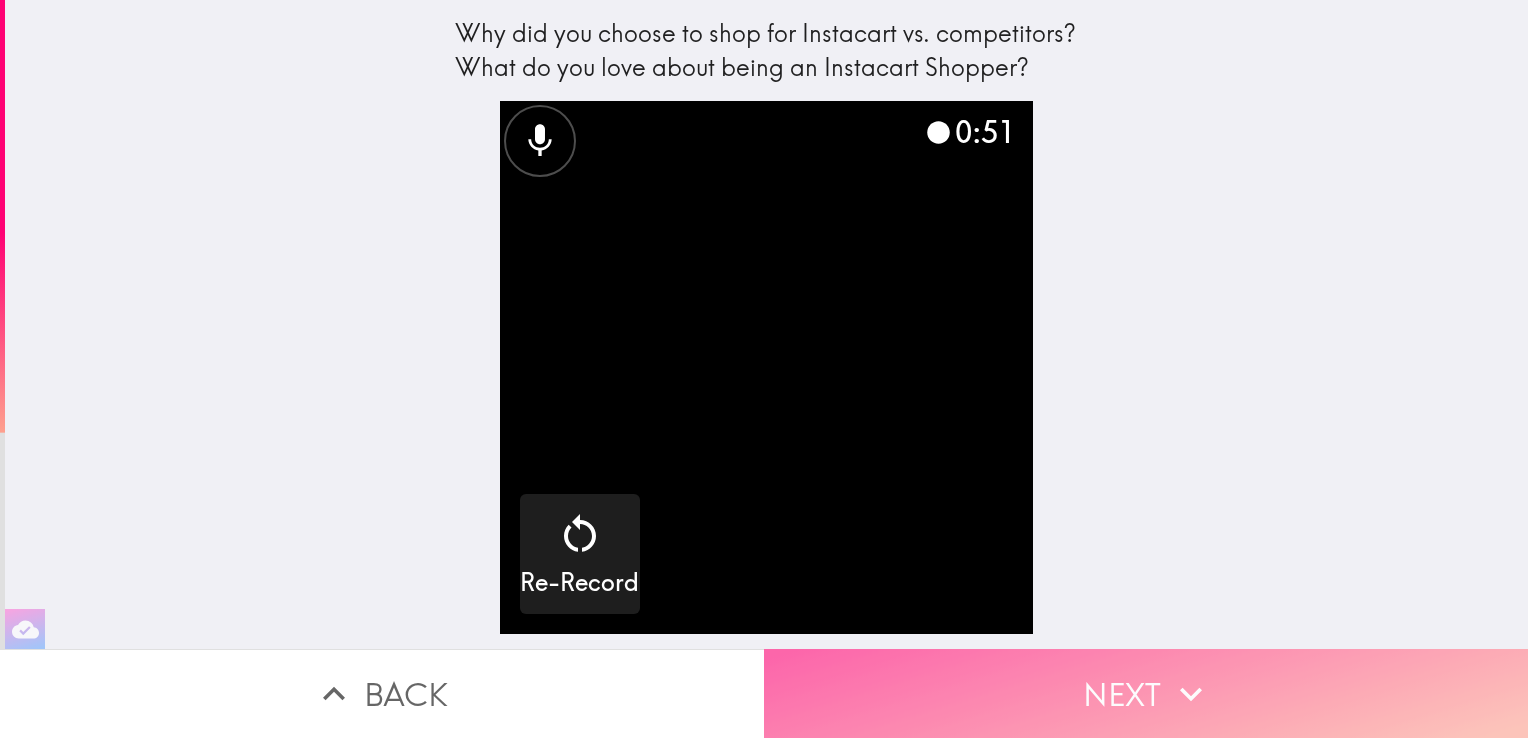 click on "Next" at bounding box center [1146, 693] 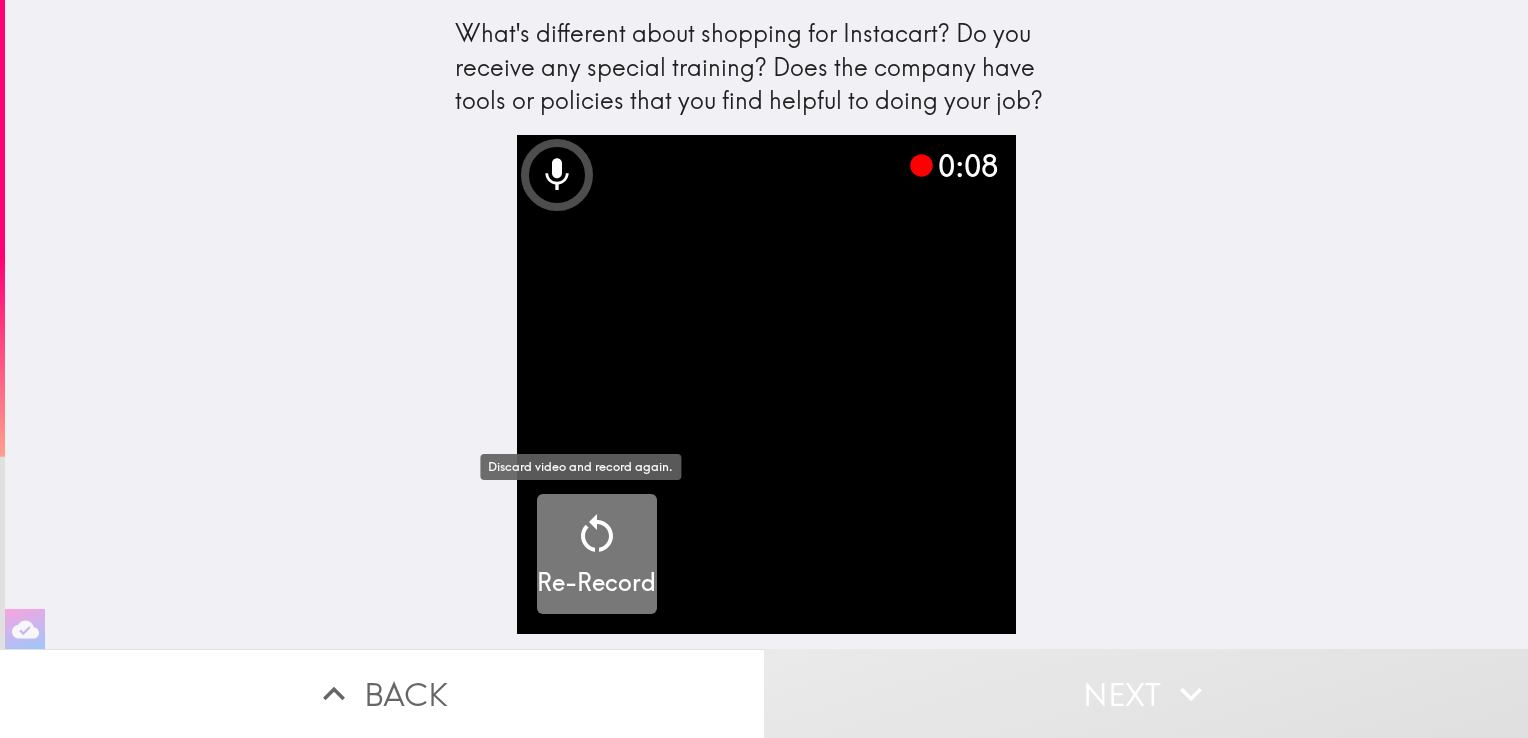 click on "Re-Record" at bounding box center (596, 555) 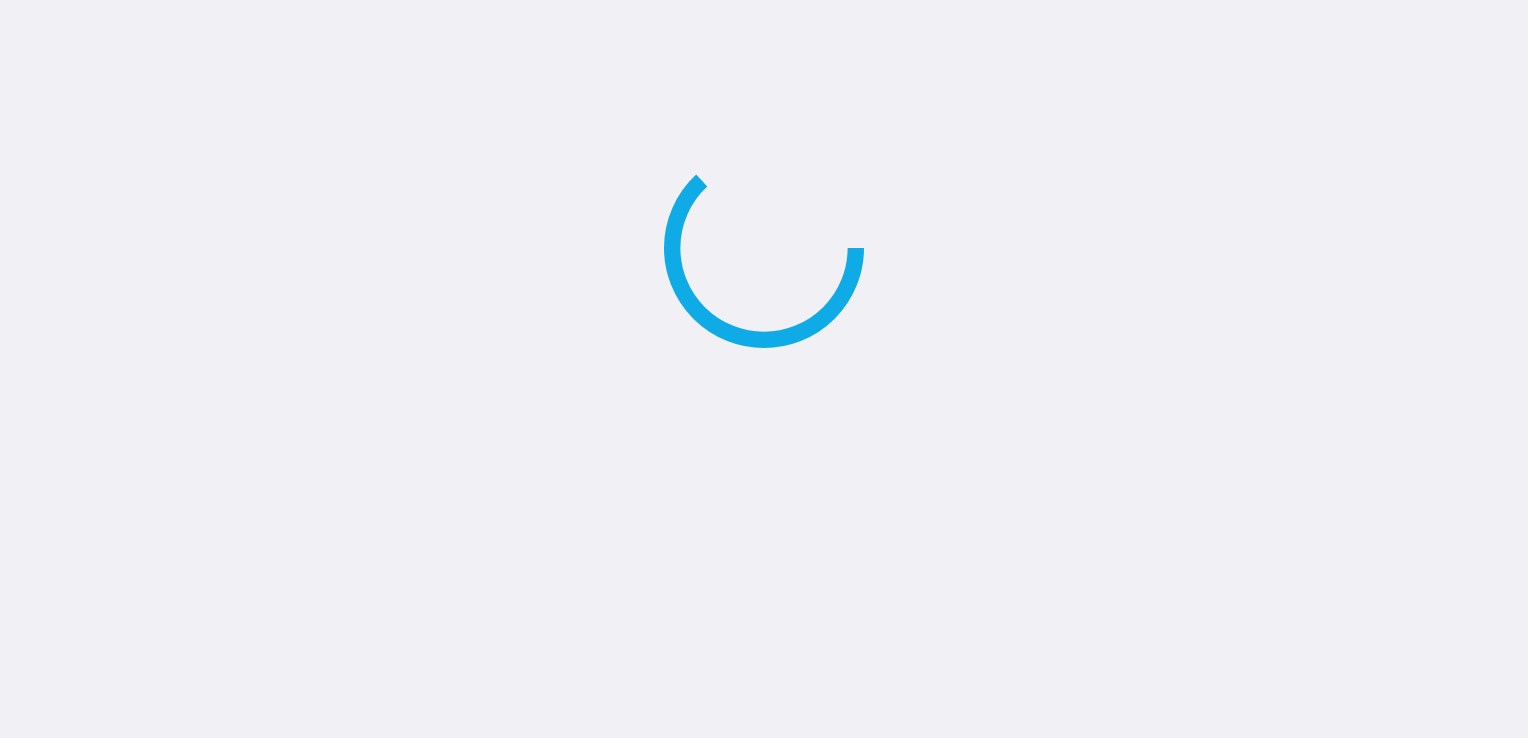 scroll, scrollTop: 0, scrollLeft: 0, axis: both 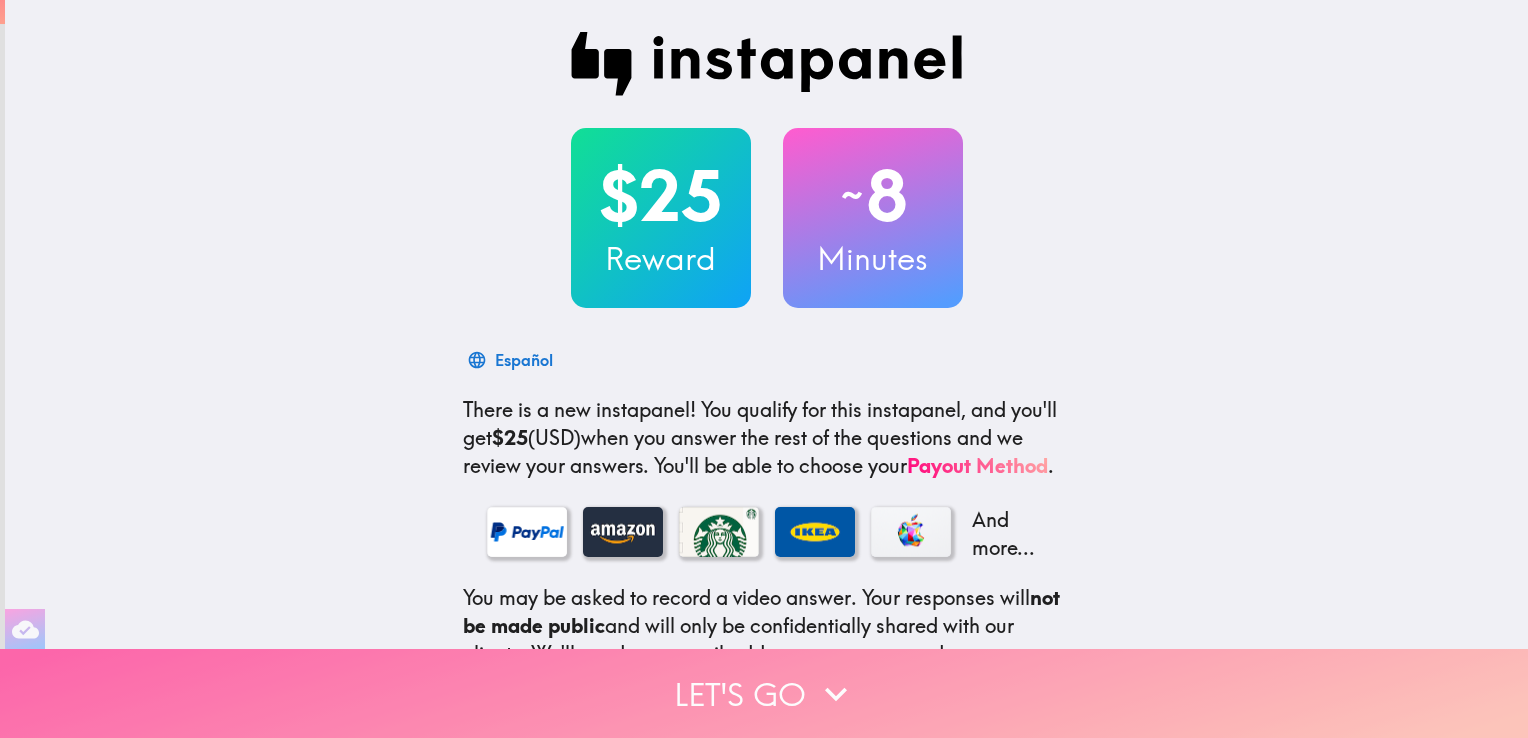 click on "Let's go" at bounding box center (764, 693) 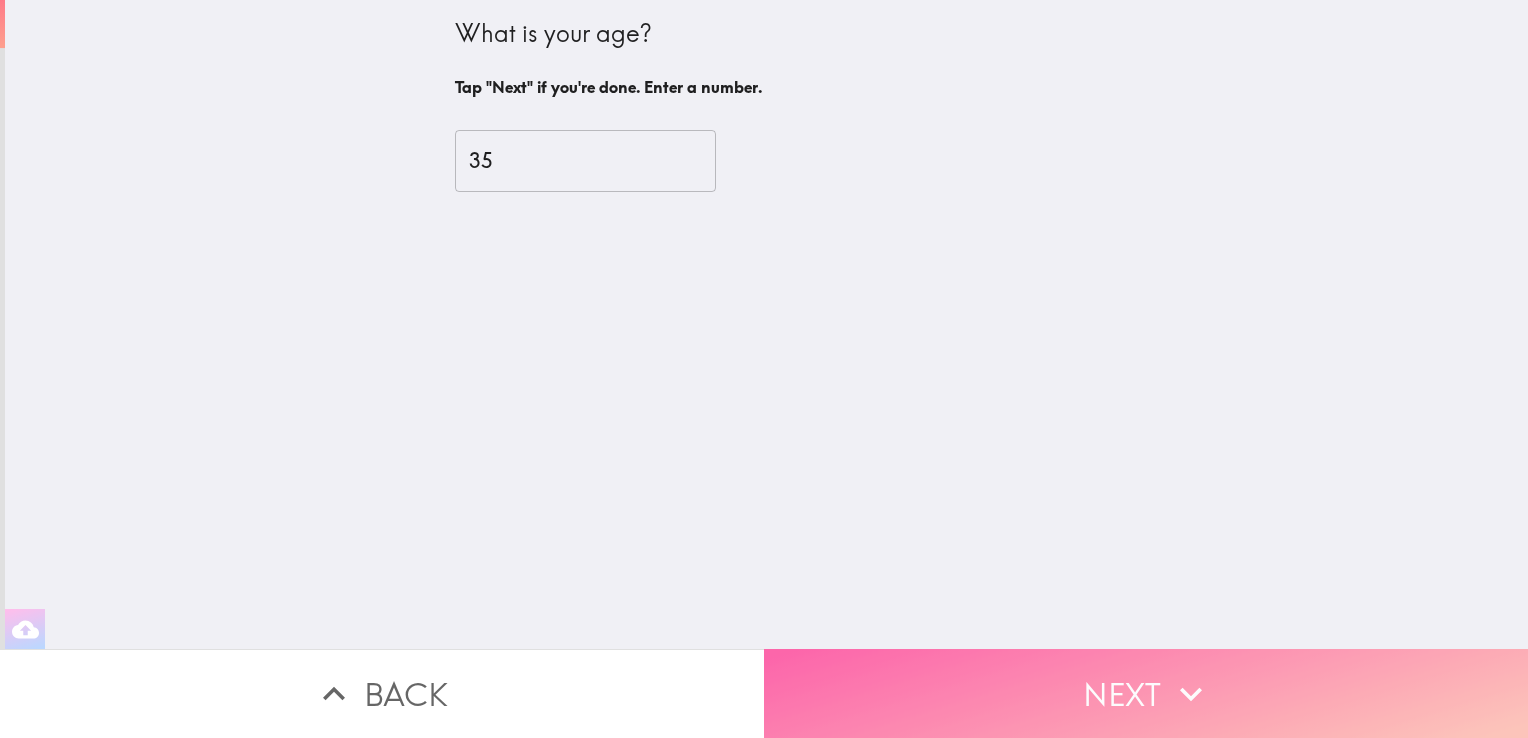 click on "Next" at bounding box center (1146, 693) 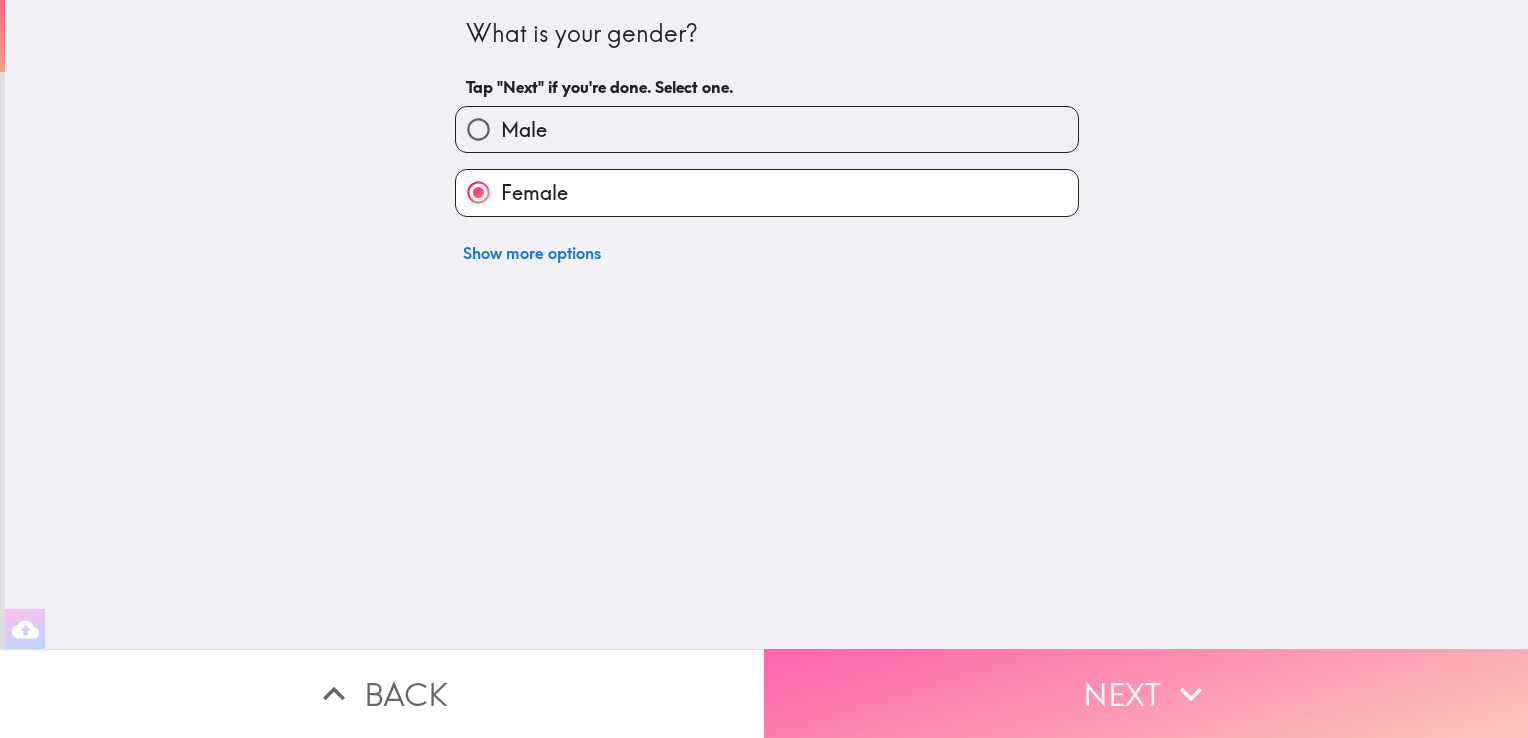 click on "Next" at bounding box center [1146, 693] 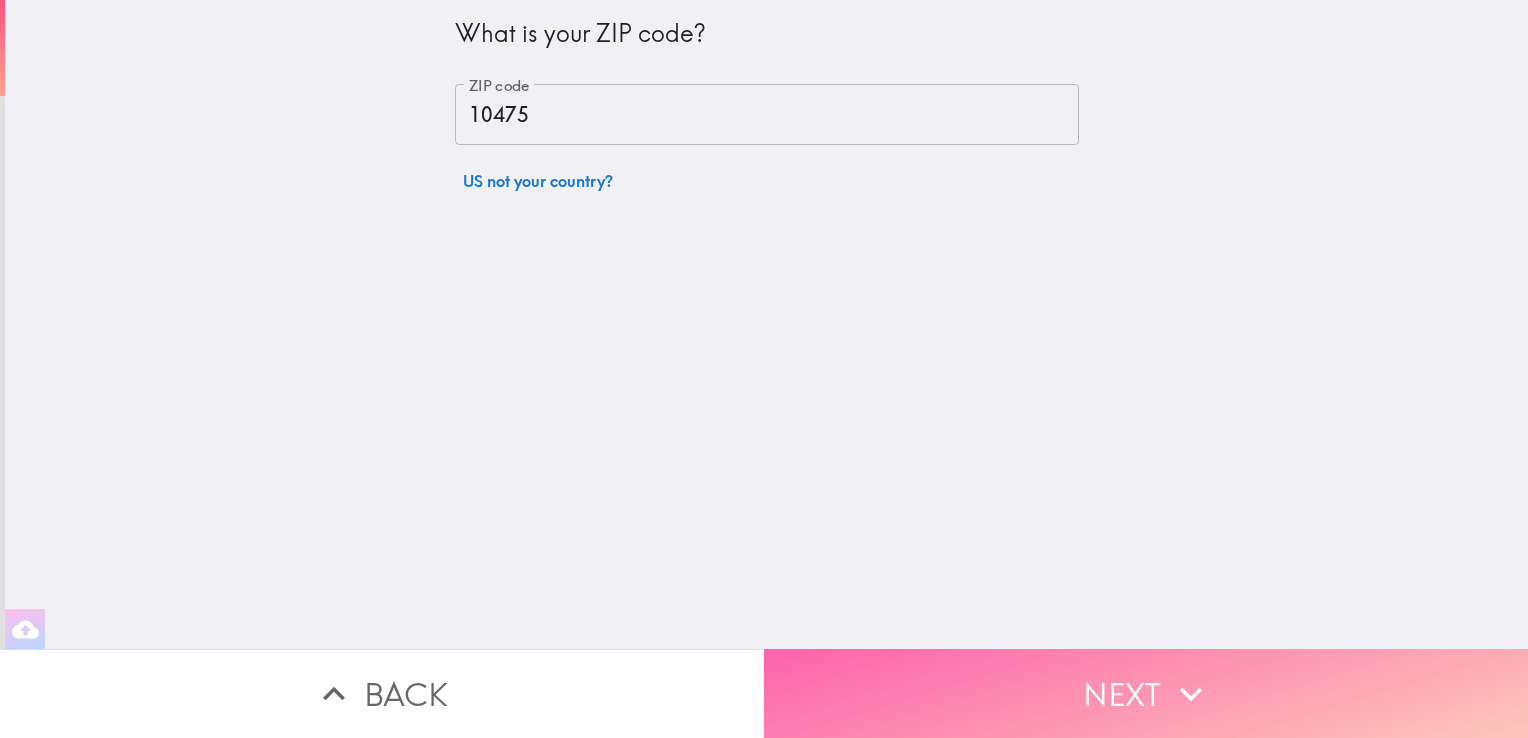 click on "Next" at bounding box center (1146, 693) 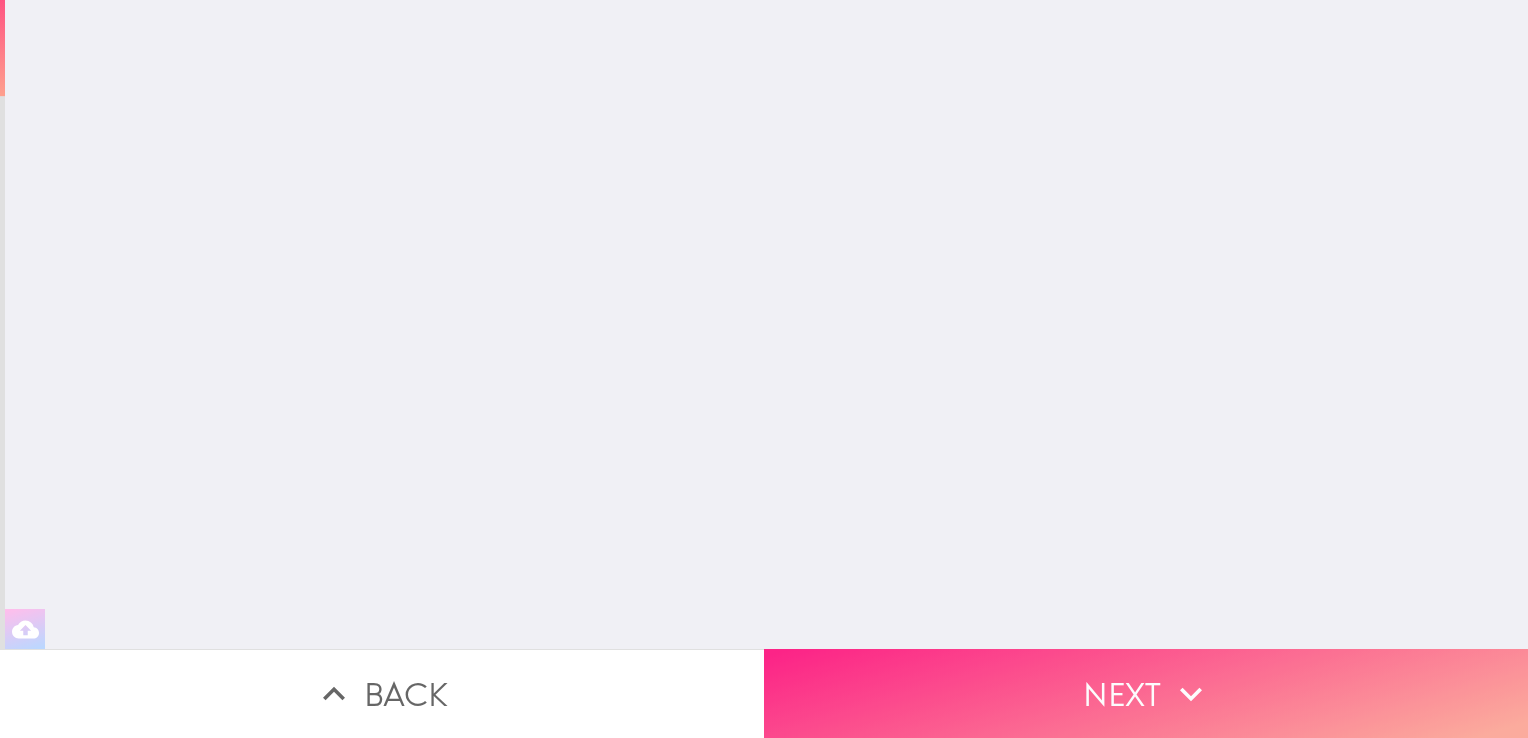 click on "Next" at bounding box center [1146, 693] 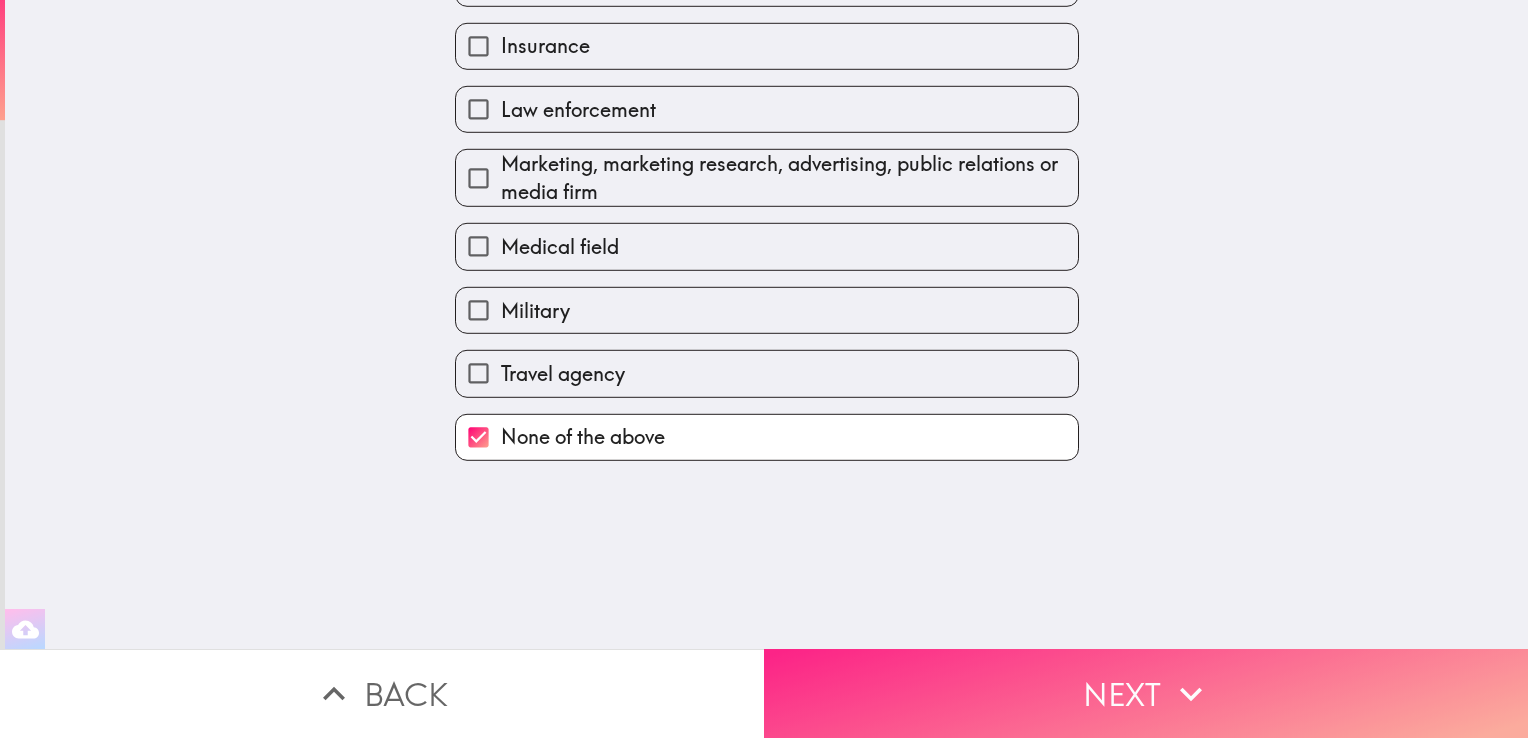 click on "Next" at bounding box center (1146, 693) 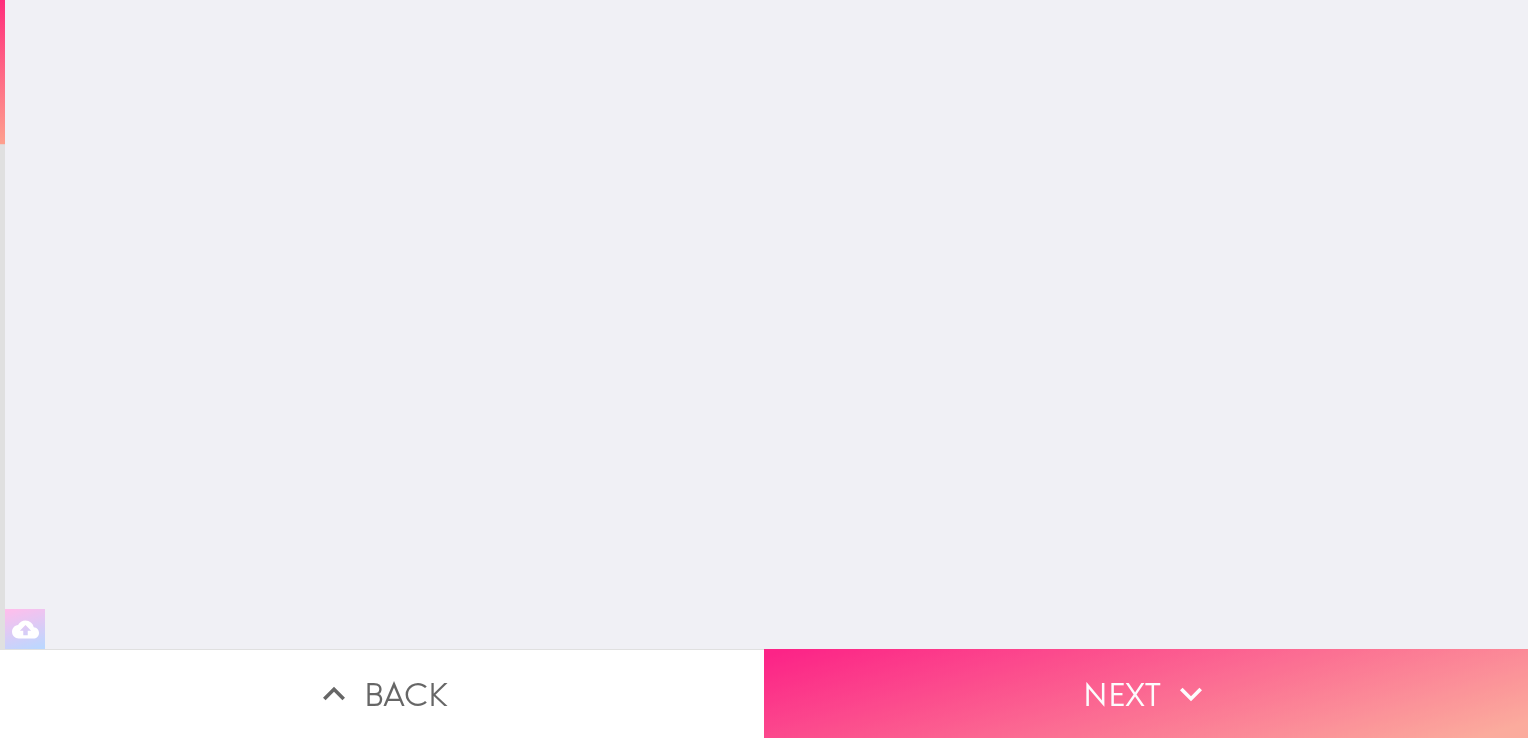 click on "Next" at bounding box center [1146, 693] 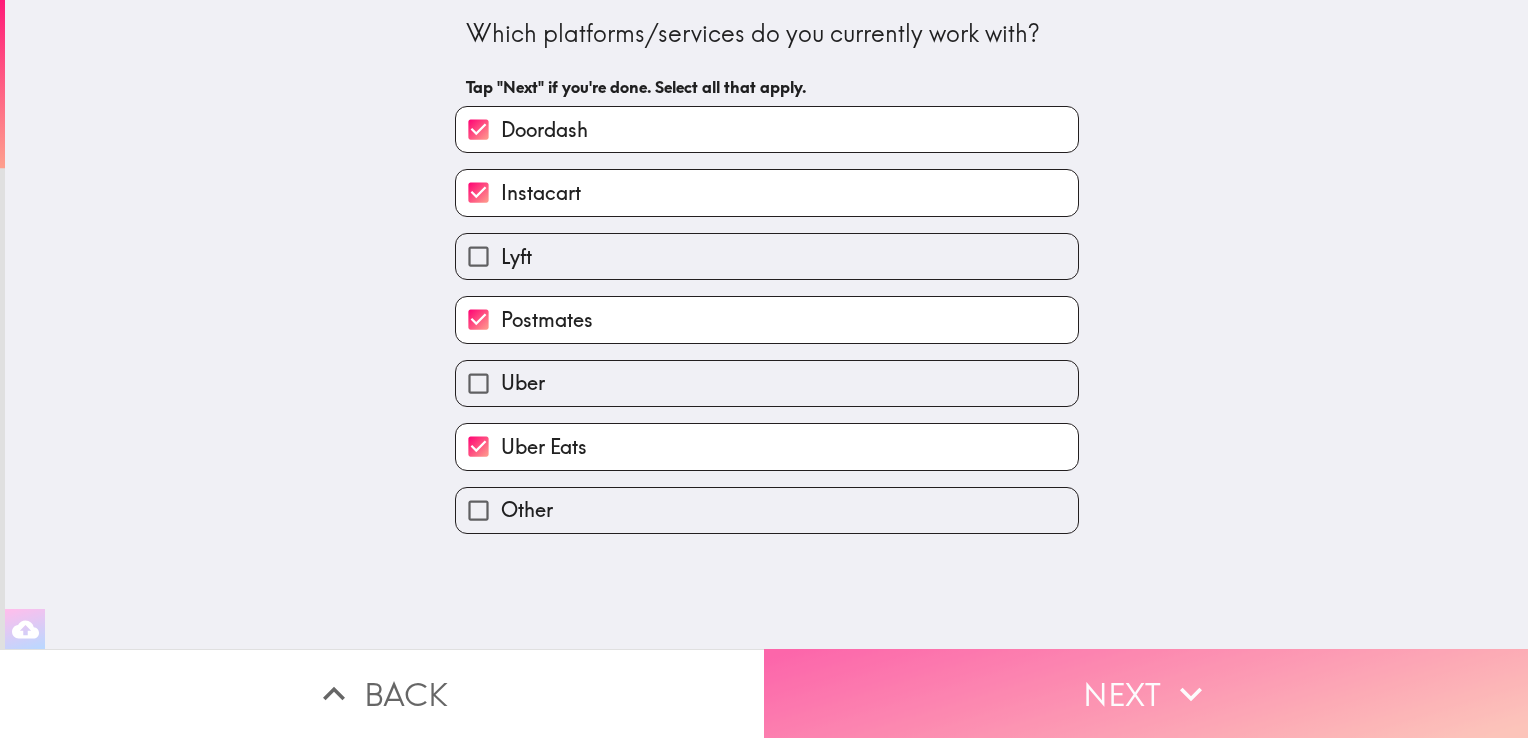 click on "Next" at bounding box center (1146, 693) 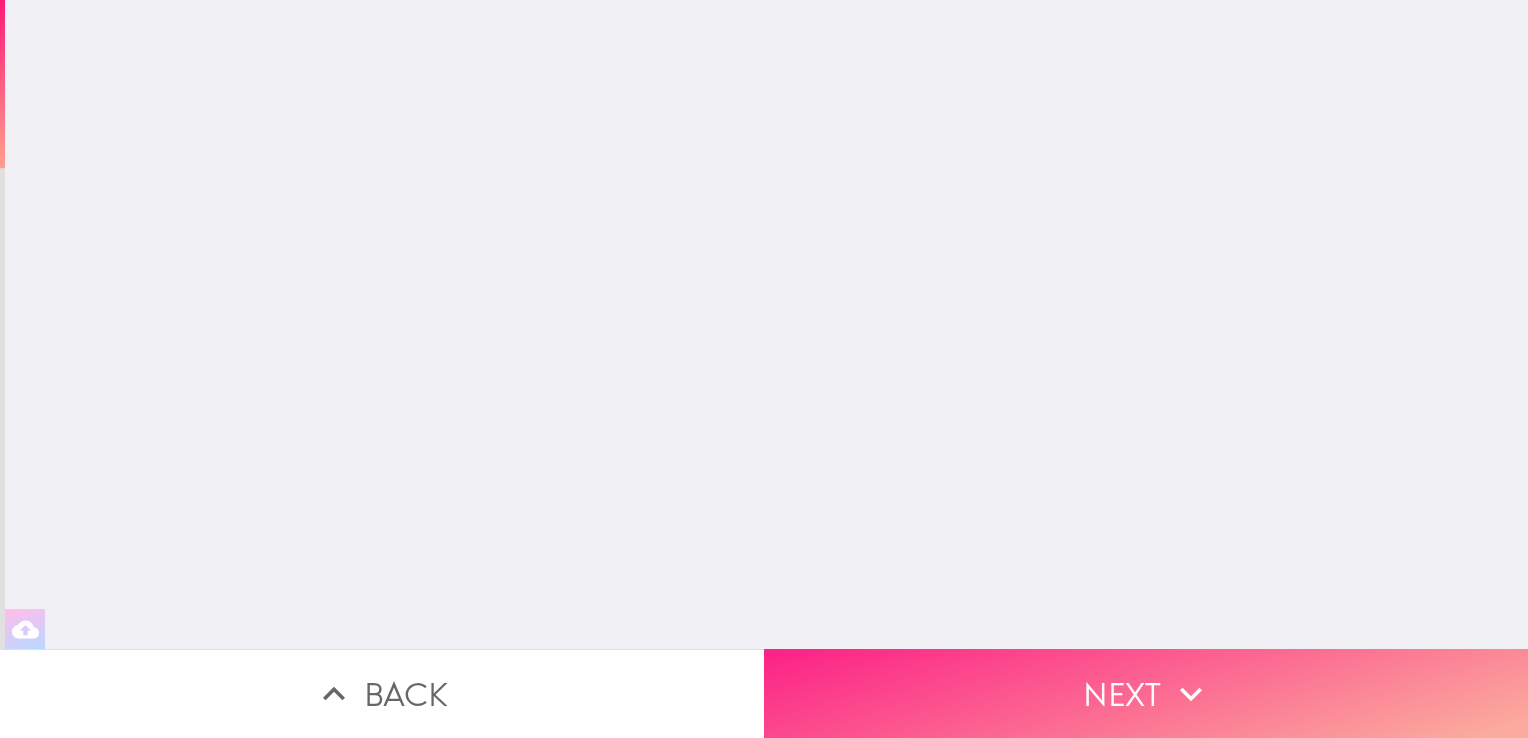 click on "Next" at bounding box center [1146, 693] 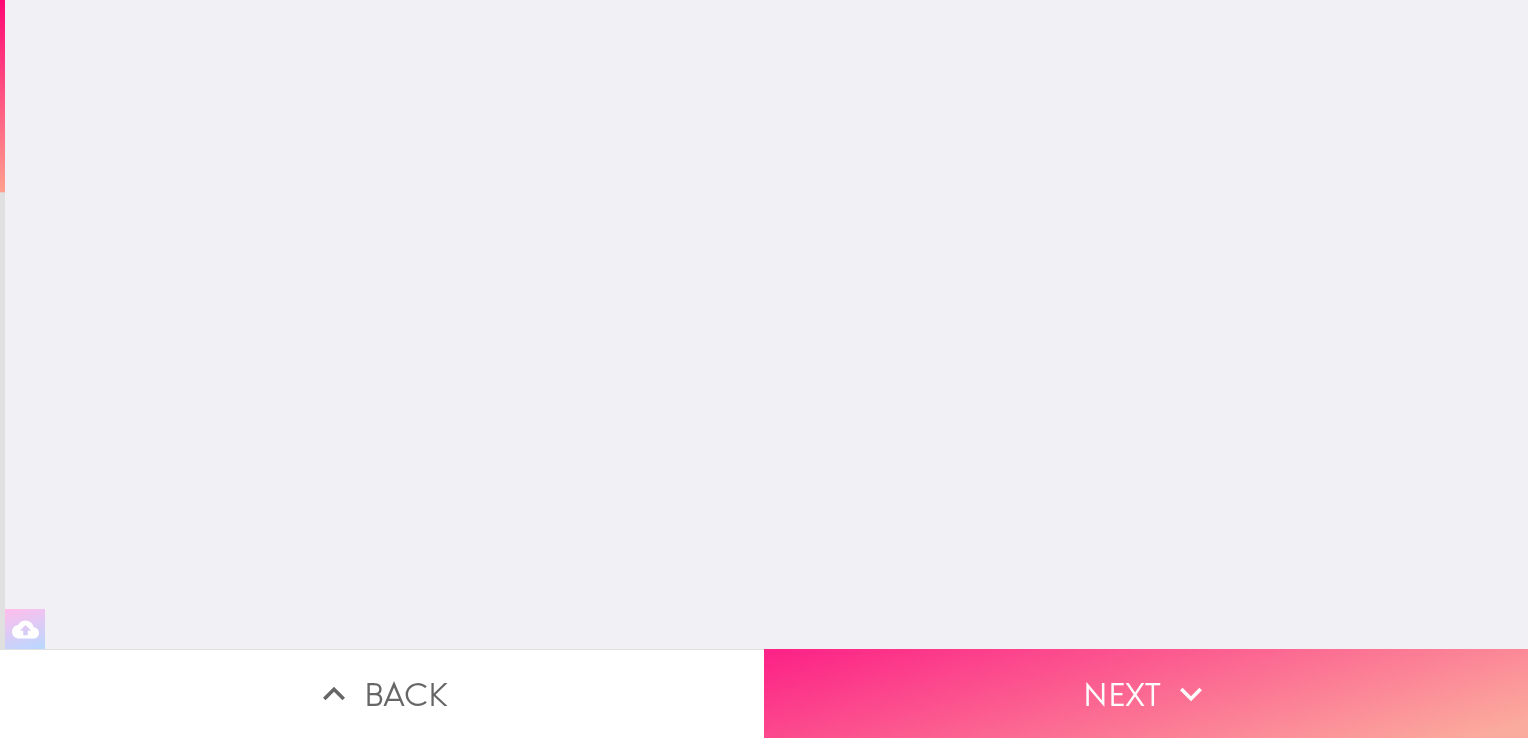click on "Next" at bounding box center [1146, 693] 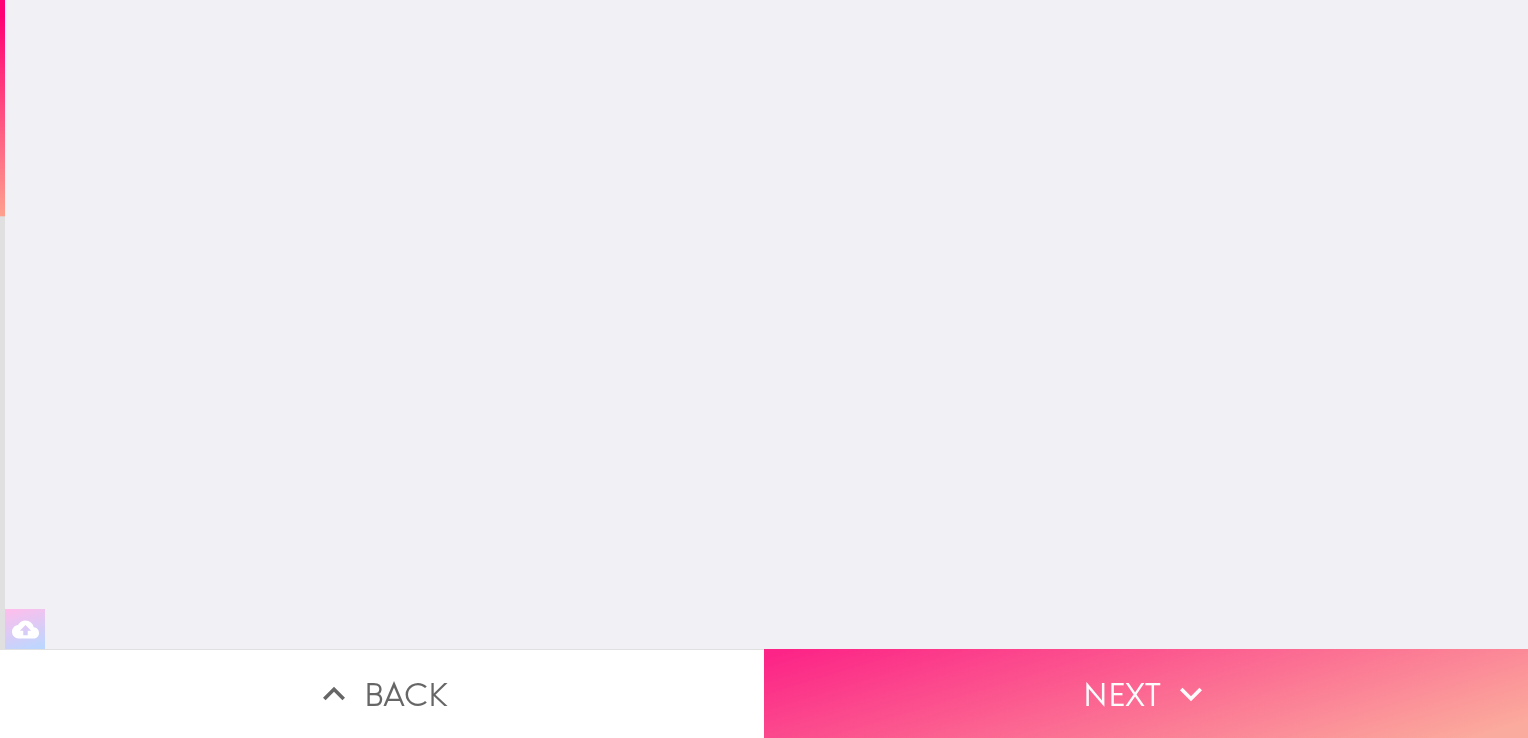 click on "Next" at bounding box center (1146, 693) 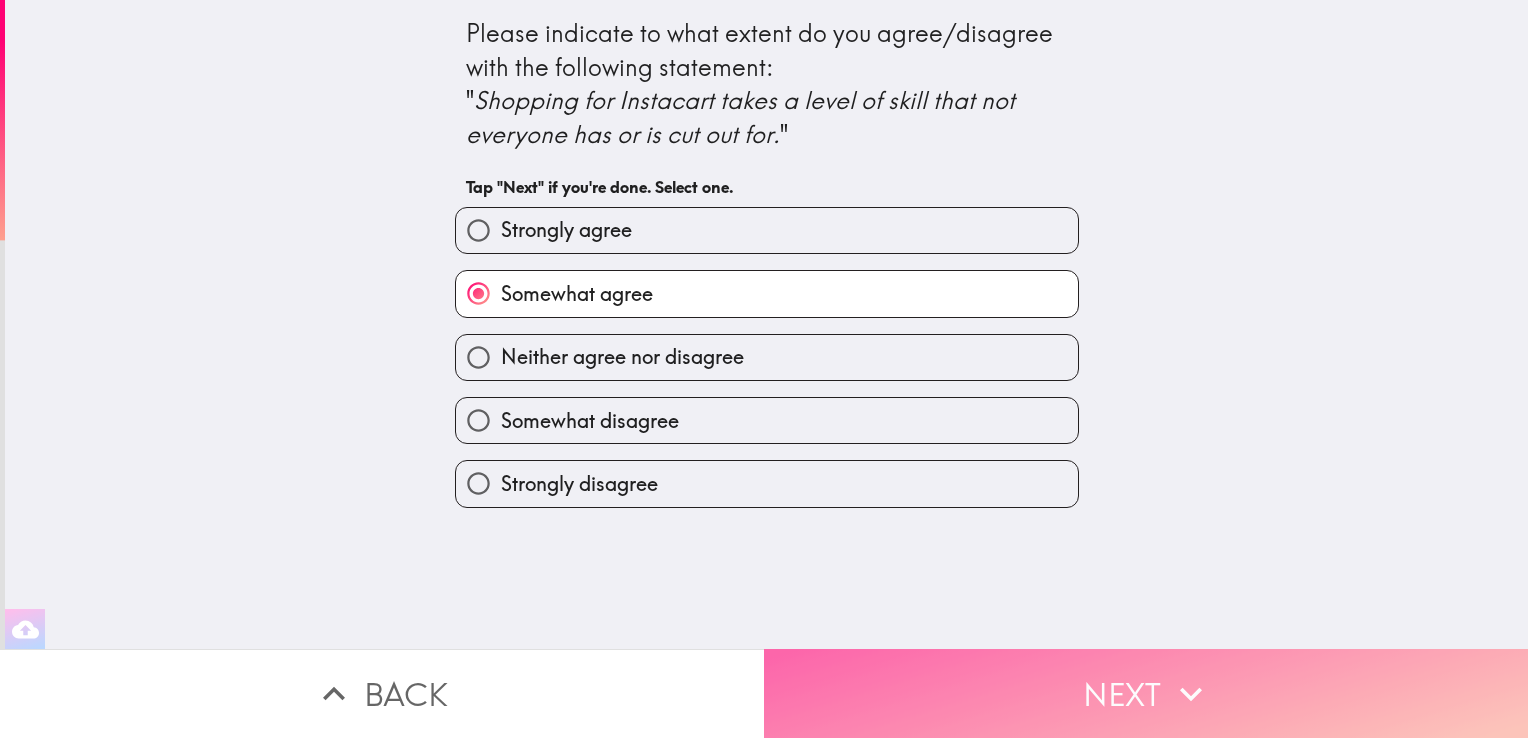 click on "Next" at bounding box center [1146, 693] 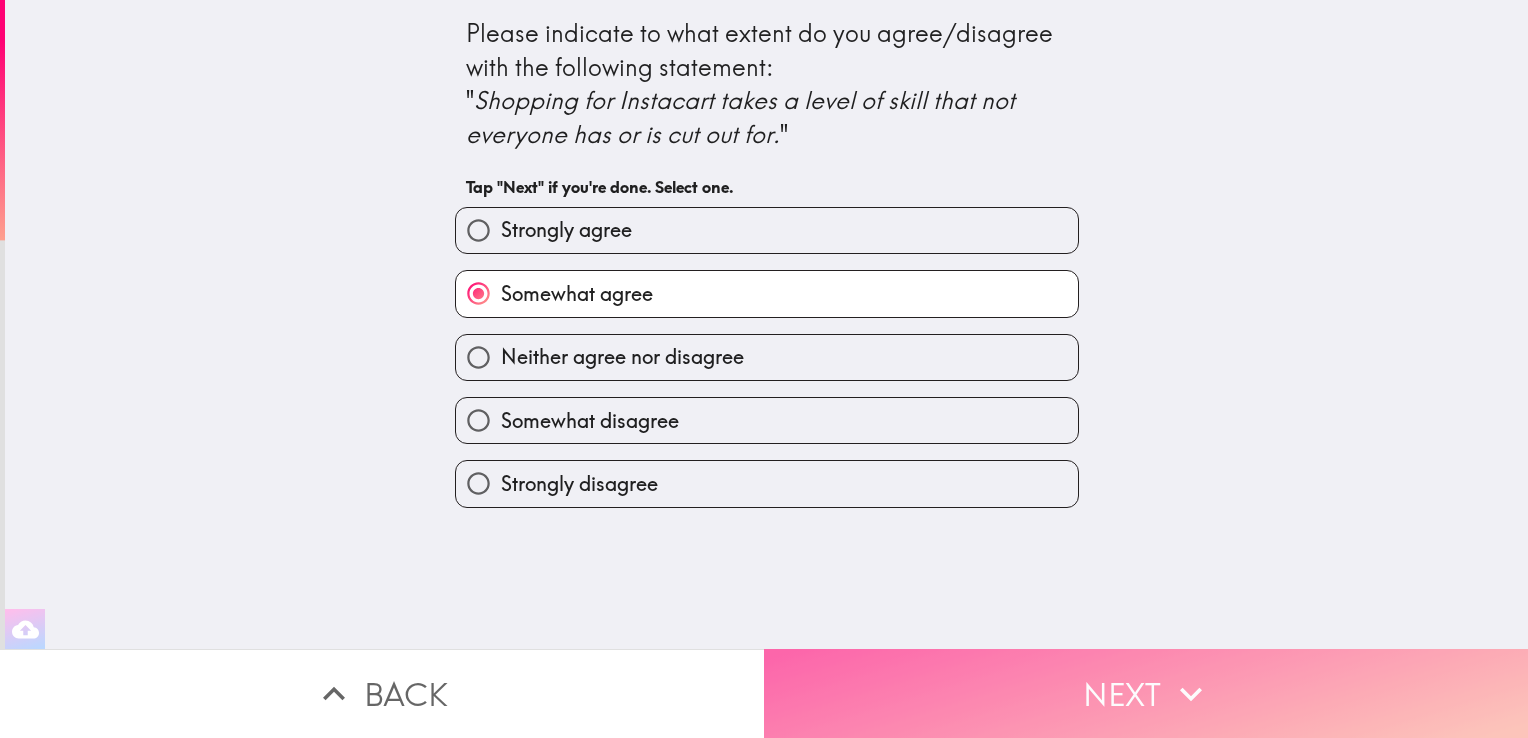 click on "Next" at bounding box center [1146, 693] 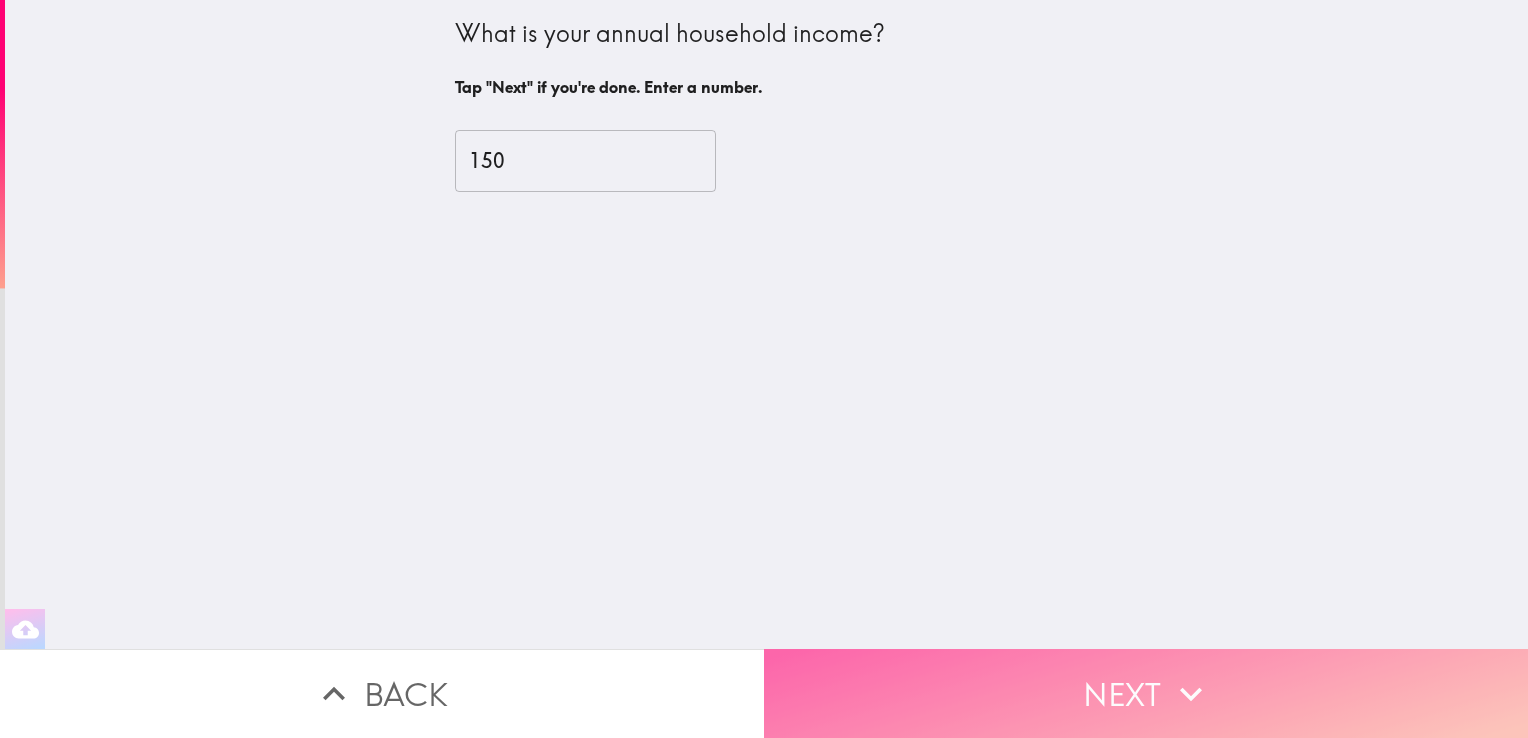 click on "Next" at bounding box center [1146, 693] 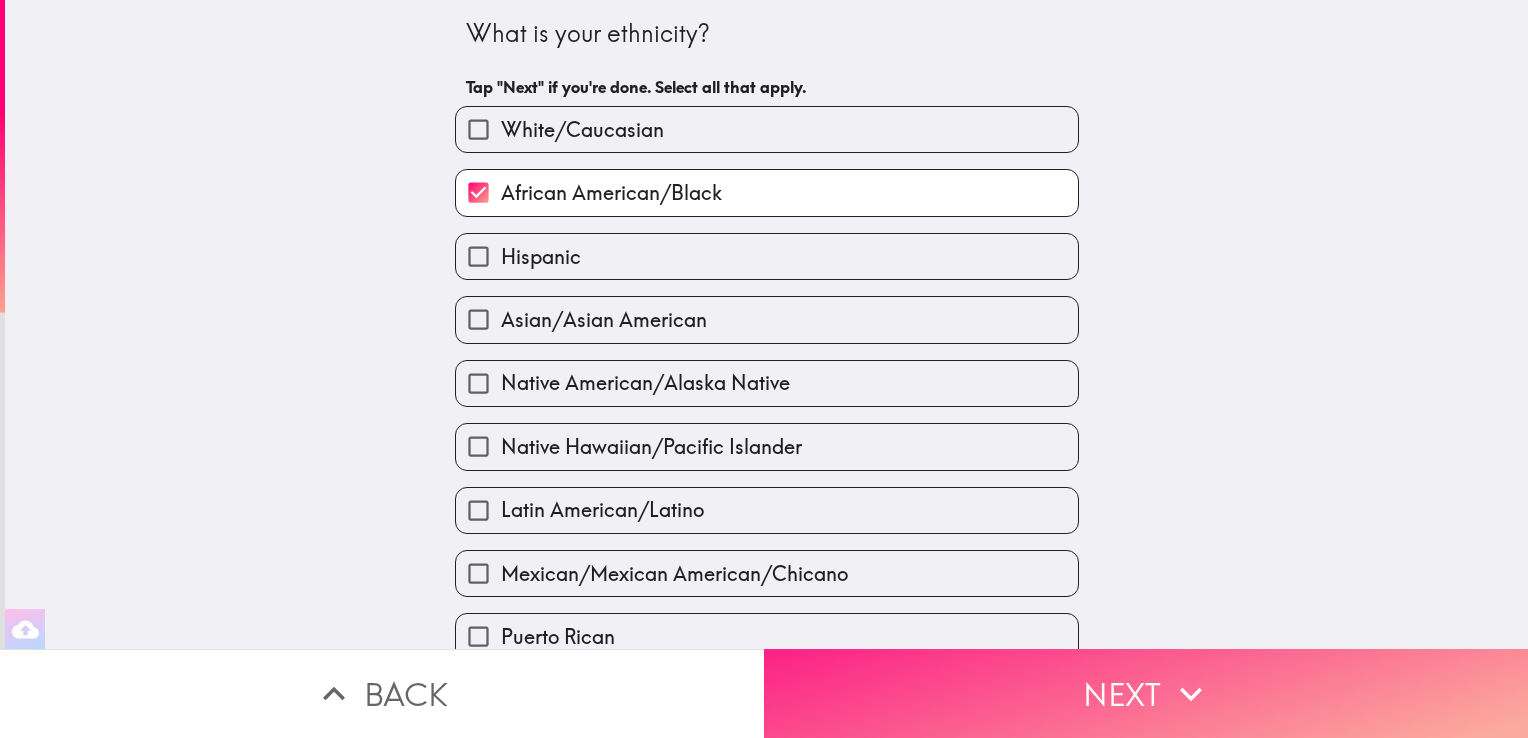 click on "Next" at bounding box center (1146, 693) 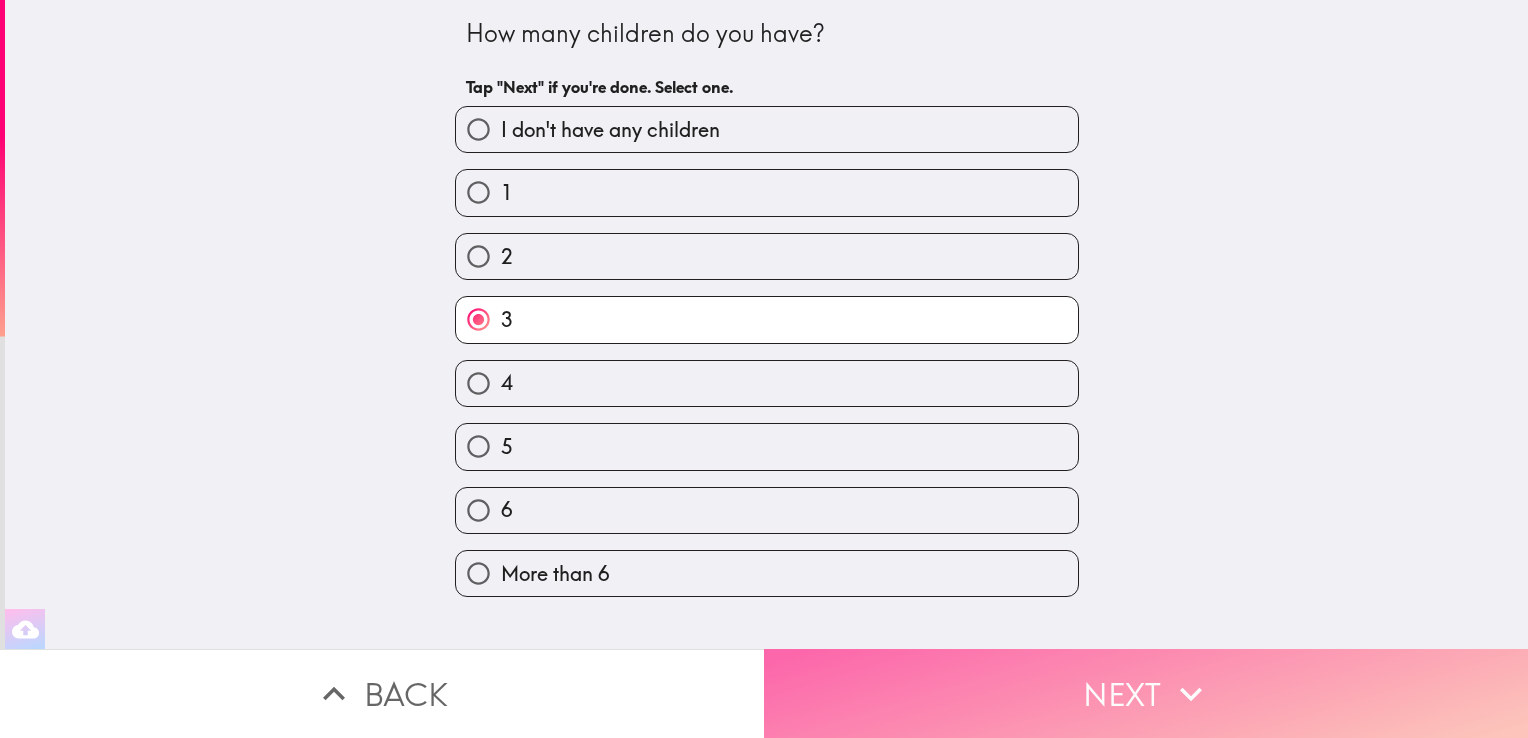 click on "Next" at bounding box center [1146, 693] 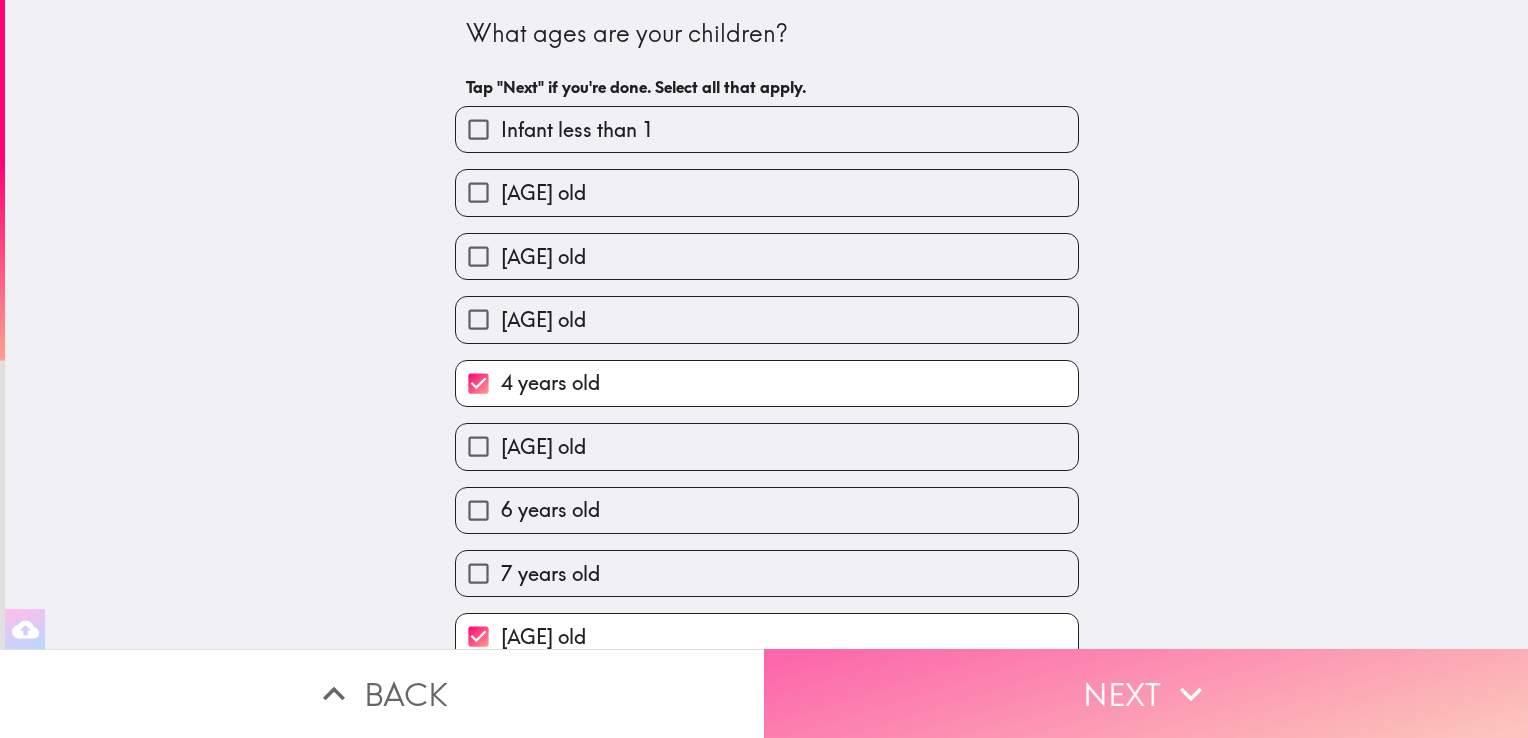 click on "Next" at bounding box center (1146, 693) 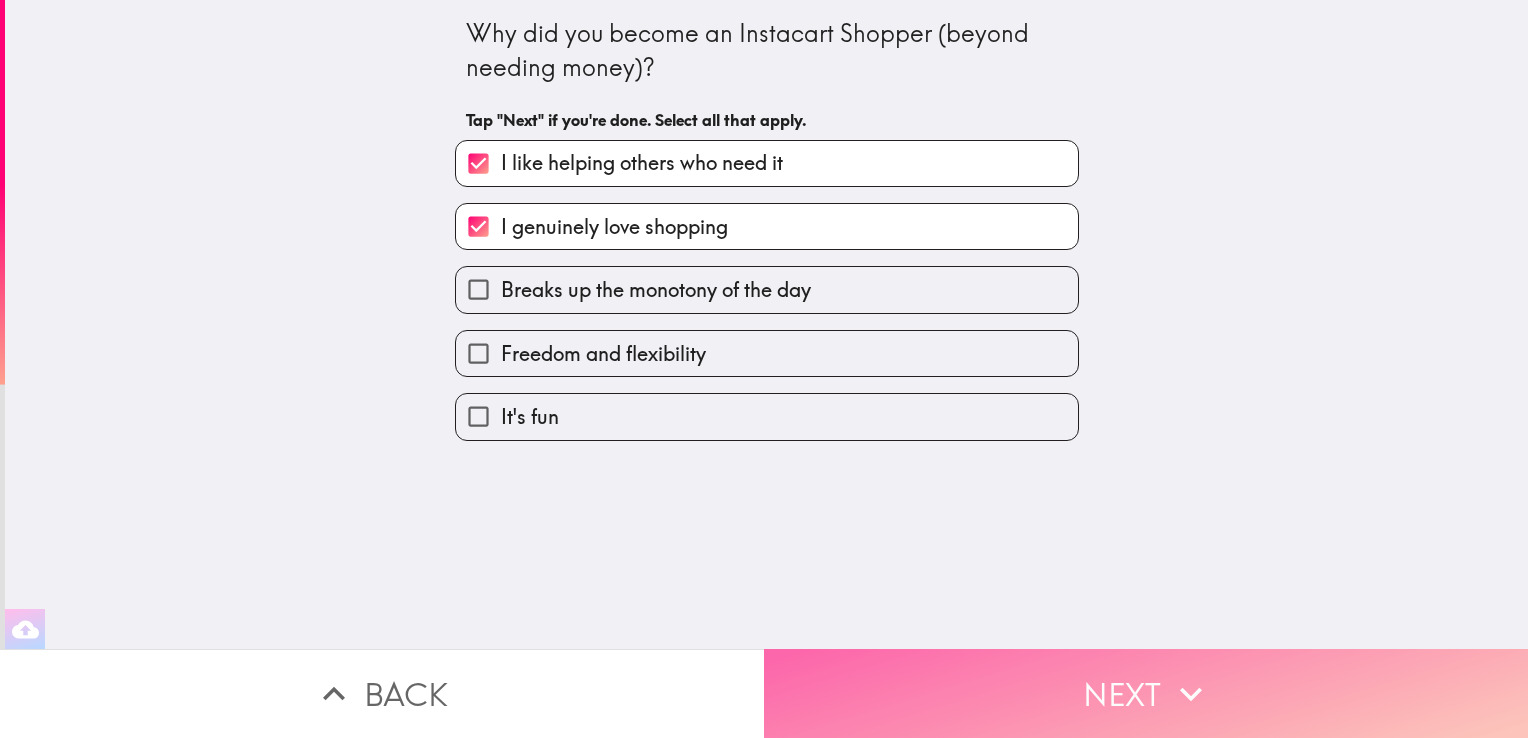 click on "Next" at bounding box center (1146, 693) 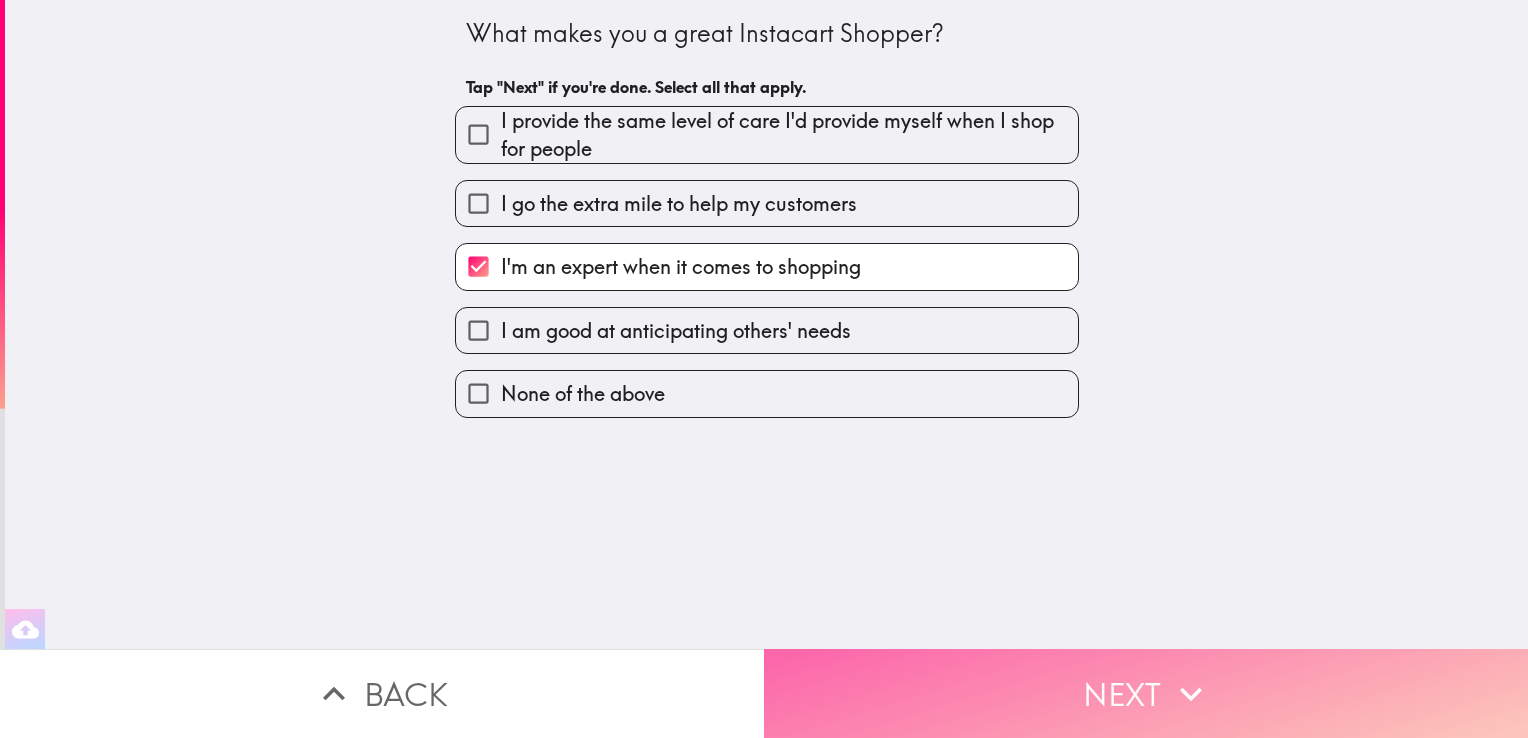click on "Next" at bounding box center (1146, 693) 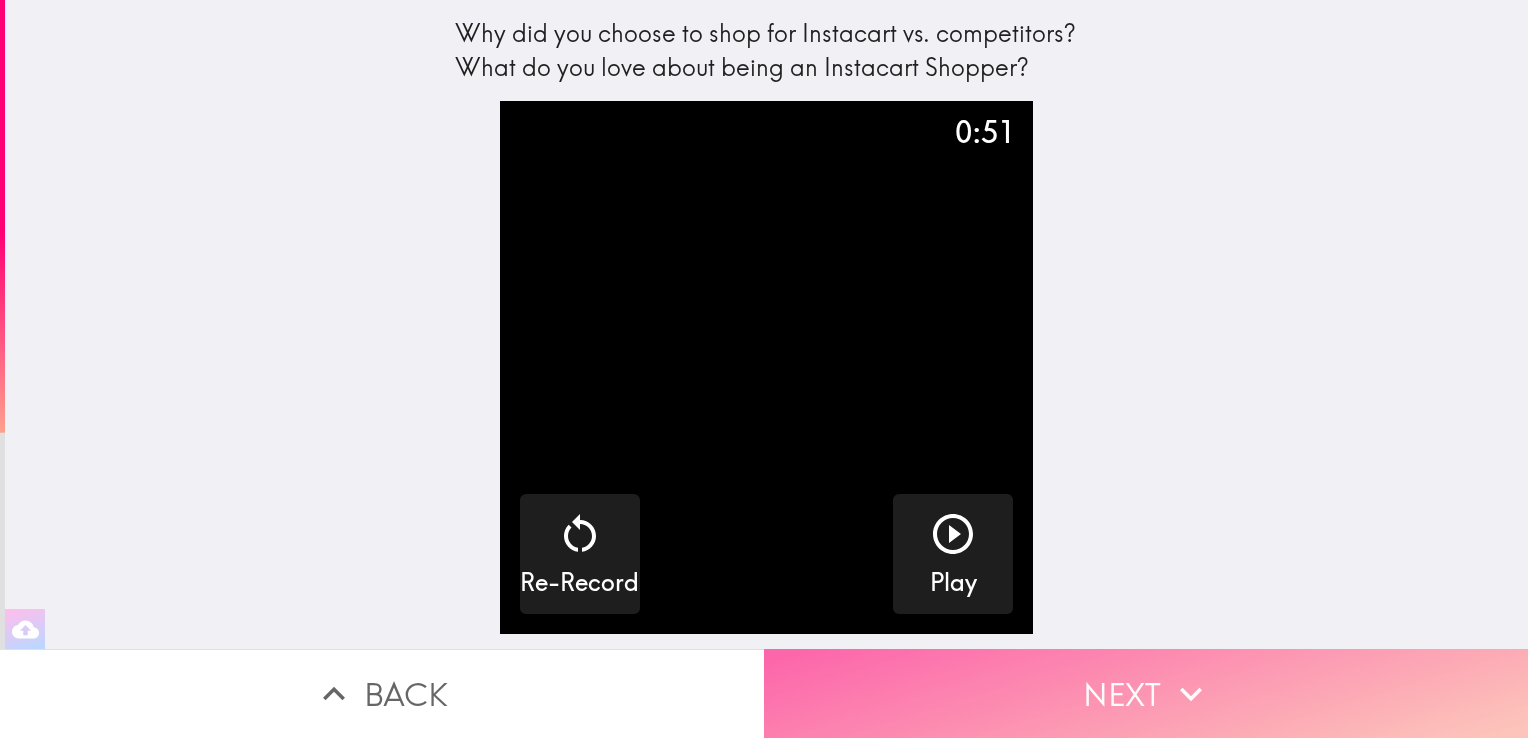 click on "Next" at bounding box center [1146, 693] 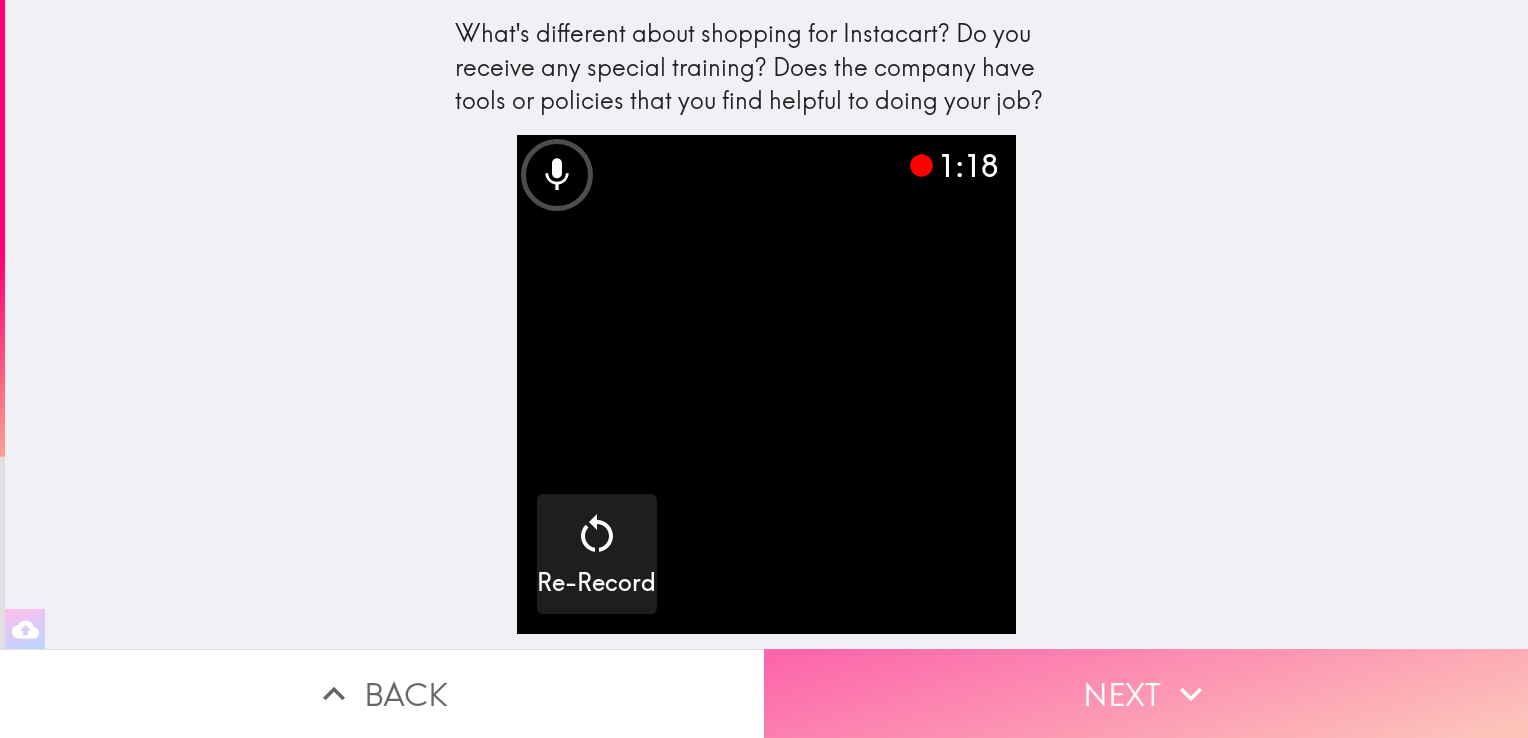 click on "Next" at bounding box center (1146, 693) 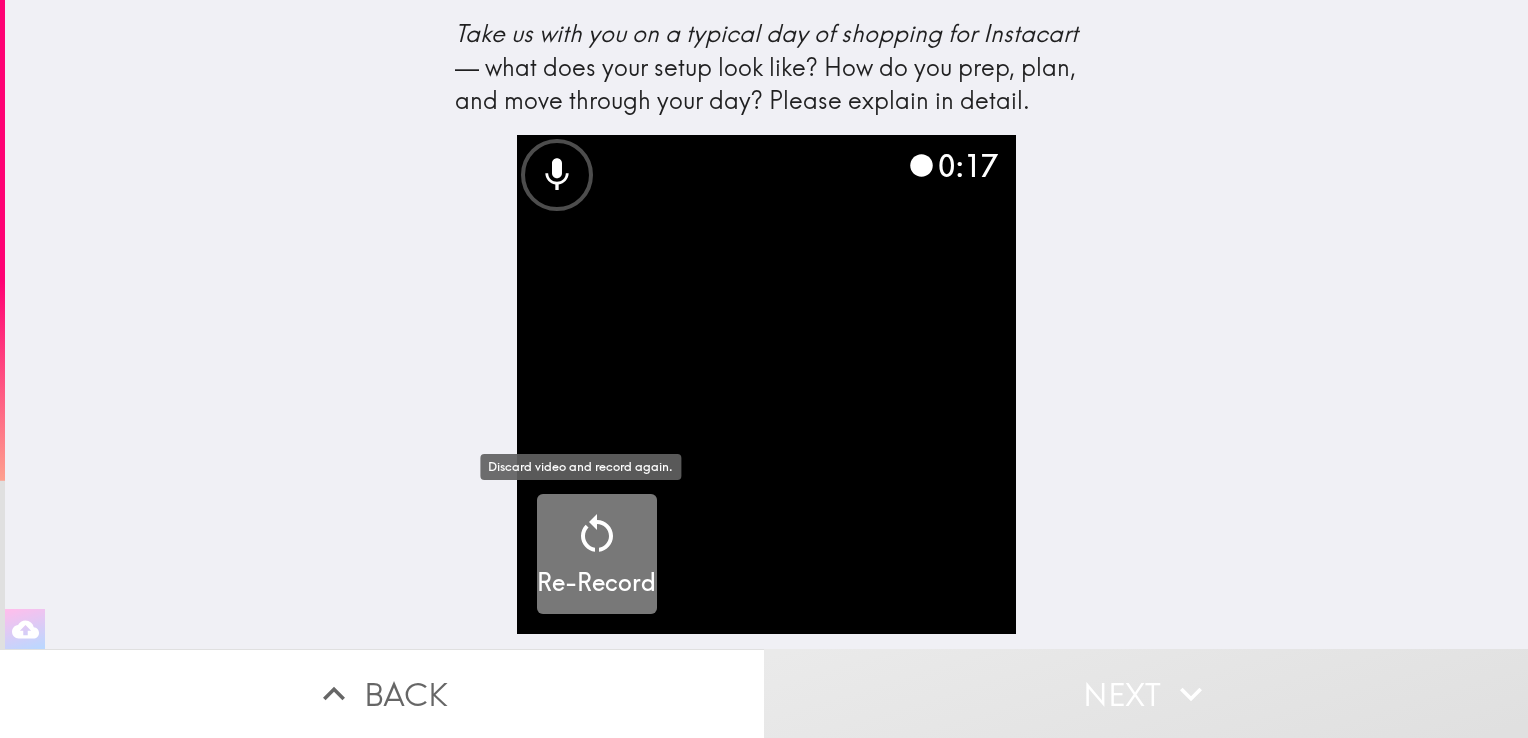 click on "Re-Record" at bounding box center [596, 555] 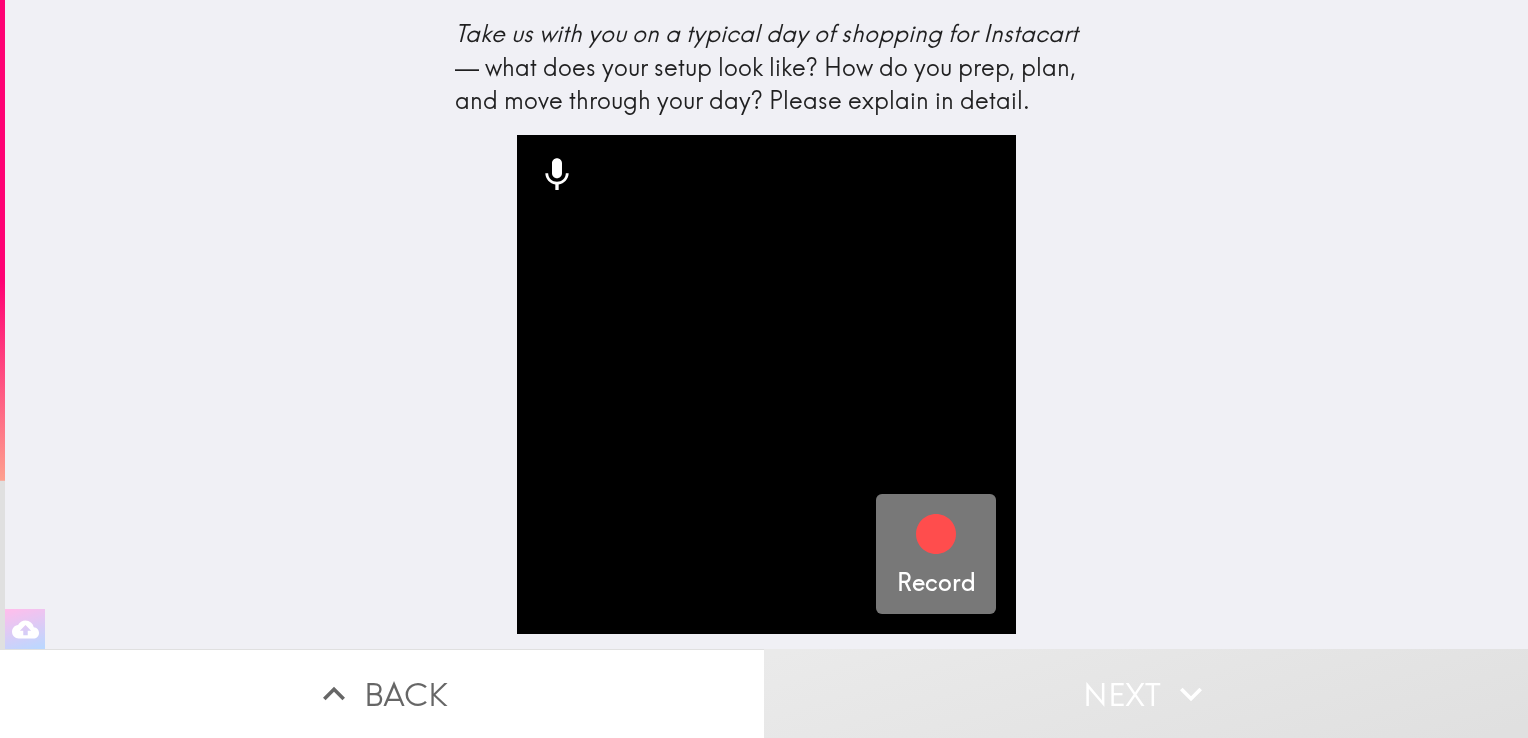 click on "Record" at bounding box center [936, 583] 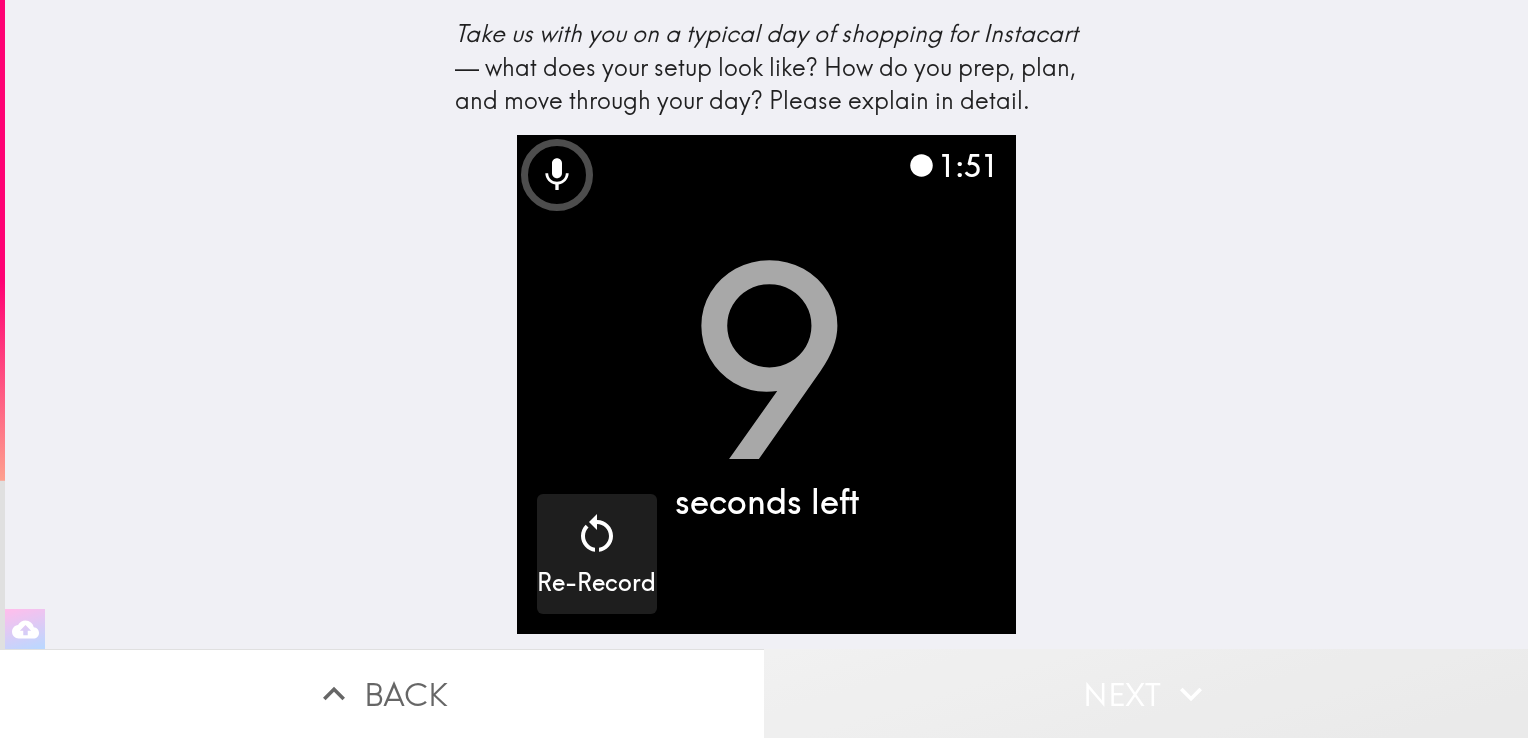 click on "Next" at bounding box center [1146, 693] 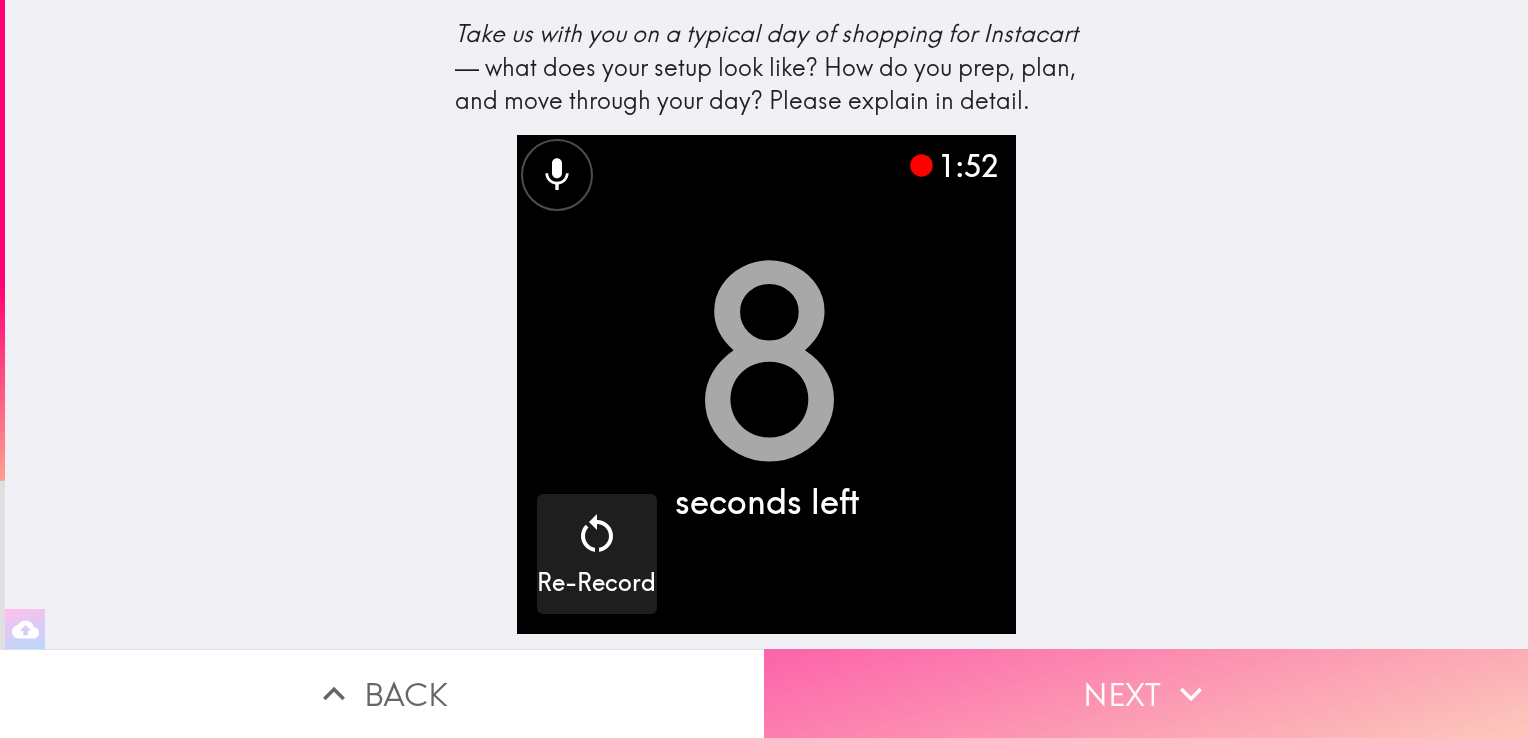 click on "Next" at bounding box center (1146, 693) 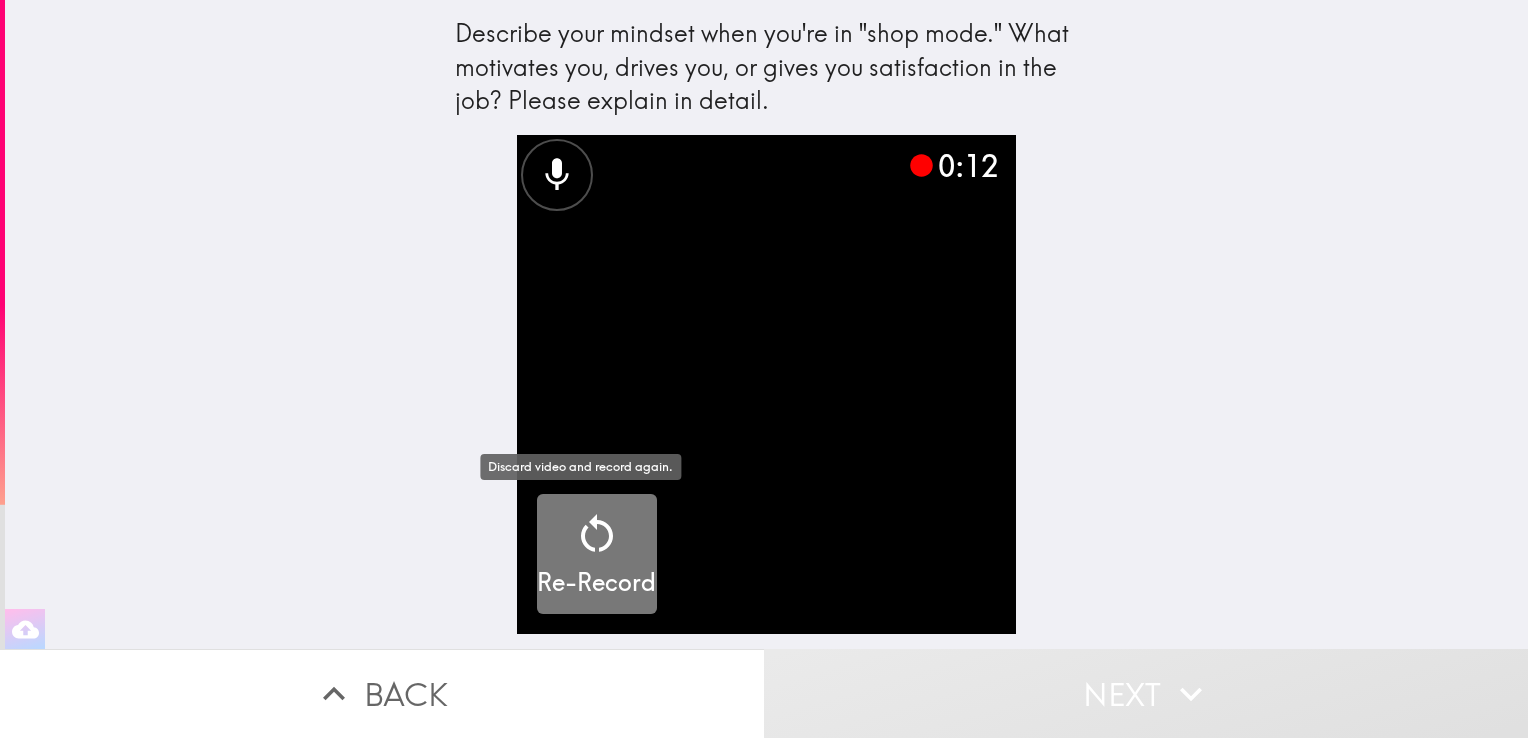 click 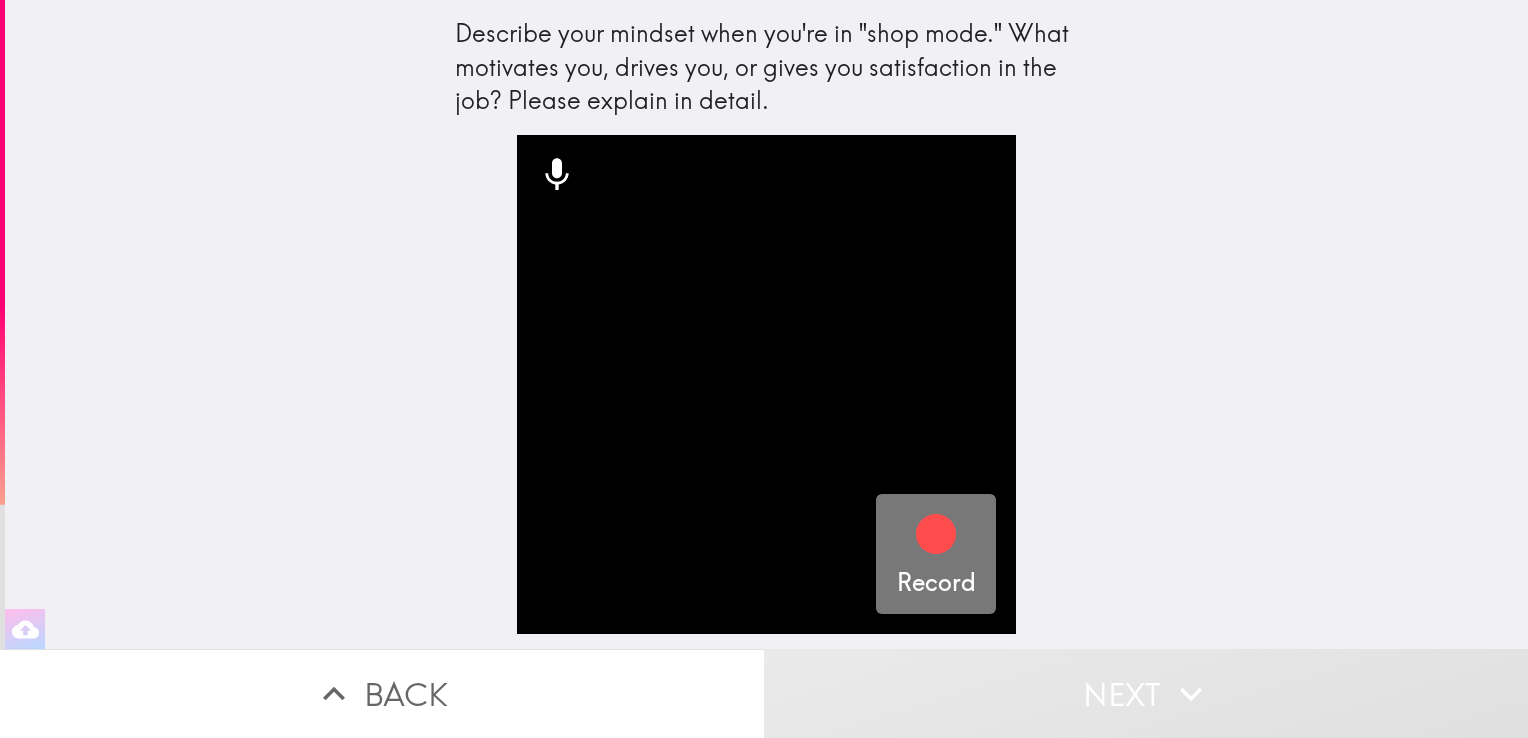 click on "Record" at bounding box center [936, 583] 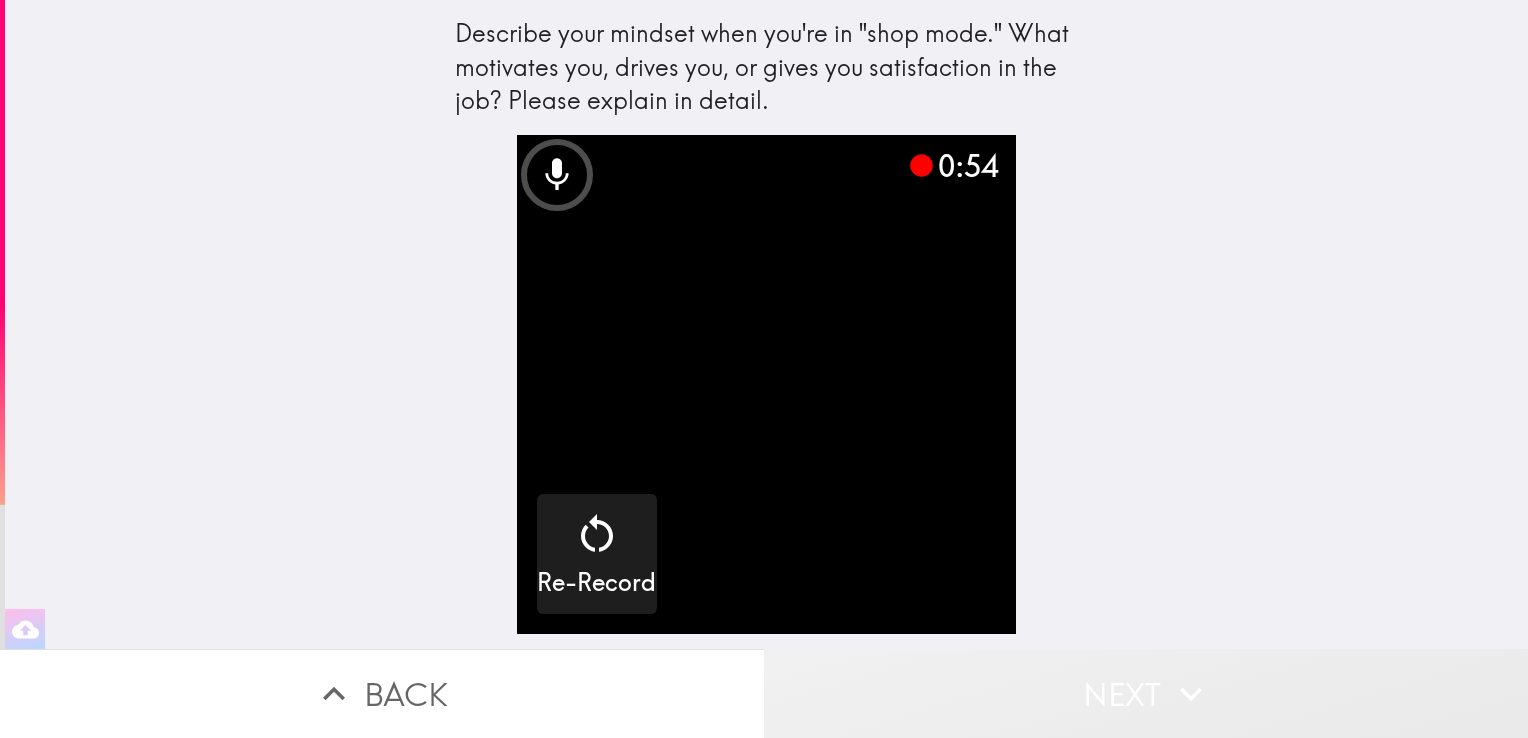 click on "Next" at bounding box center (1146, 693) 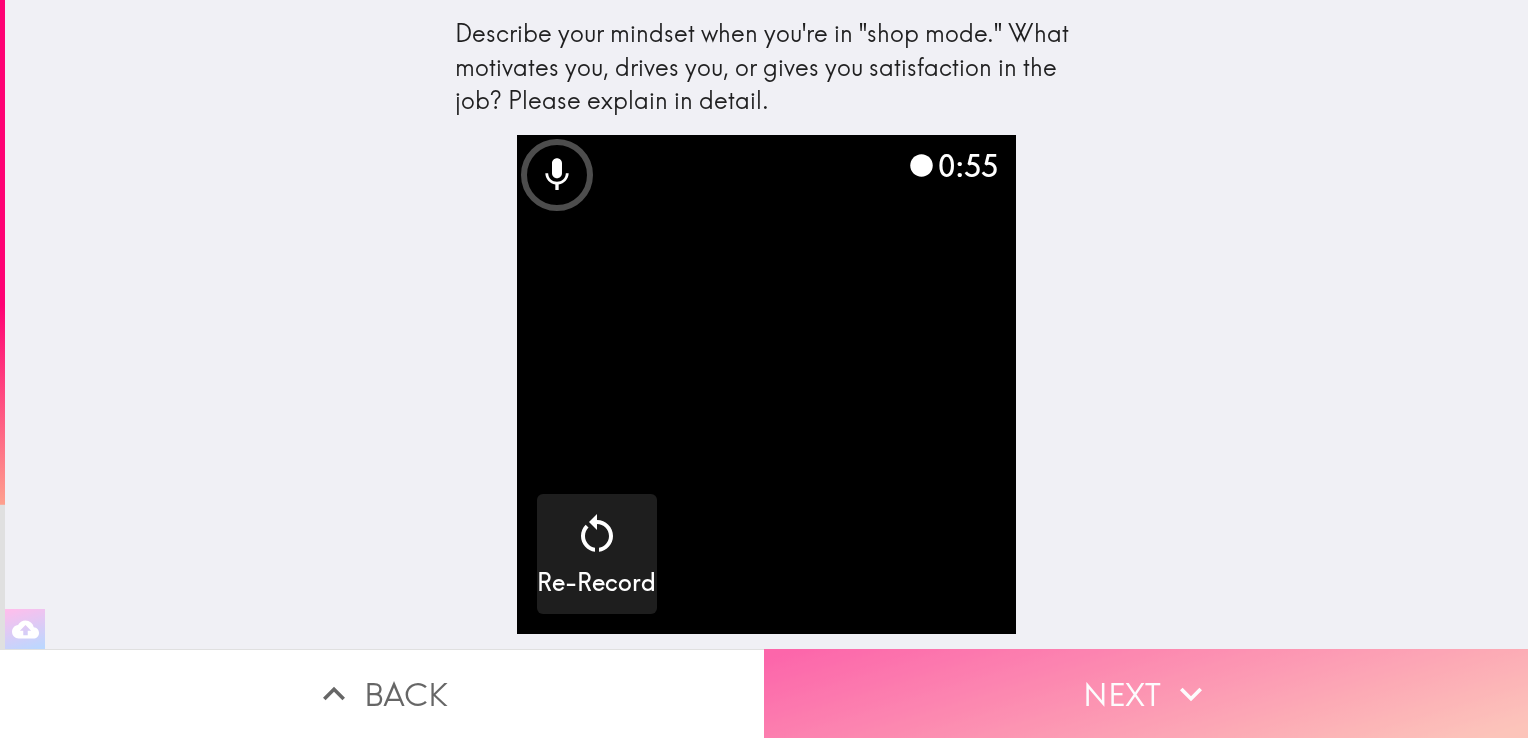 click on "Next" at bounding box center [1146, 693] 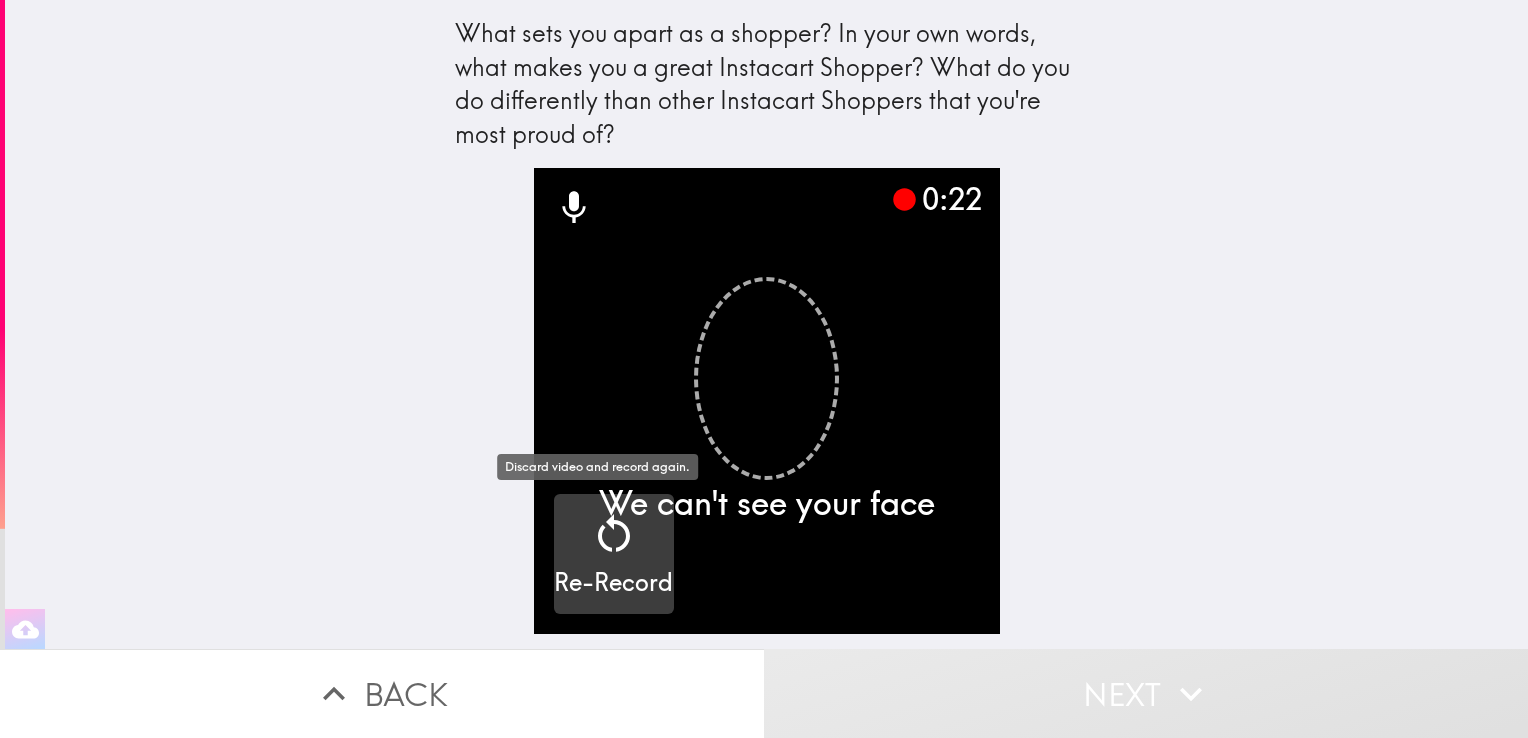 click on "Re-Record" at bounding box center [613, 583] 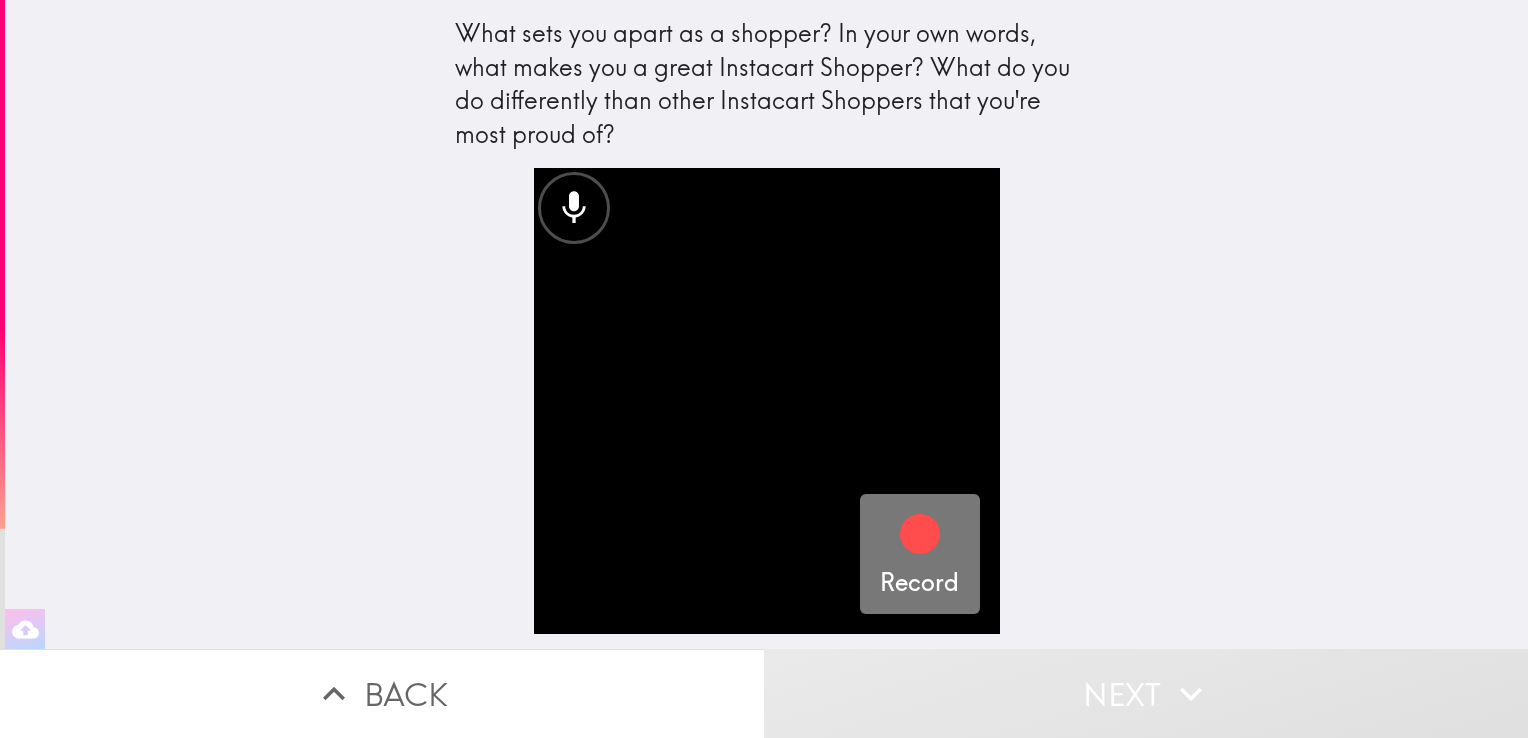 click on "Record" at bounding box center [919, 555] 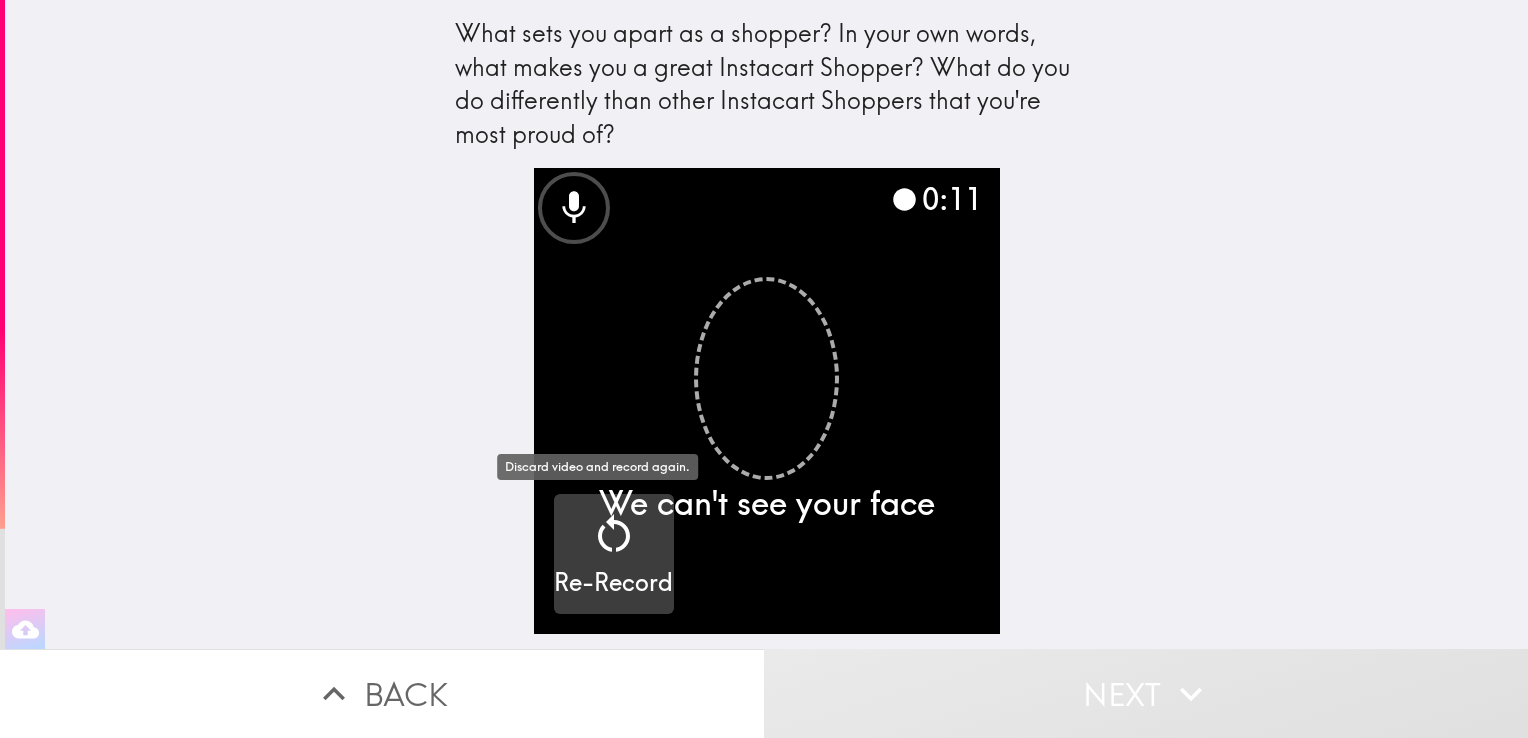 click 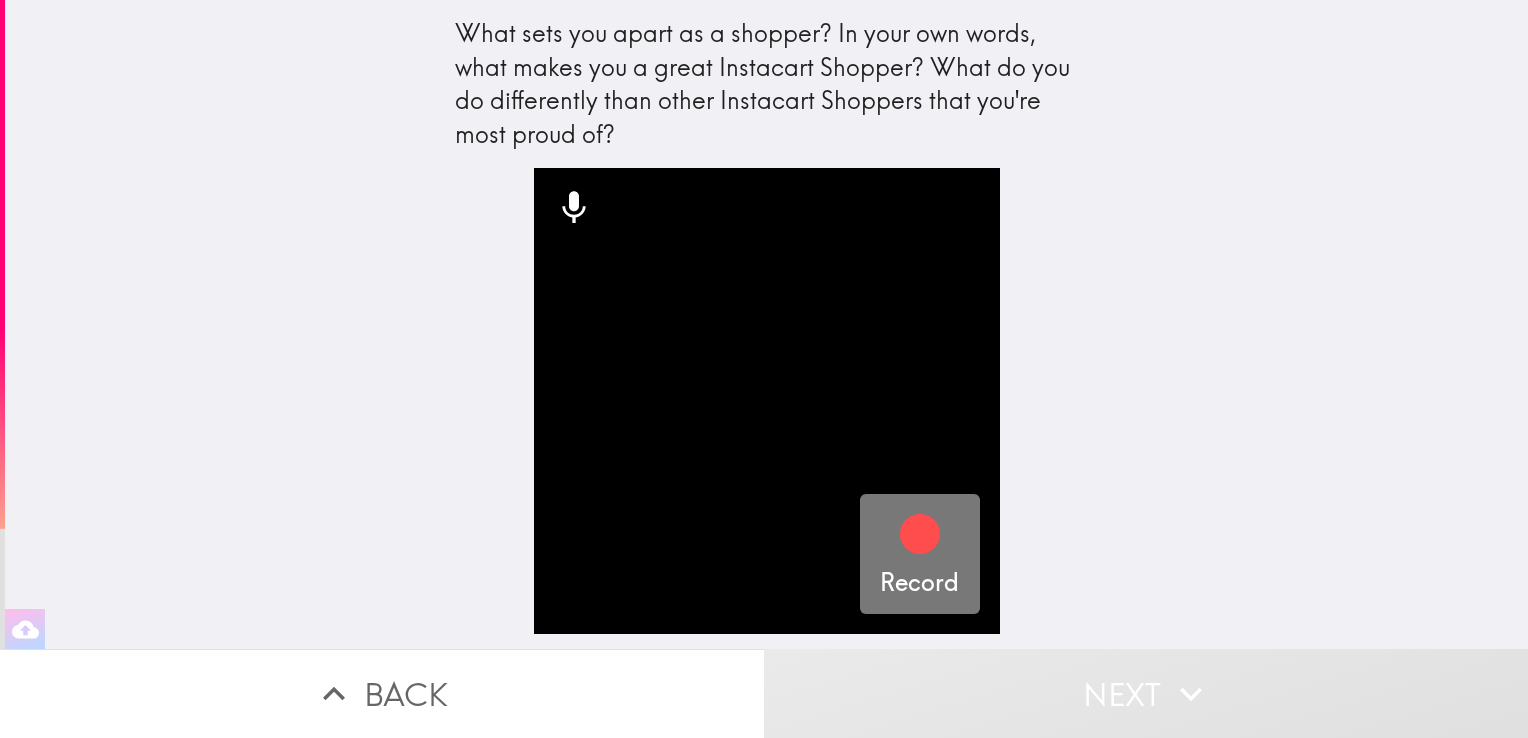 click on "Record" at bounding box center (920, 554) 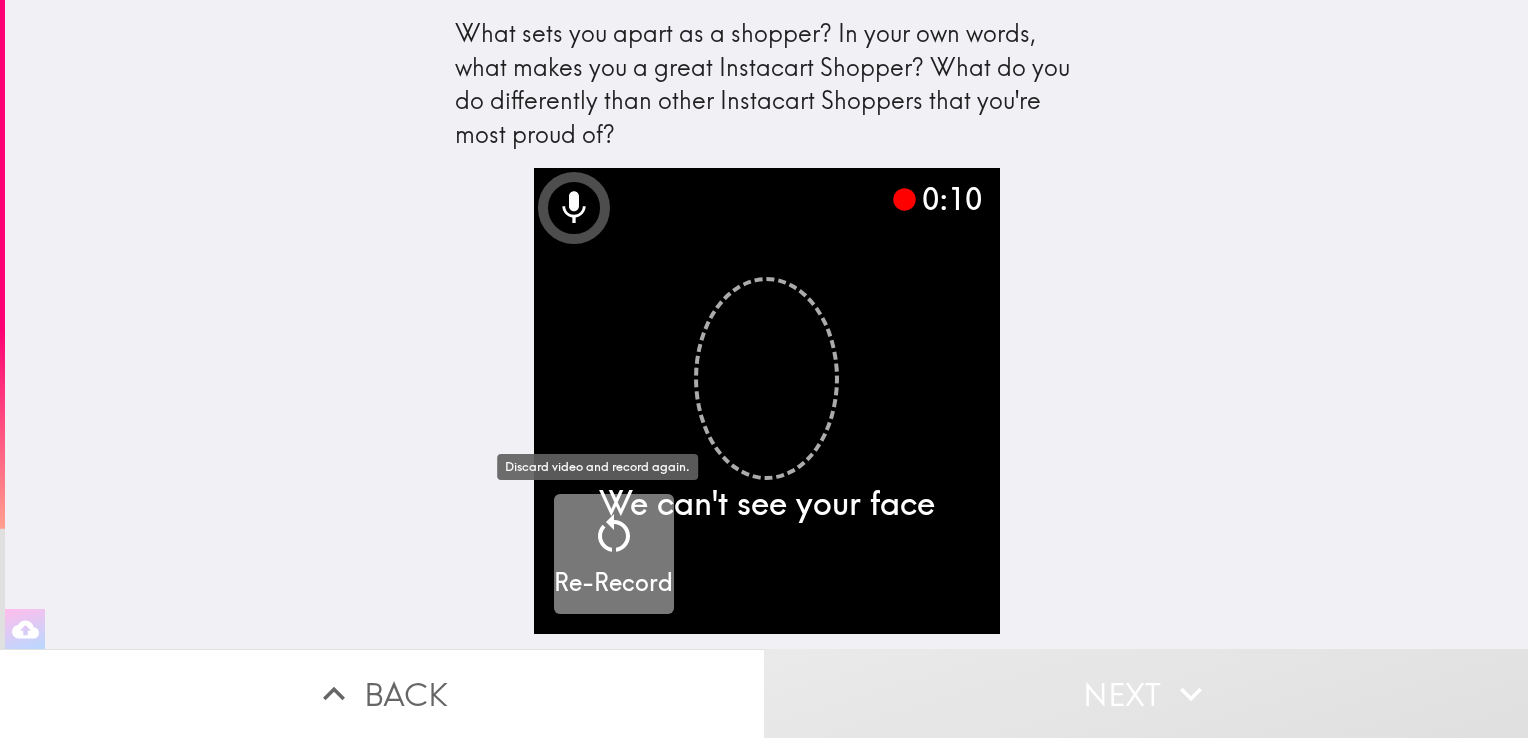click 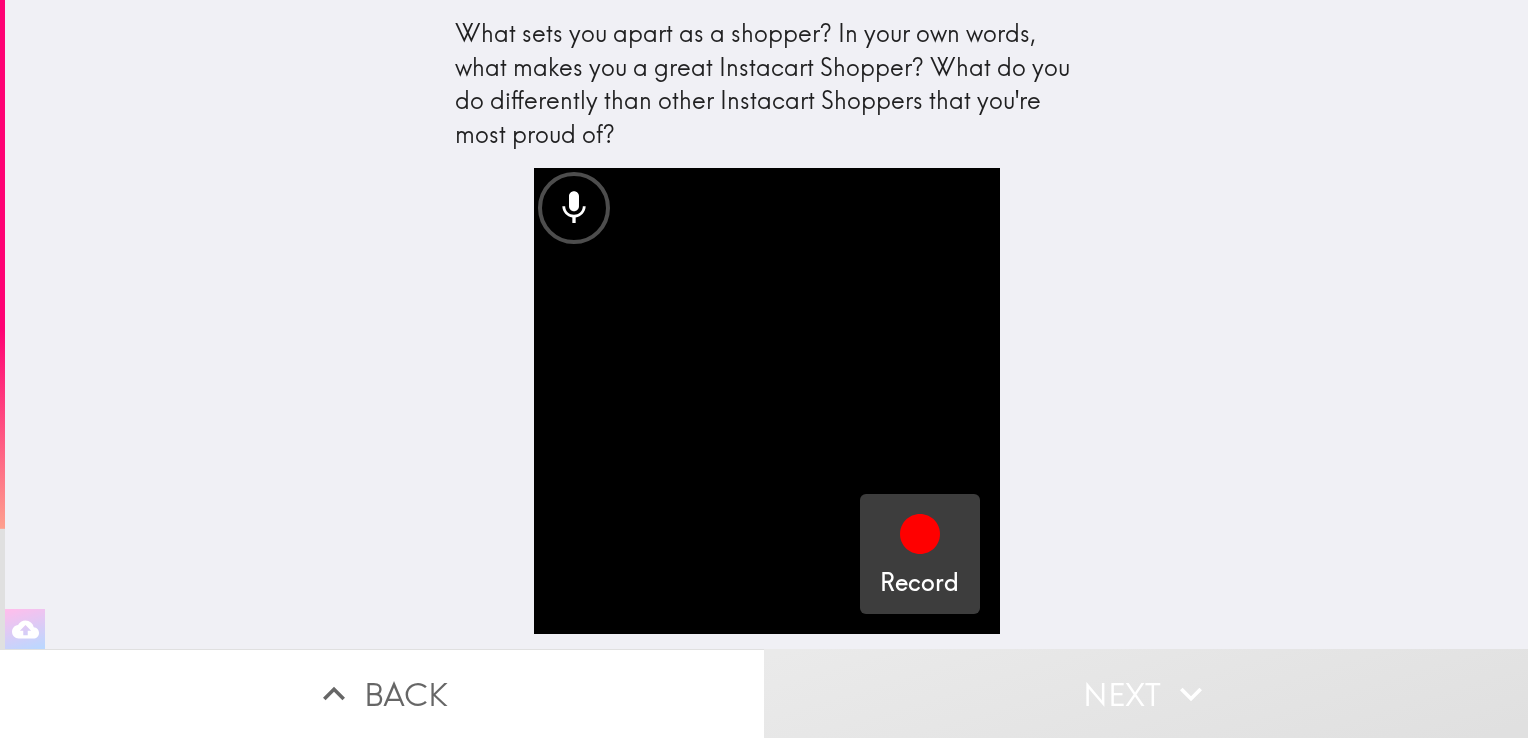 click on "Record" at bounding box center (919, 583) 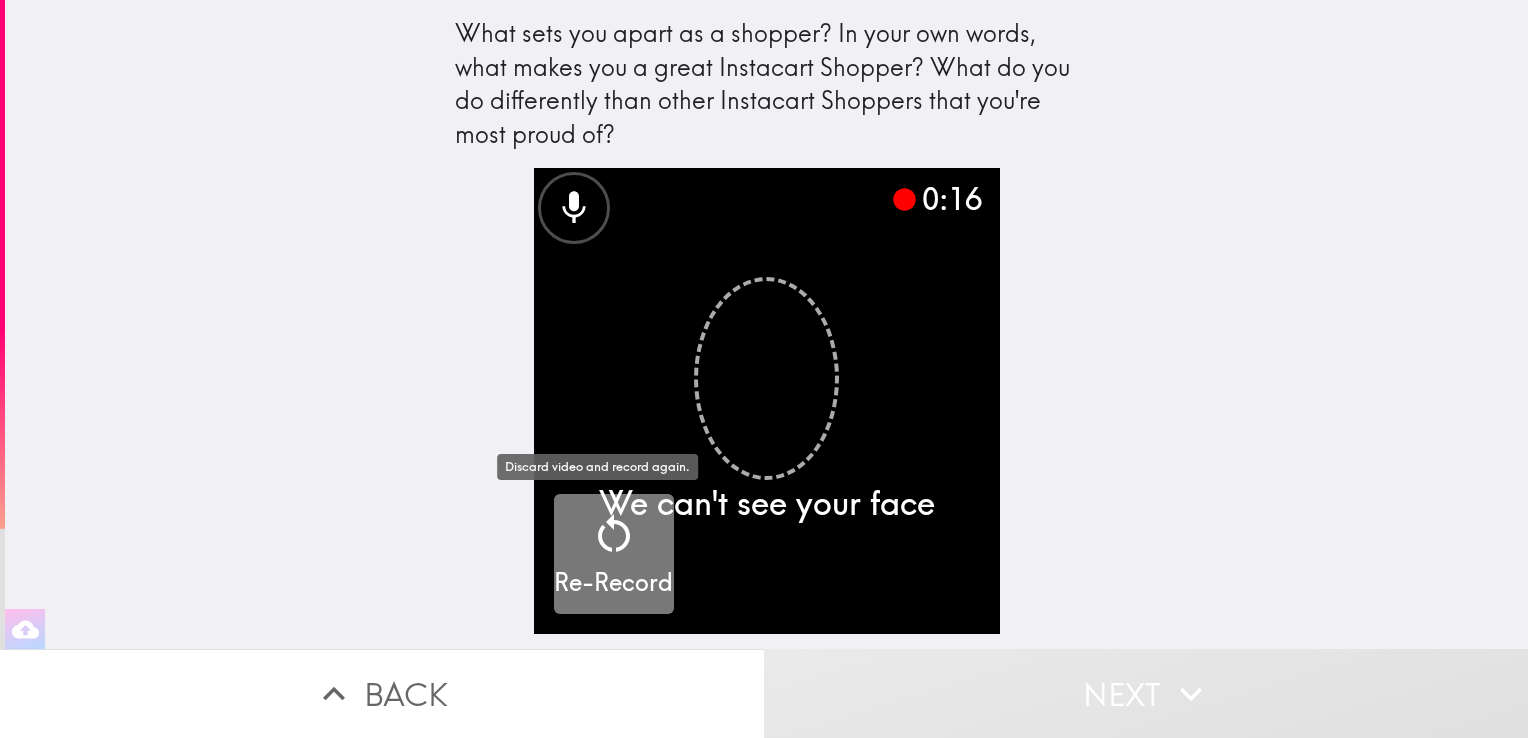 click 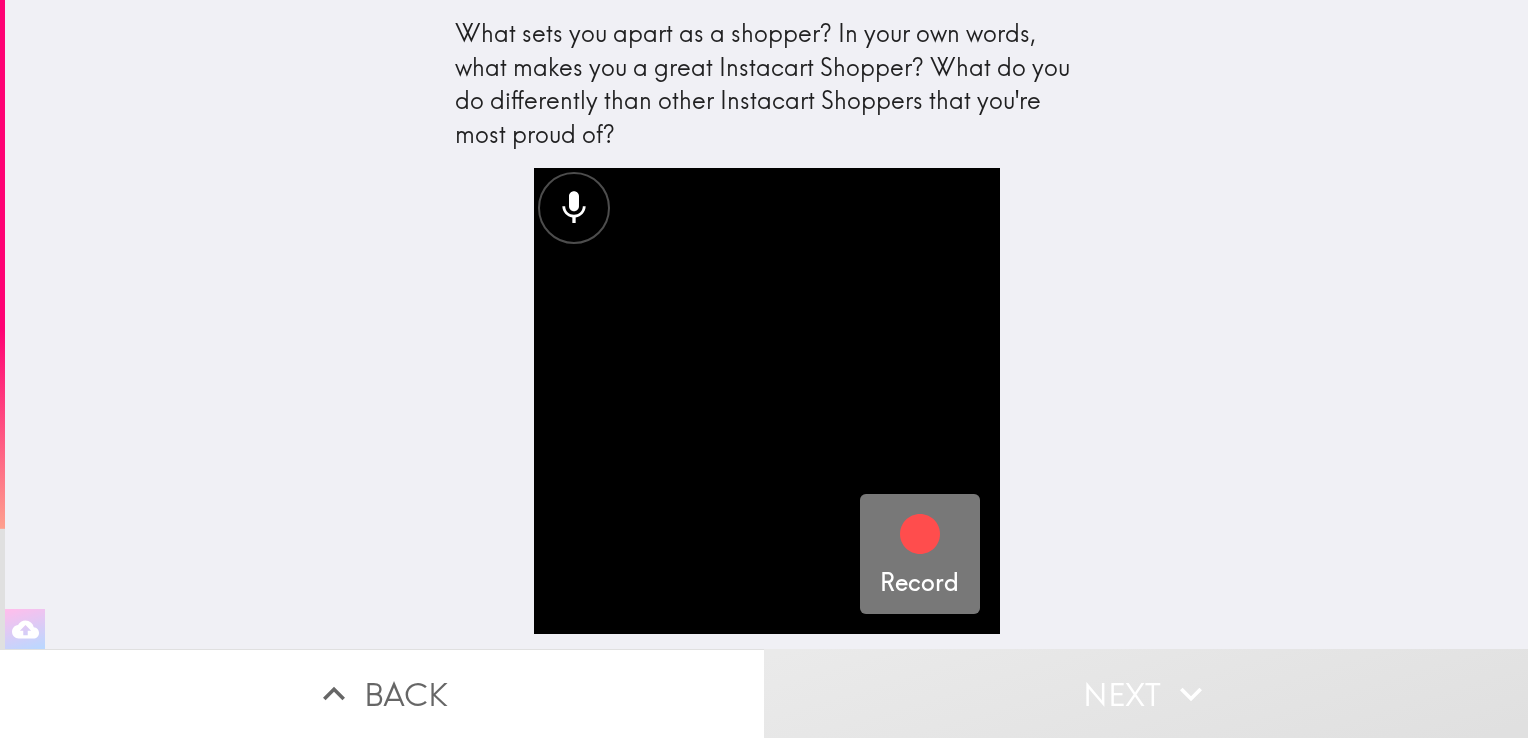 click 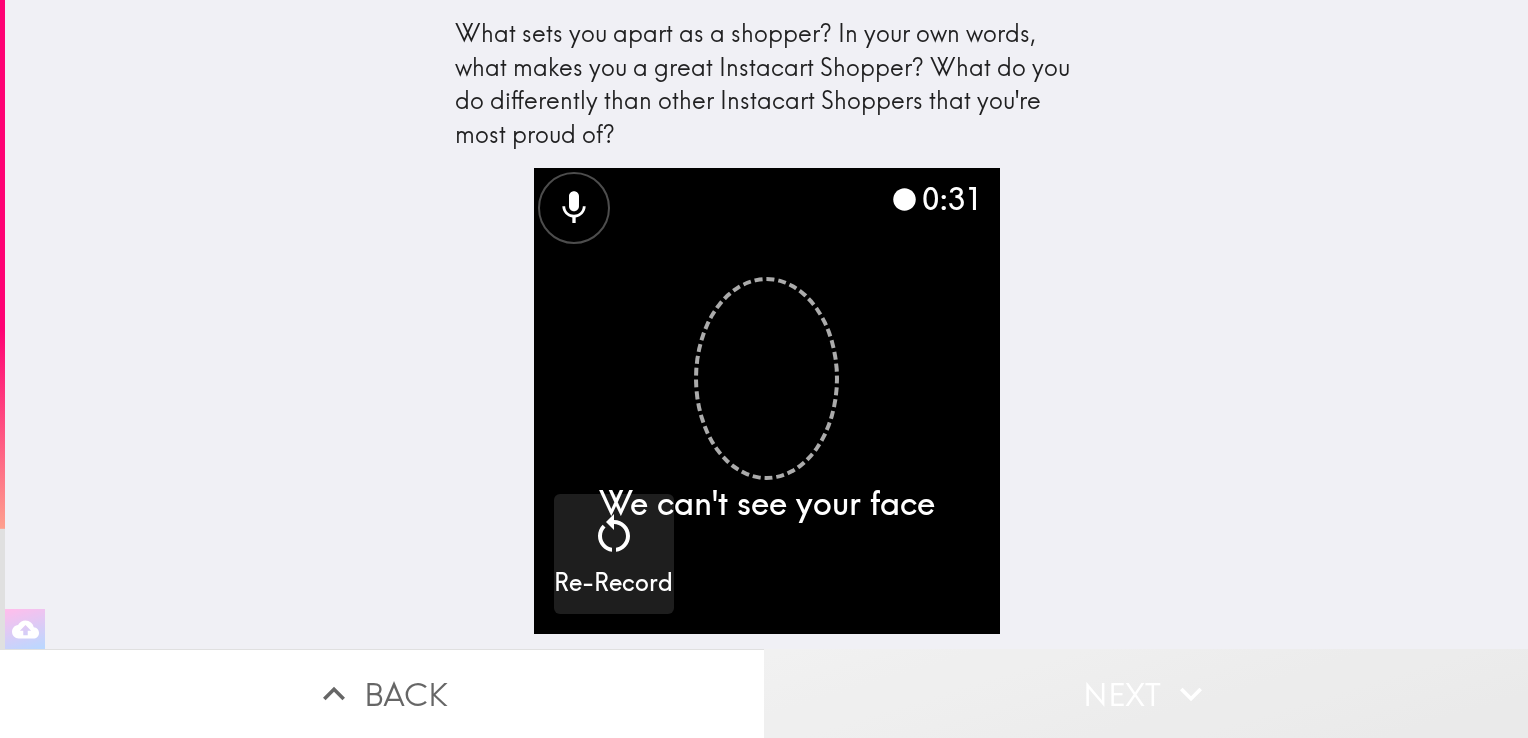 click on "Next" at bounding box center [1146, 693] 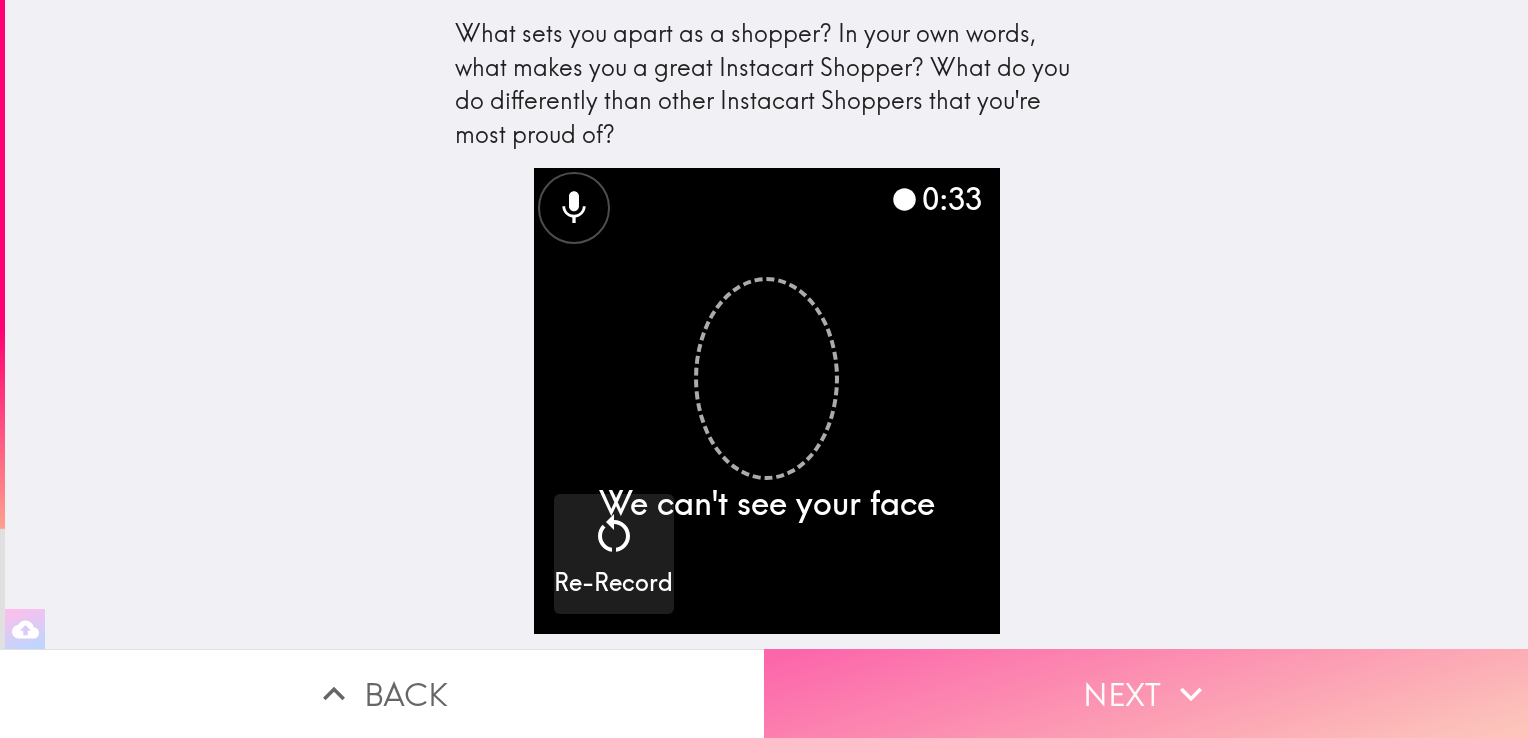 click on "Next" at bounding box center (1146, 693) 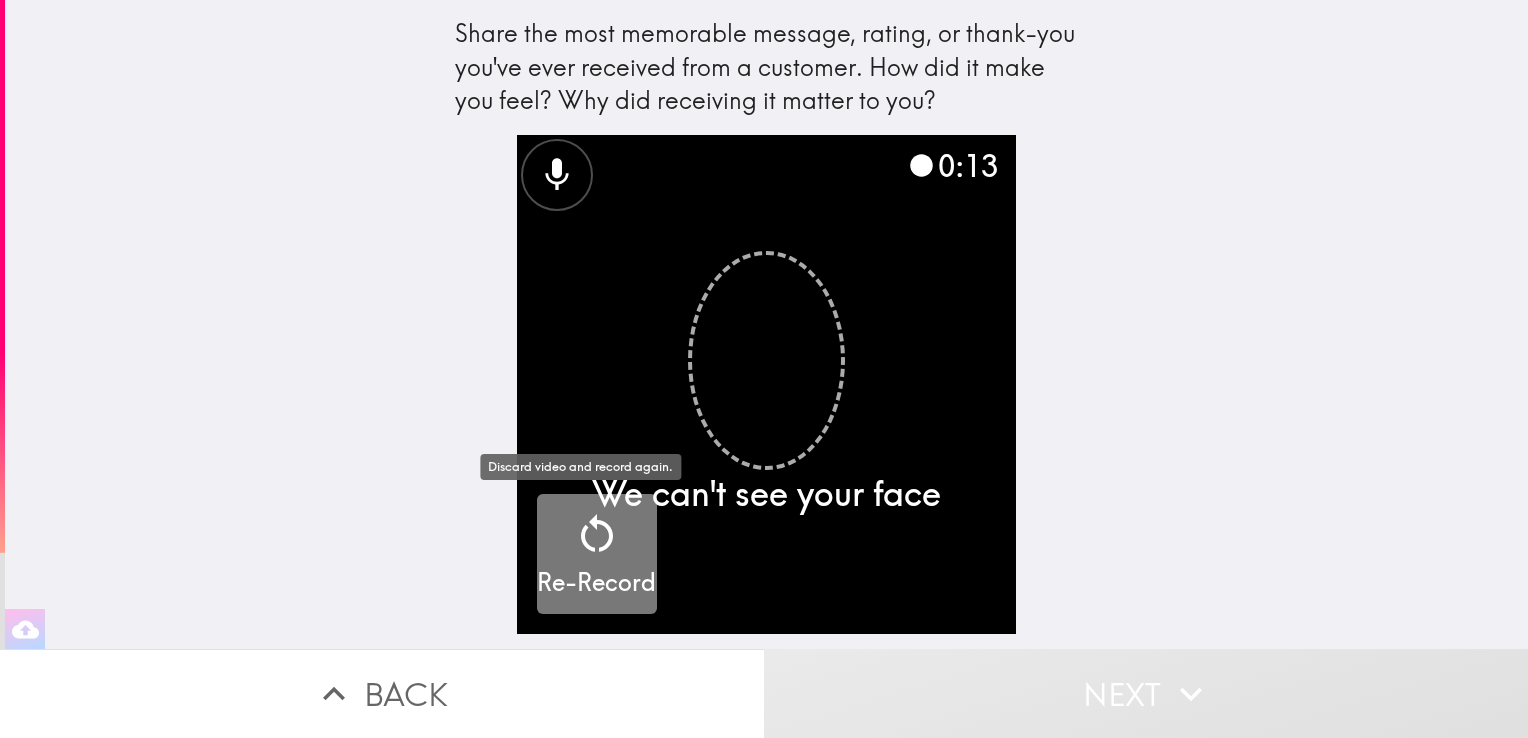click on "Re-Record" at bounding box center [596, 583] 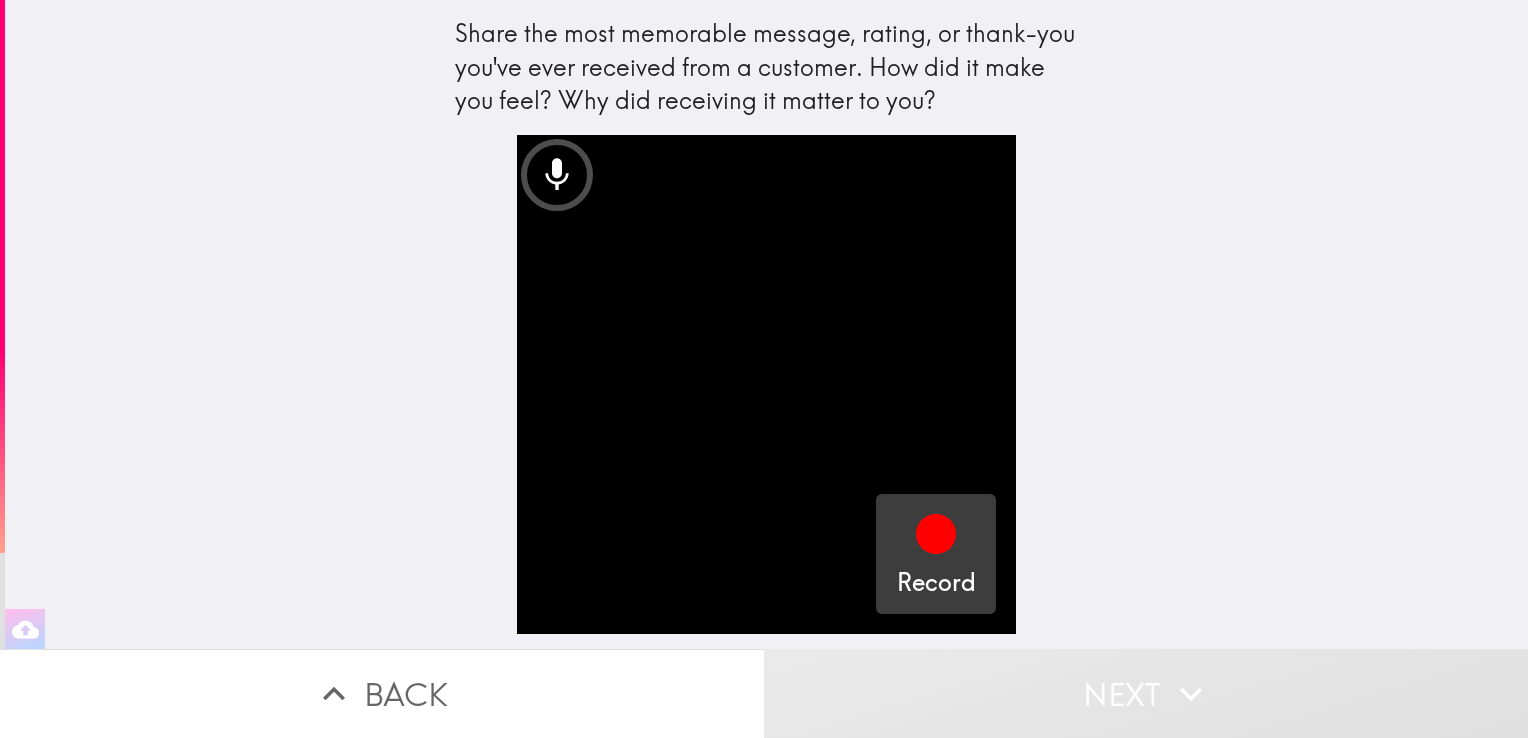 click at bounding box center (936, 538) 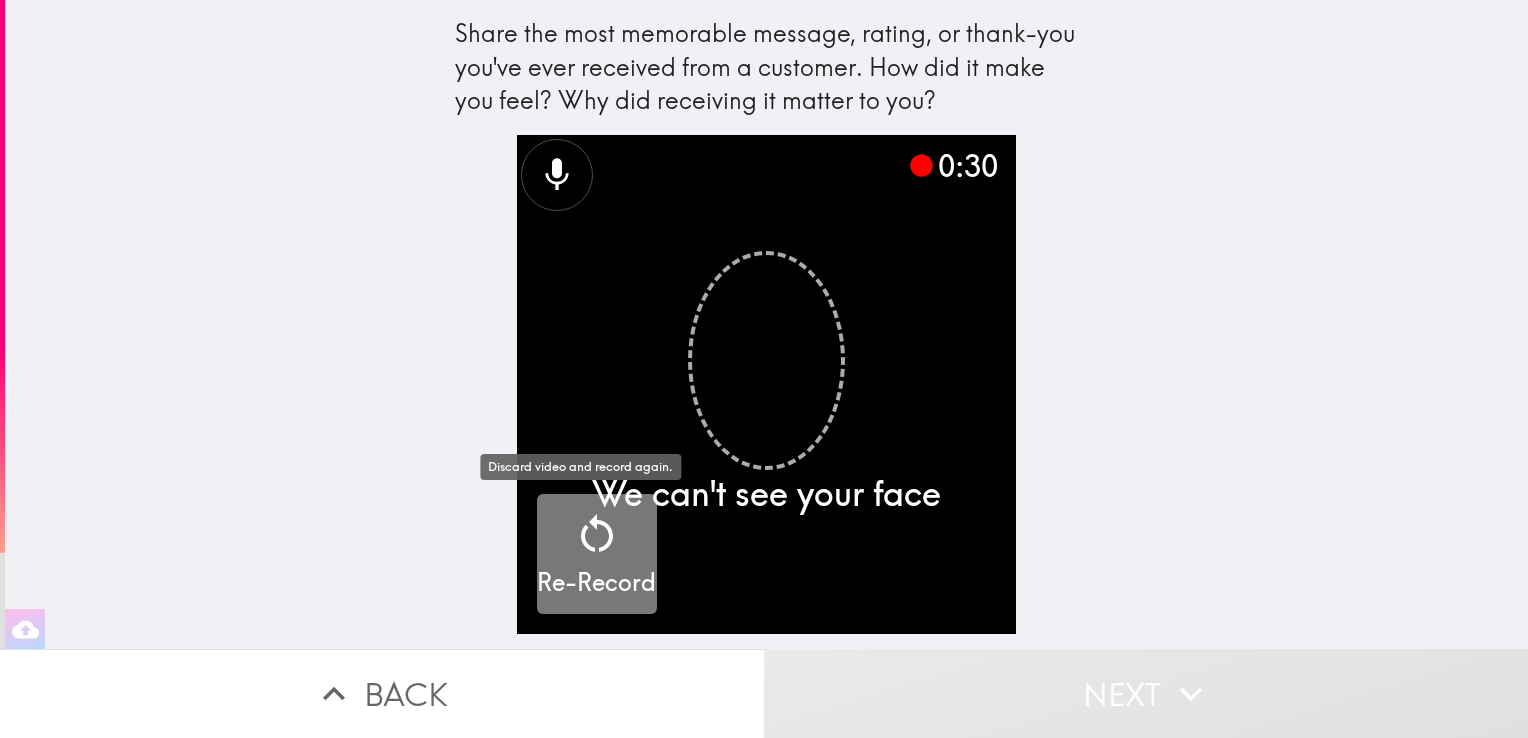 click 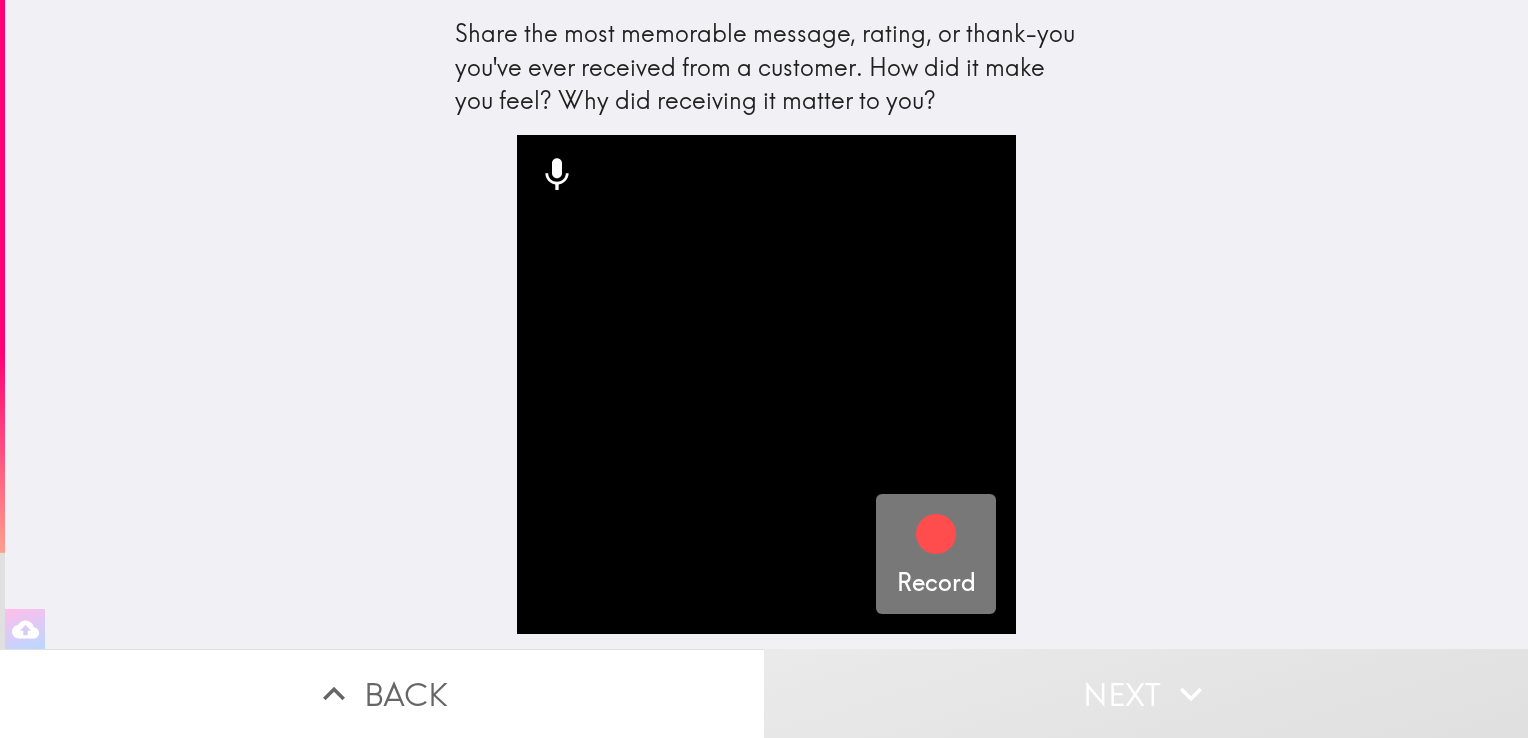 click 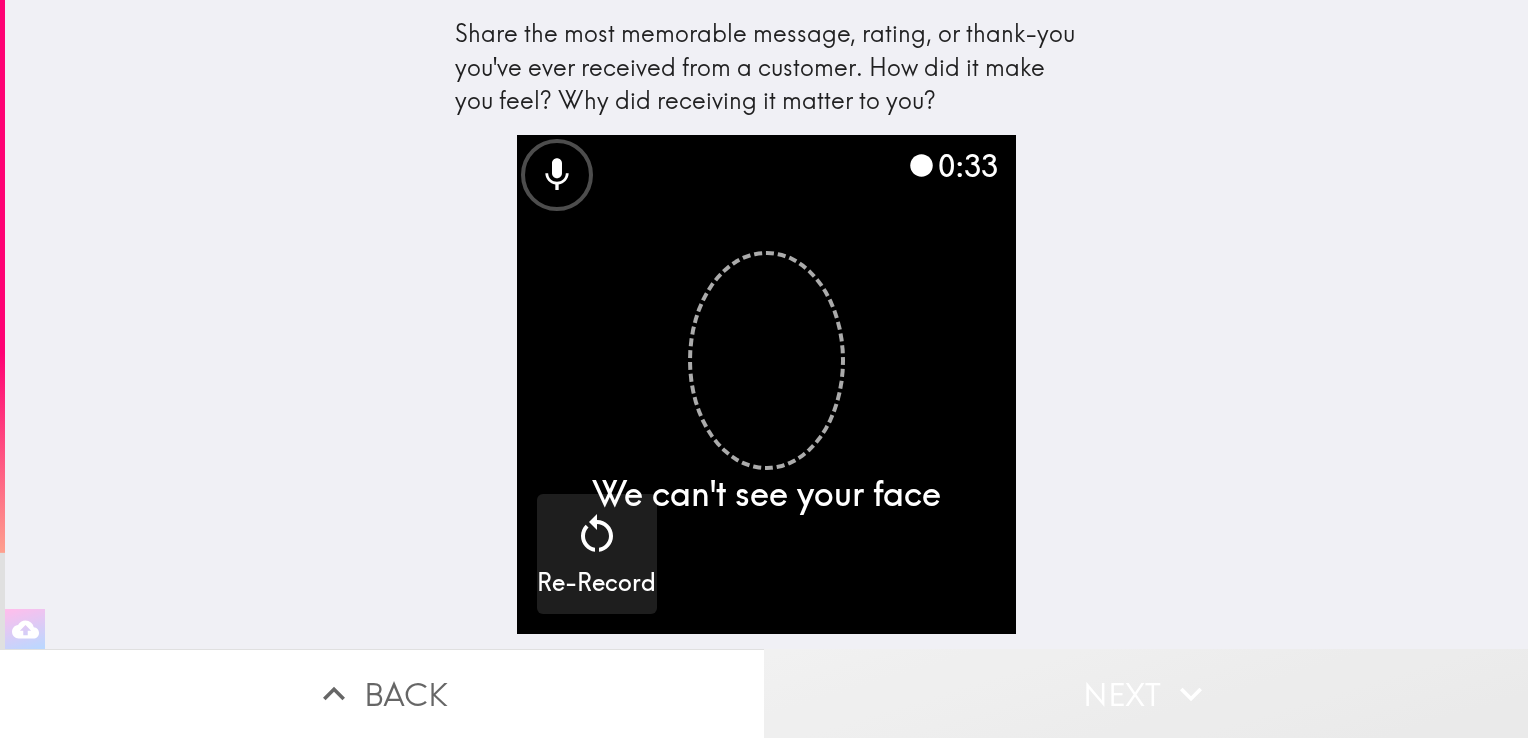 click on "Next" at bounding box center [1146, 693] 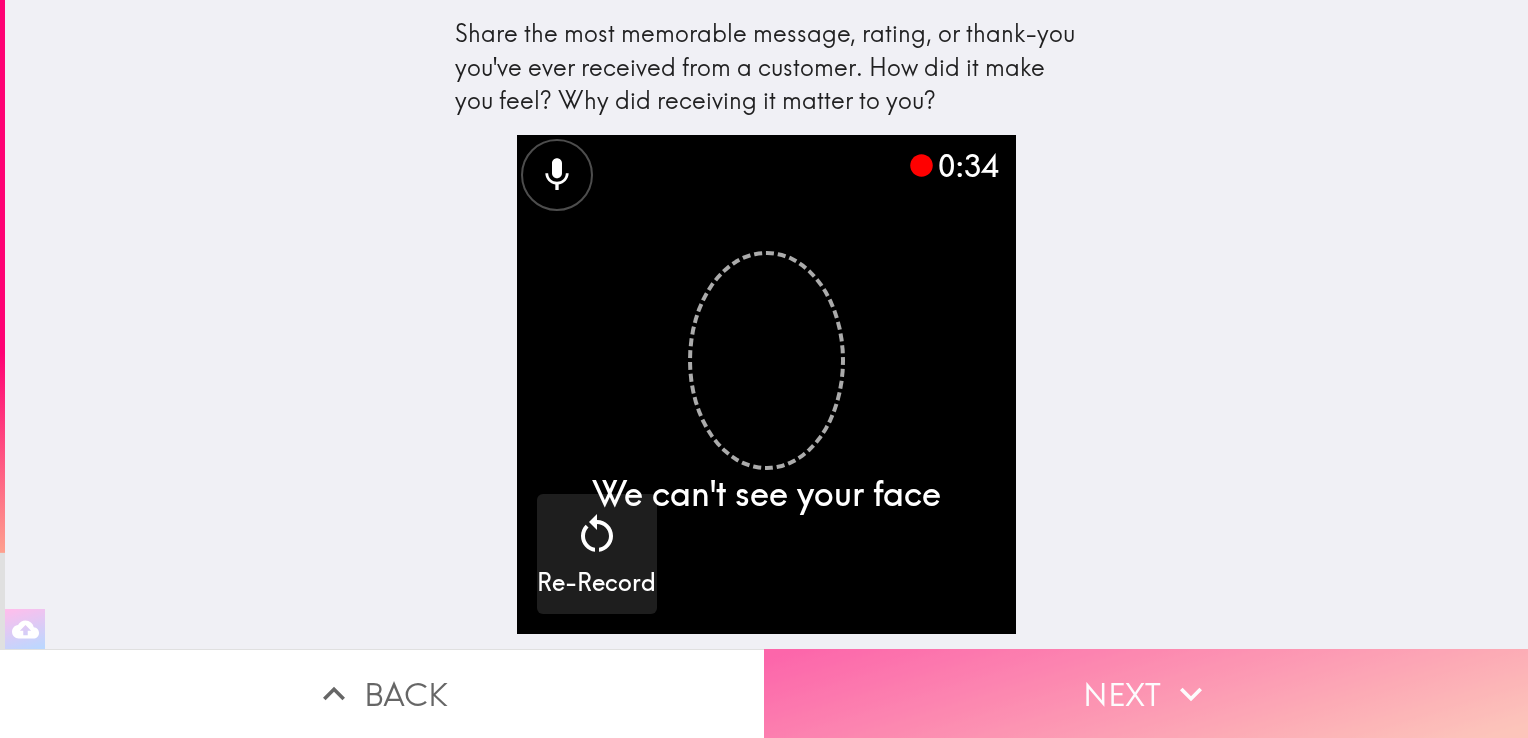 click on "Next" at bounding box center (1146, 693) 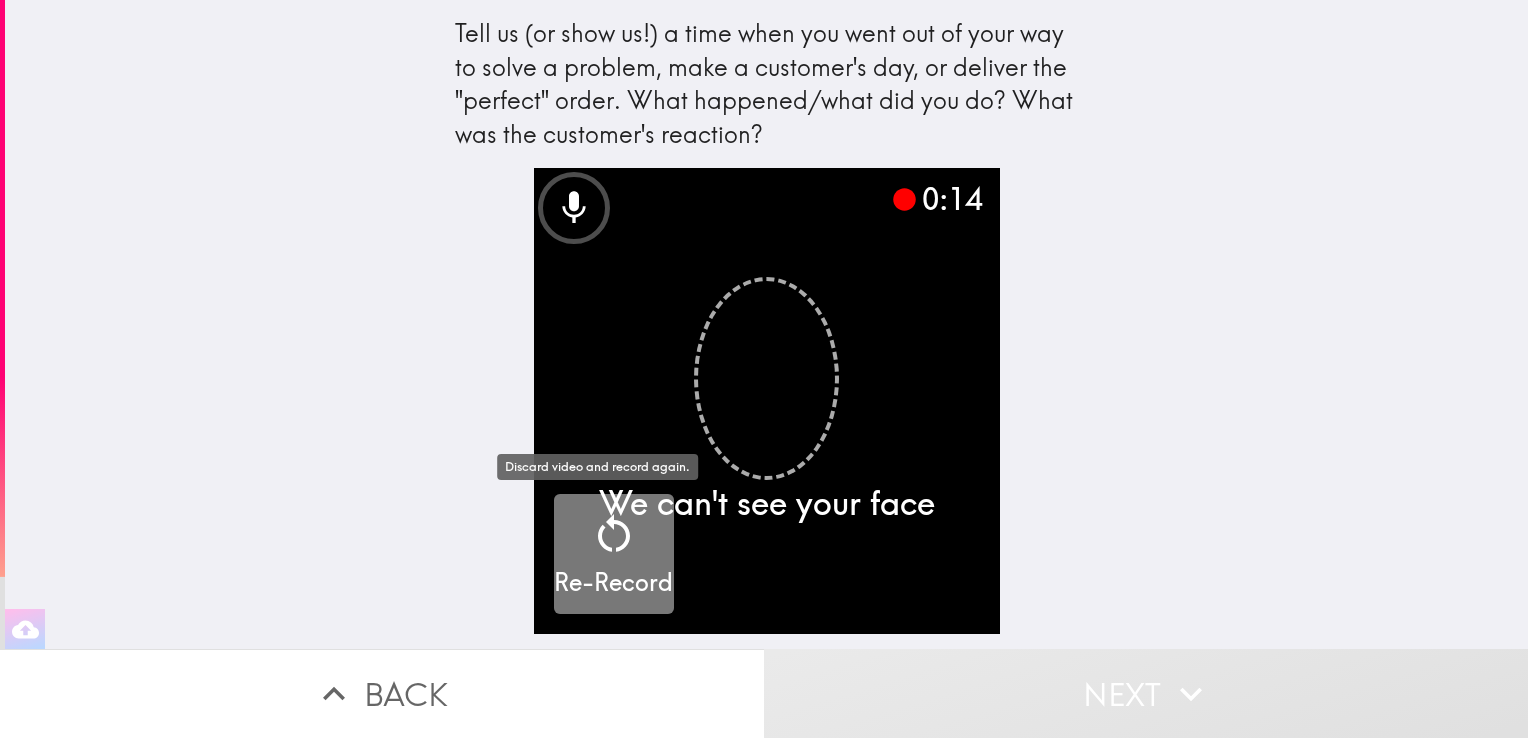 click on "Re-Record" at bounding box center [613, 555] 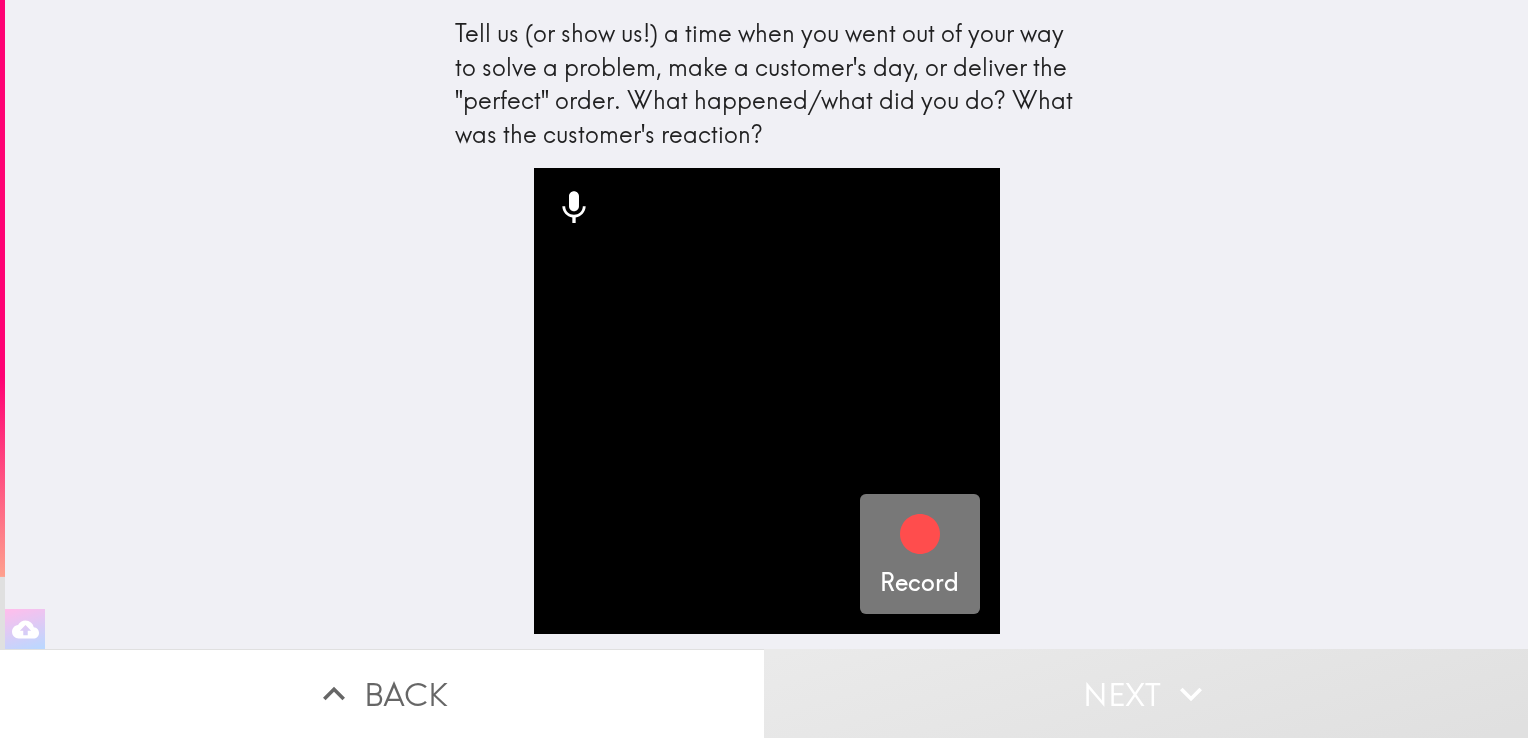 click 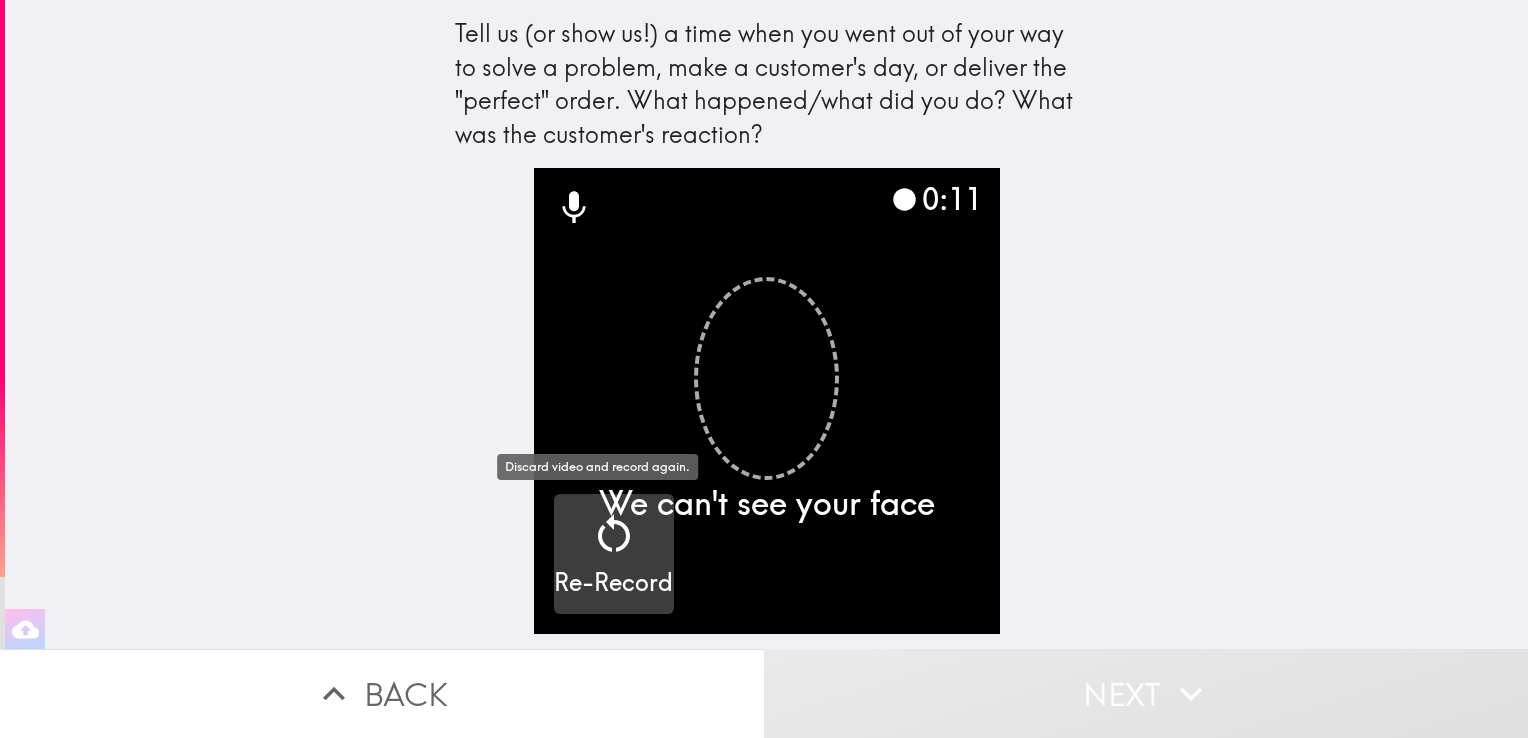 click on "Re-Record" at bounding box center [614, 554] 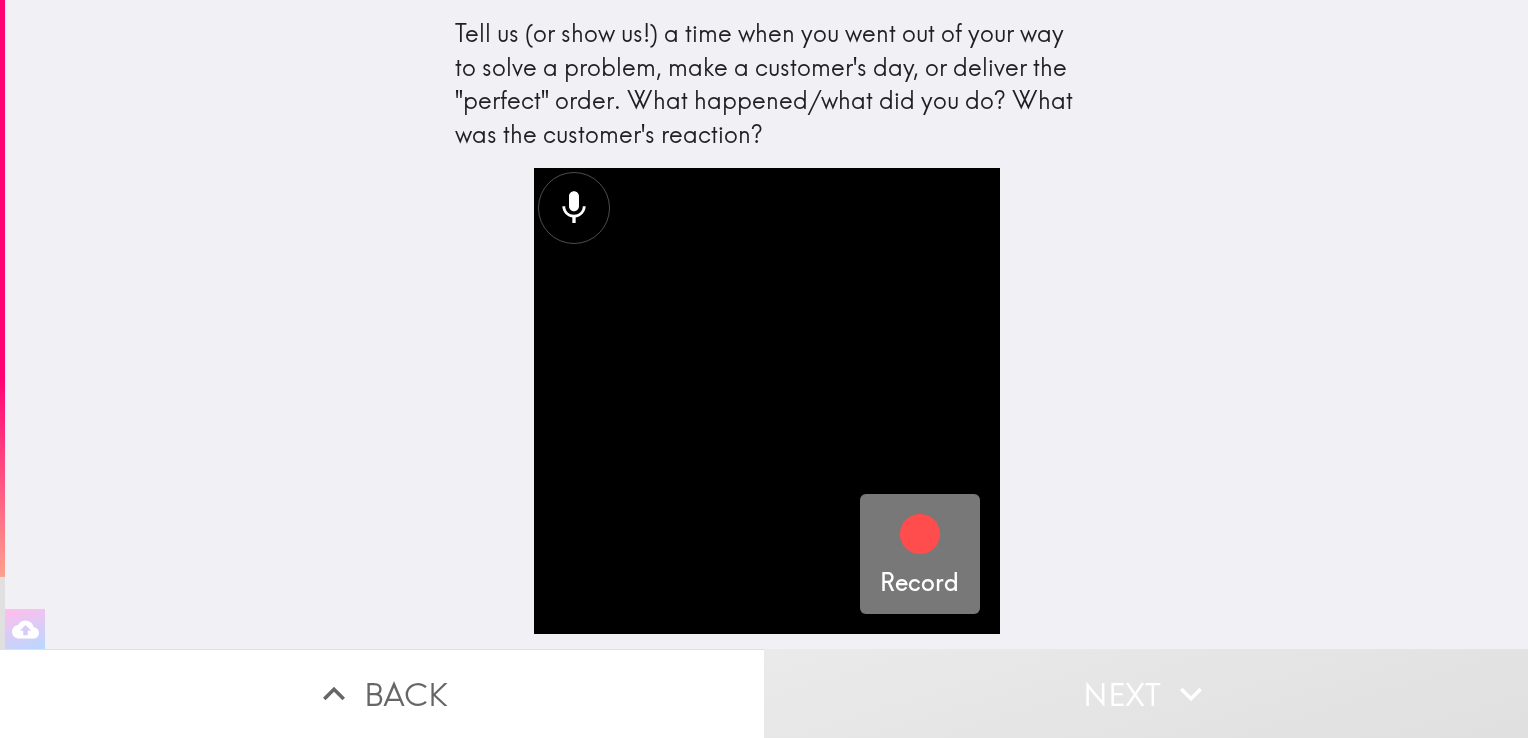 click on "Record" at bounding box center [919, 555] 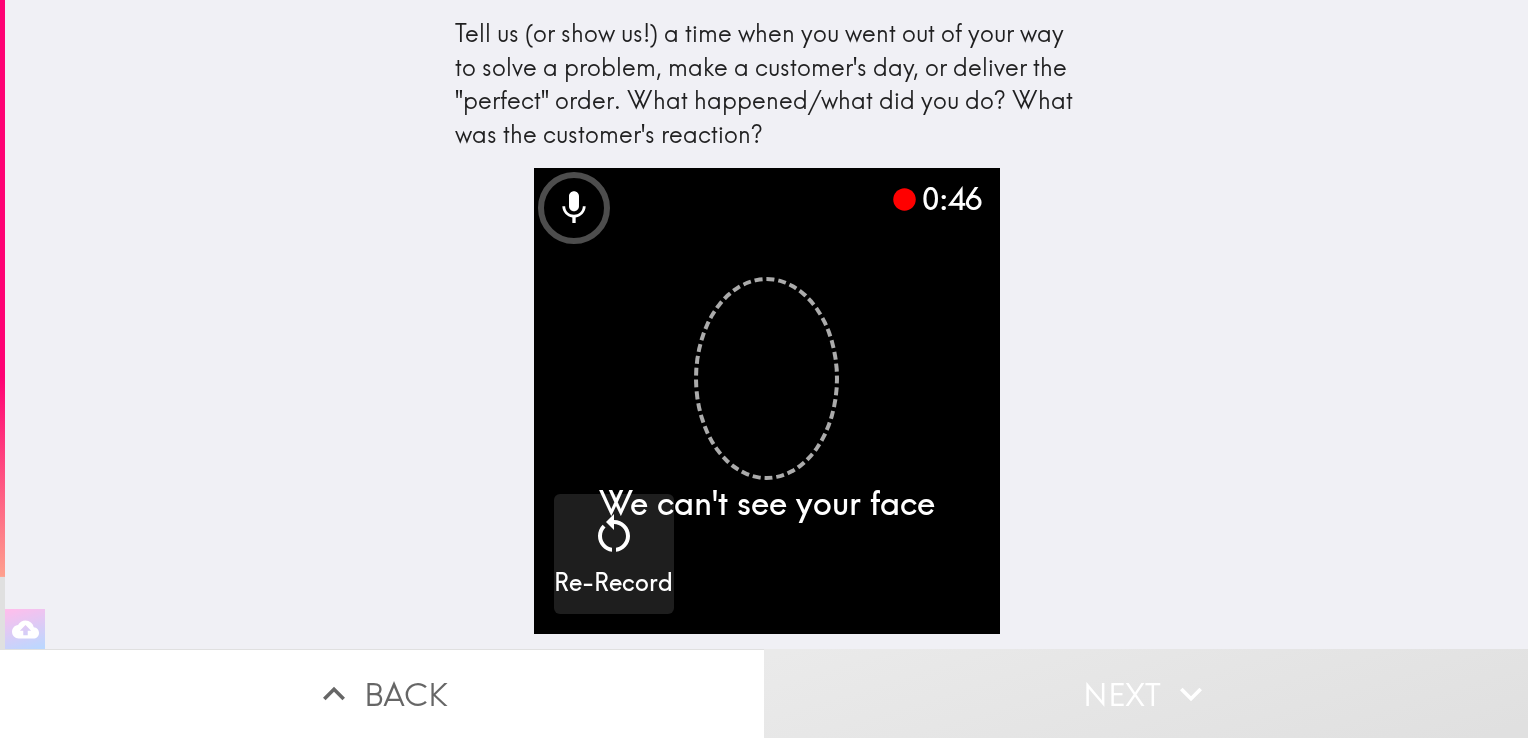 click 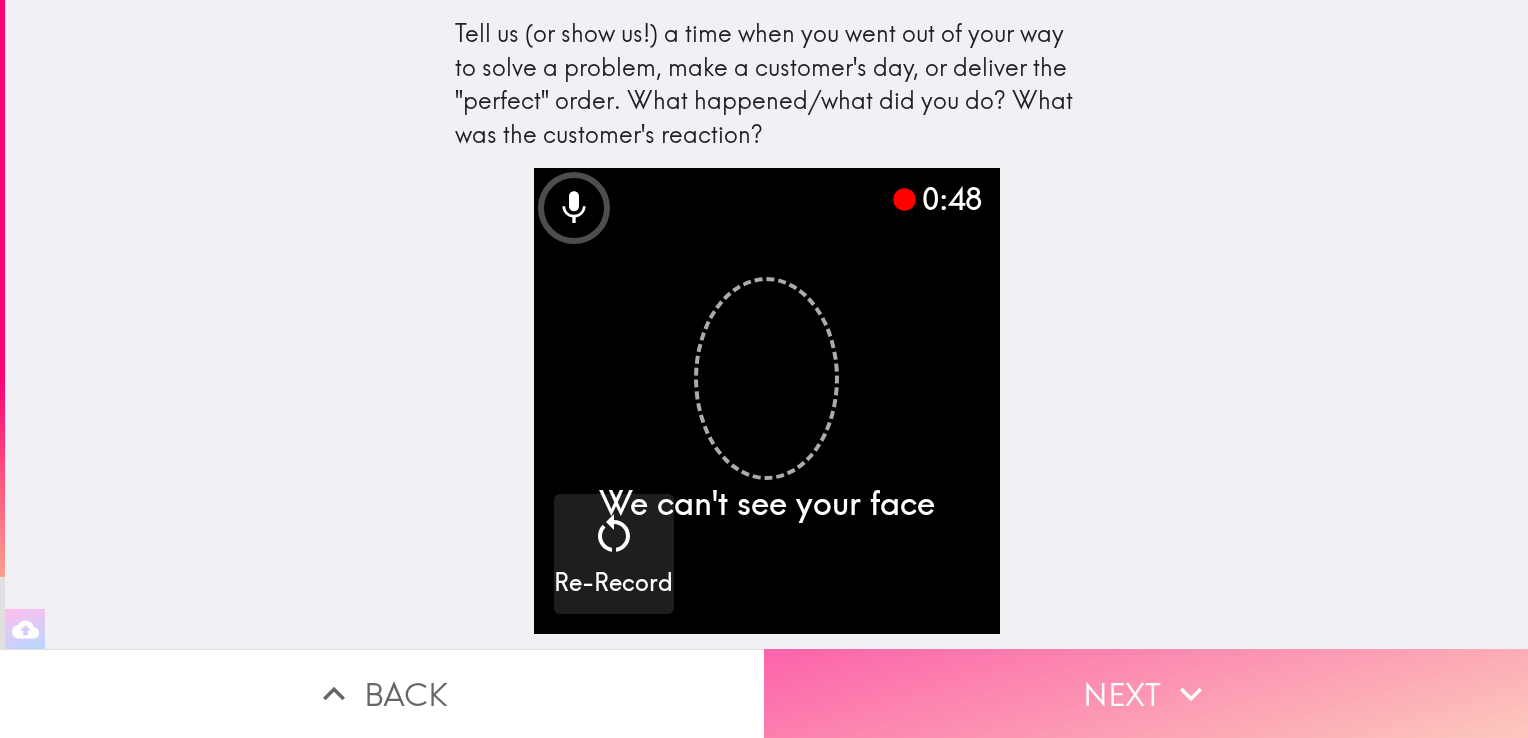 click 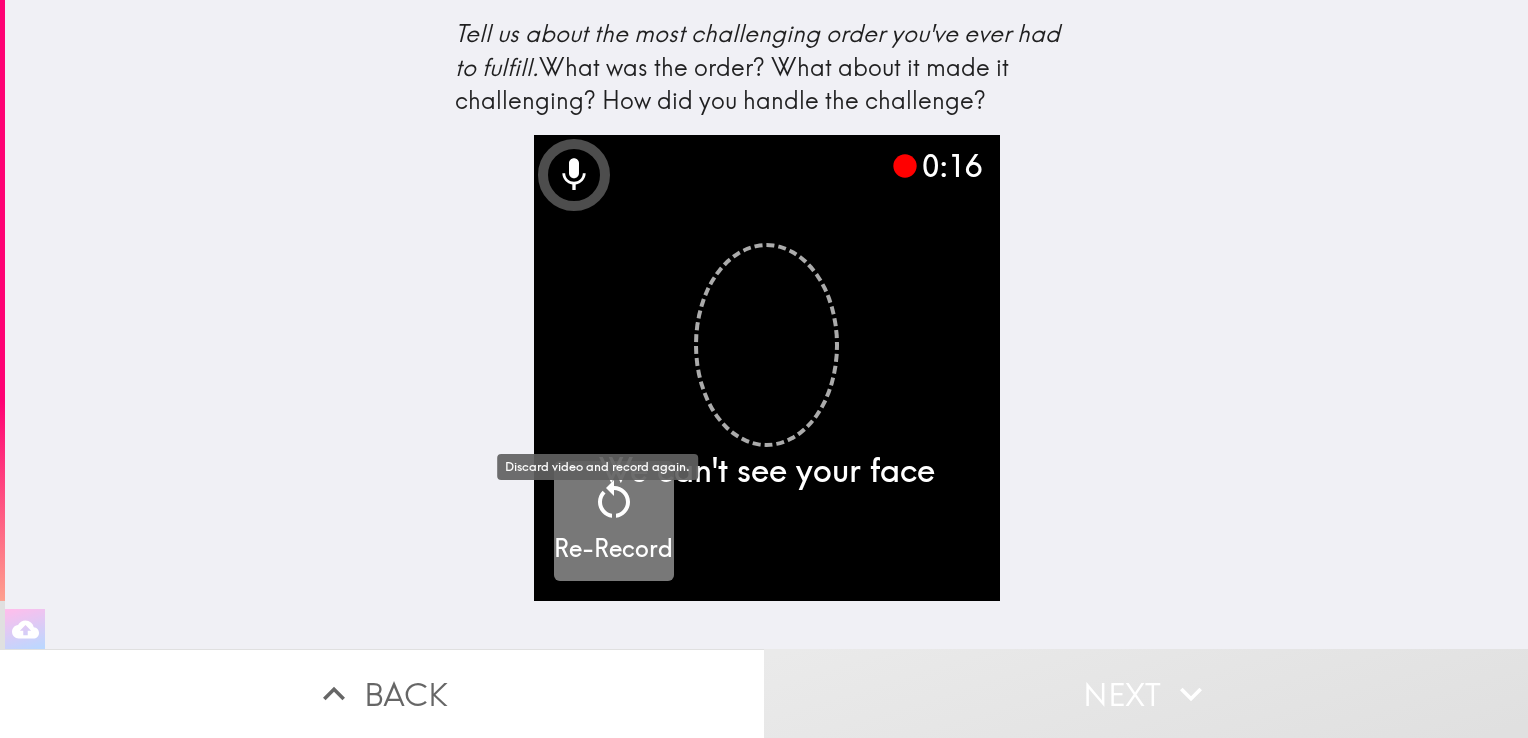click 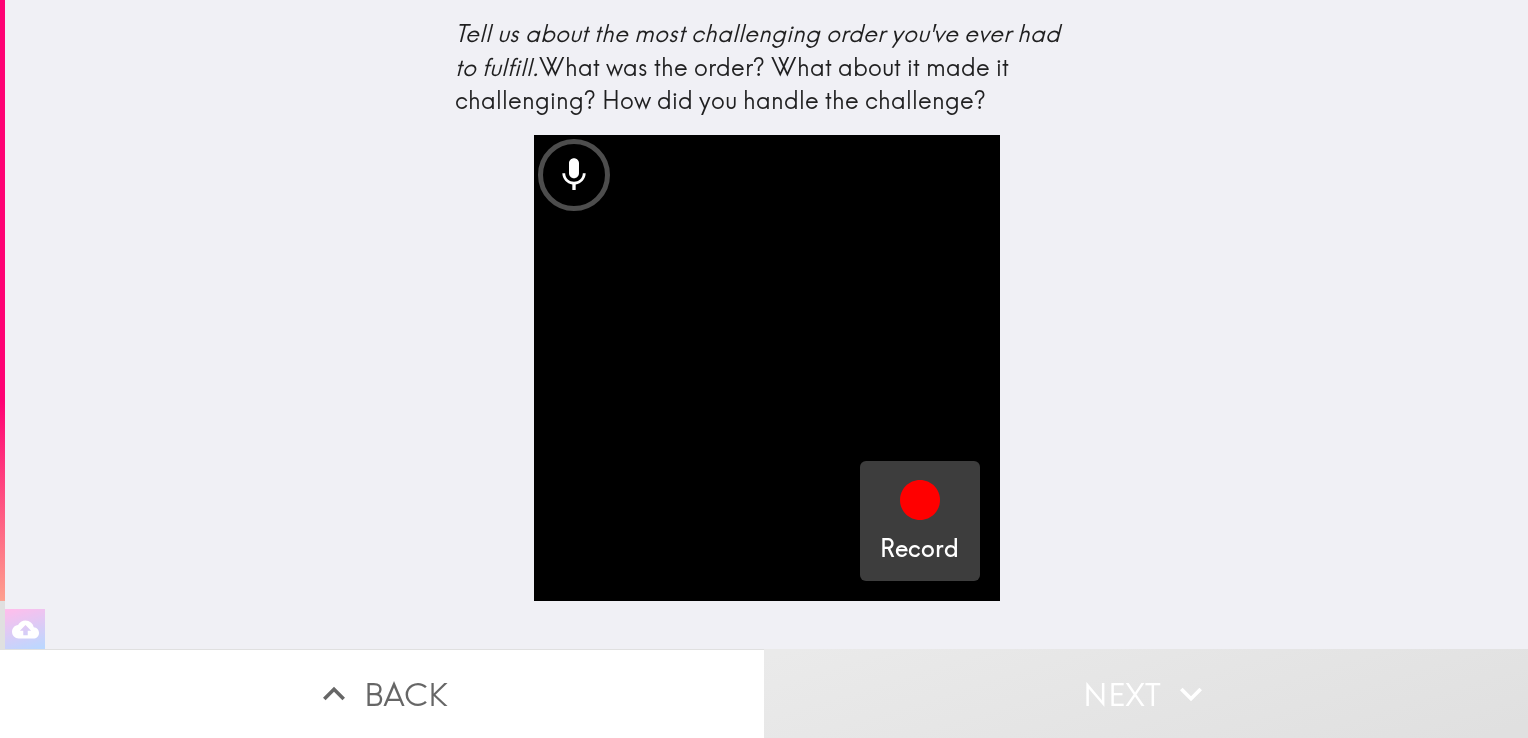 click on "Record" at bounding box center (919, 521) 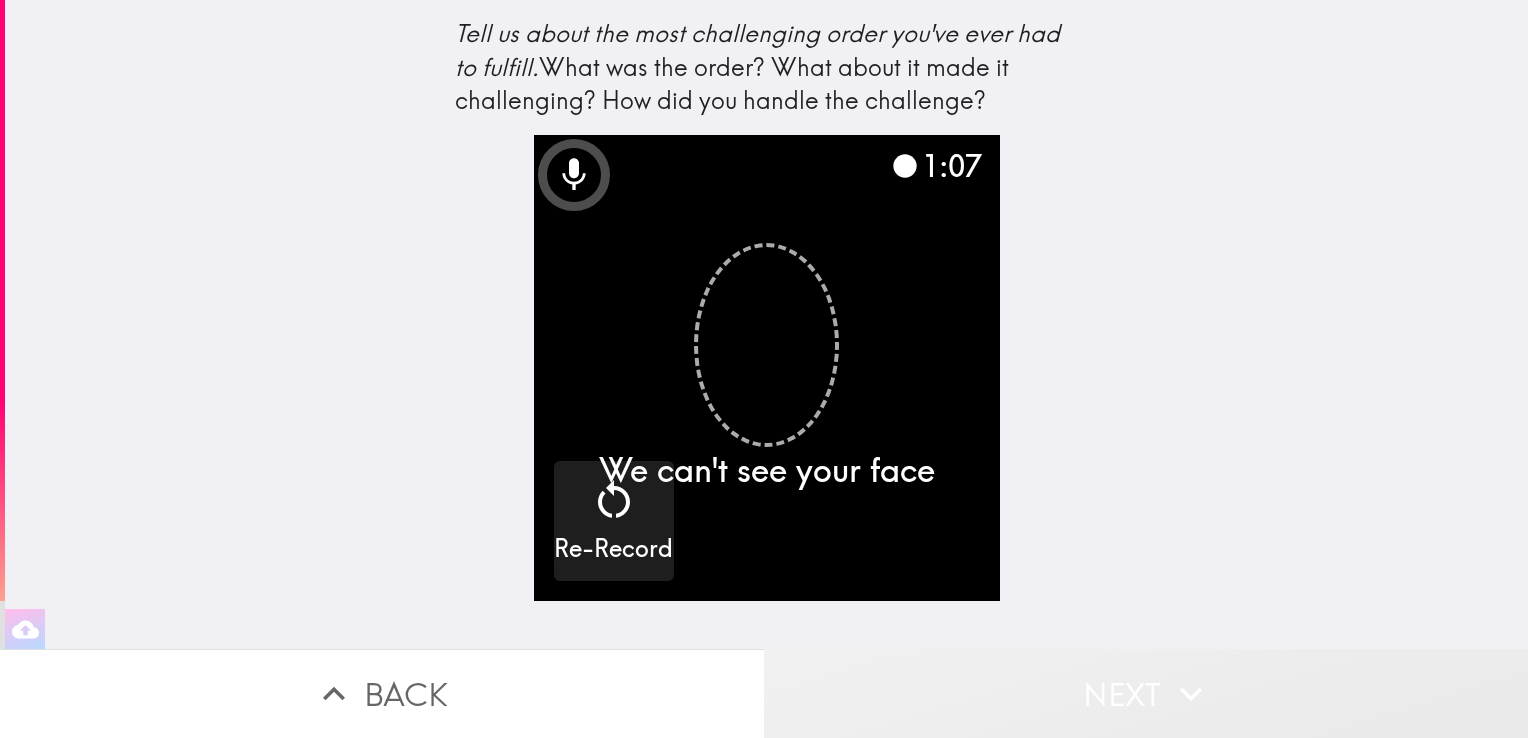 click on "Next" at bounding box center [1146, 693] 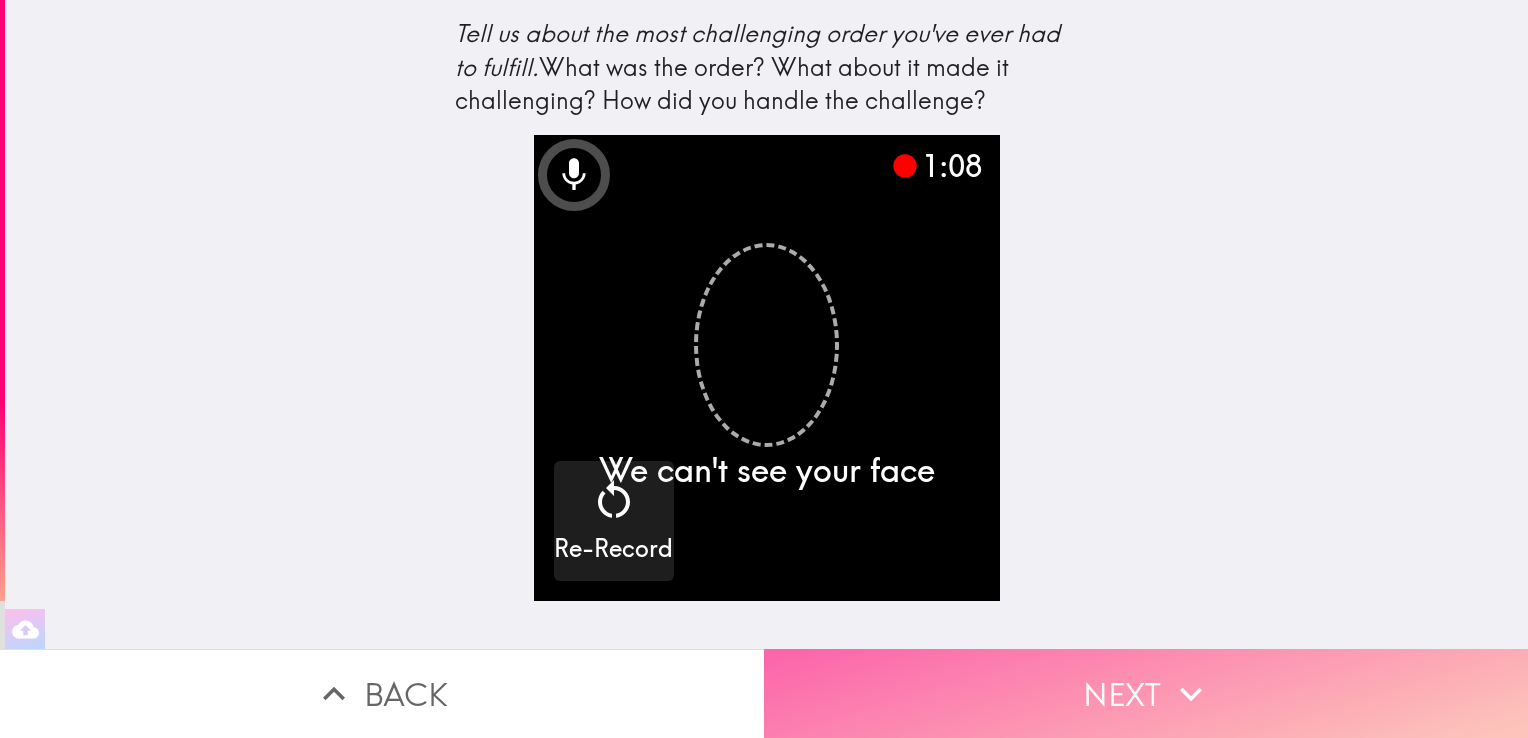 click on "Next" at bounding box center (1146, 693) 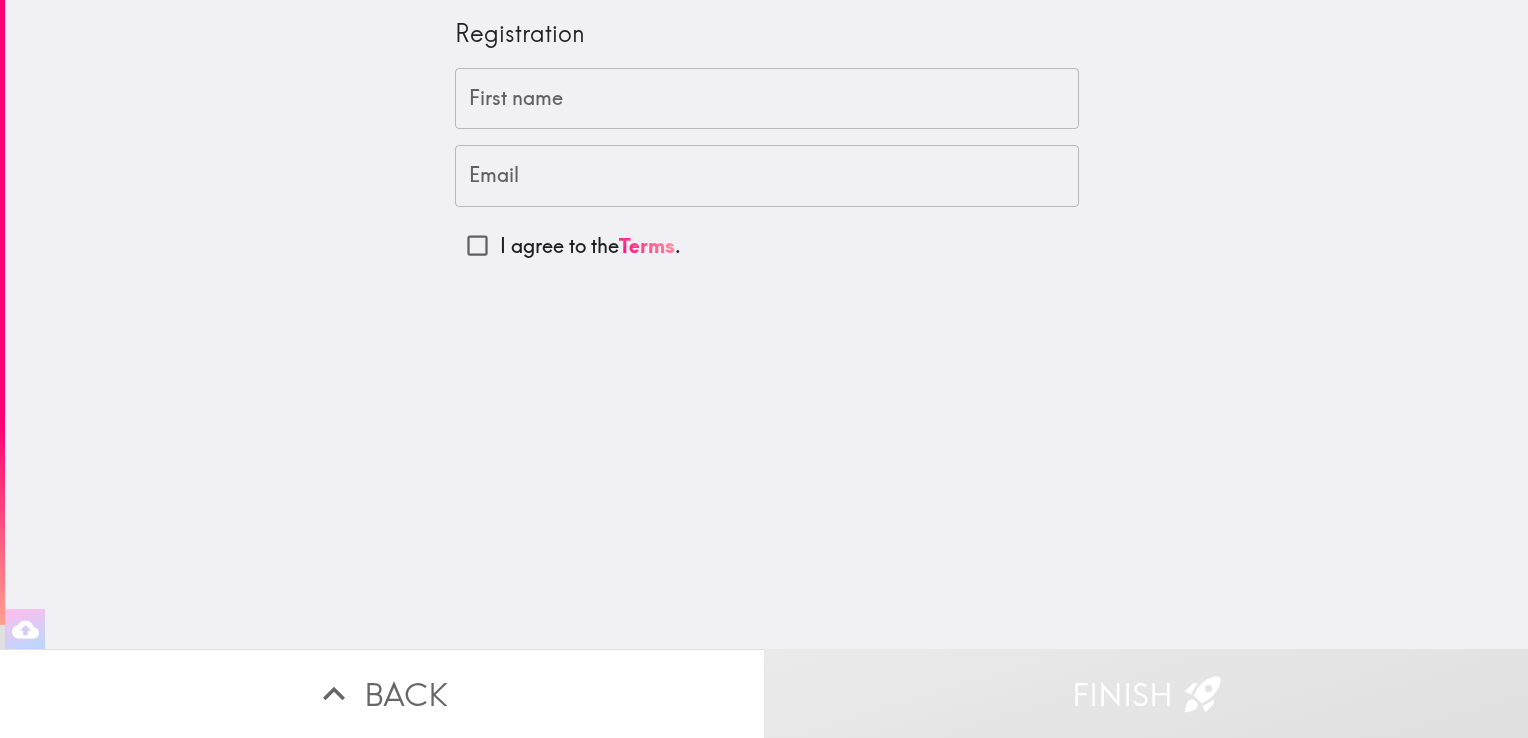 click on "First name" at bounding box center (767, 99) 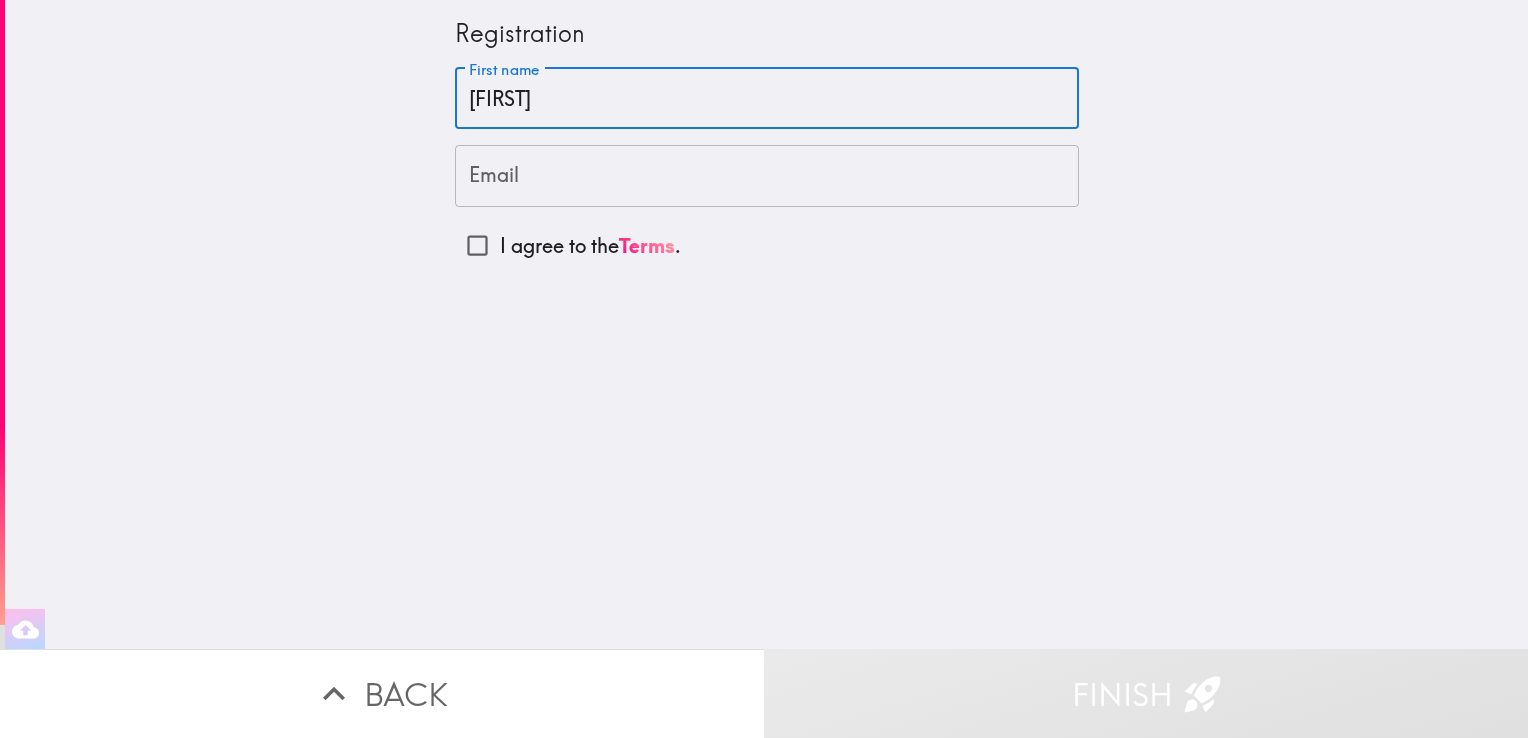 type on "[FIRST]" 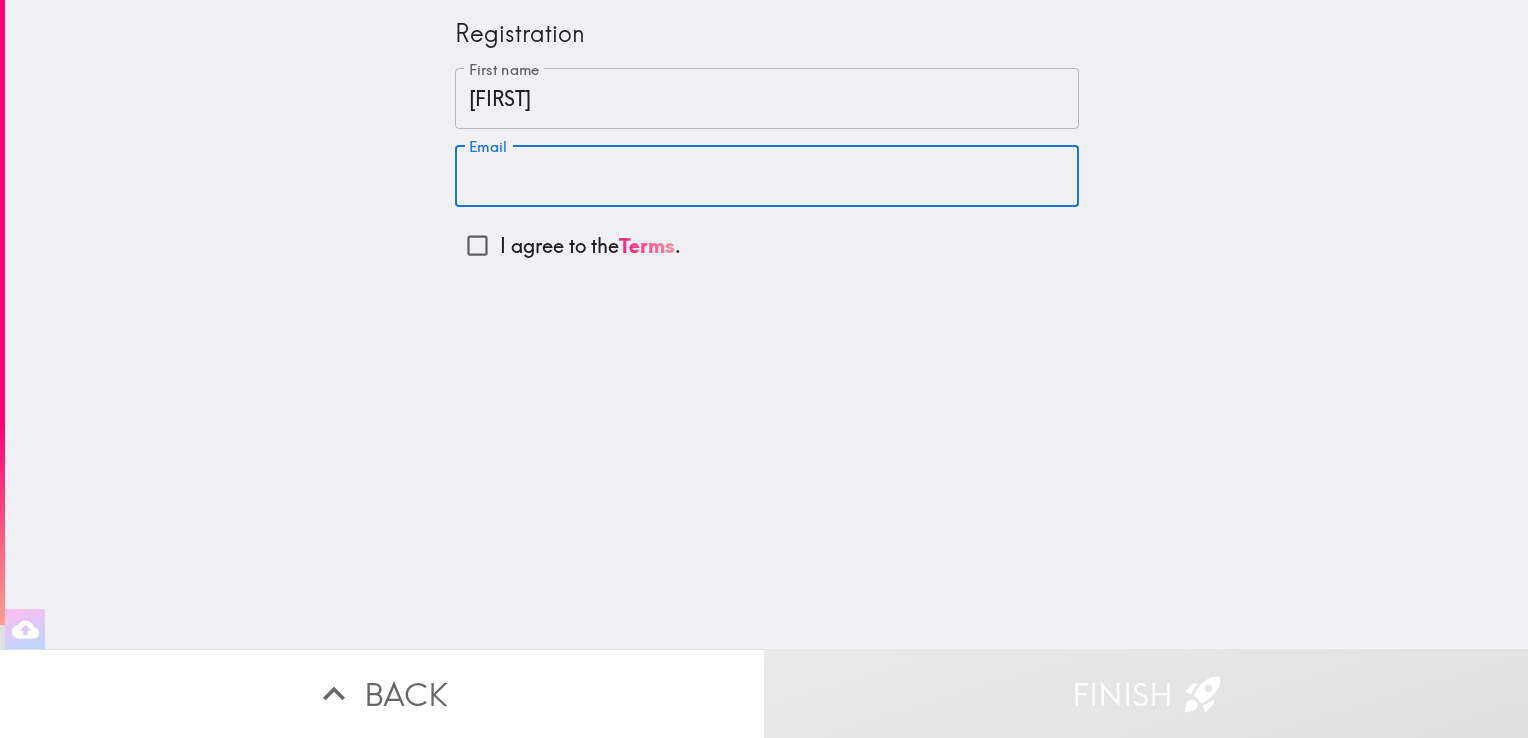 click on "Email" at bounding box center [767, 176] 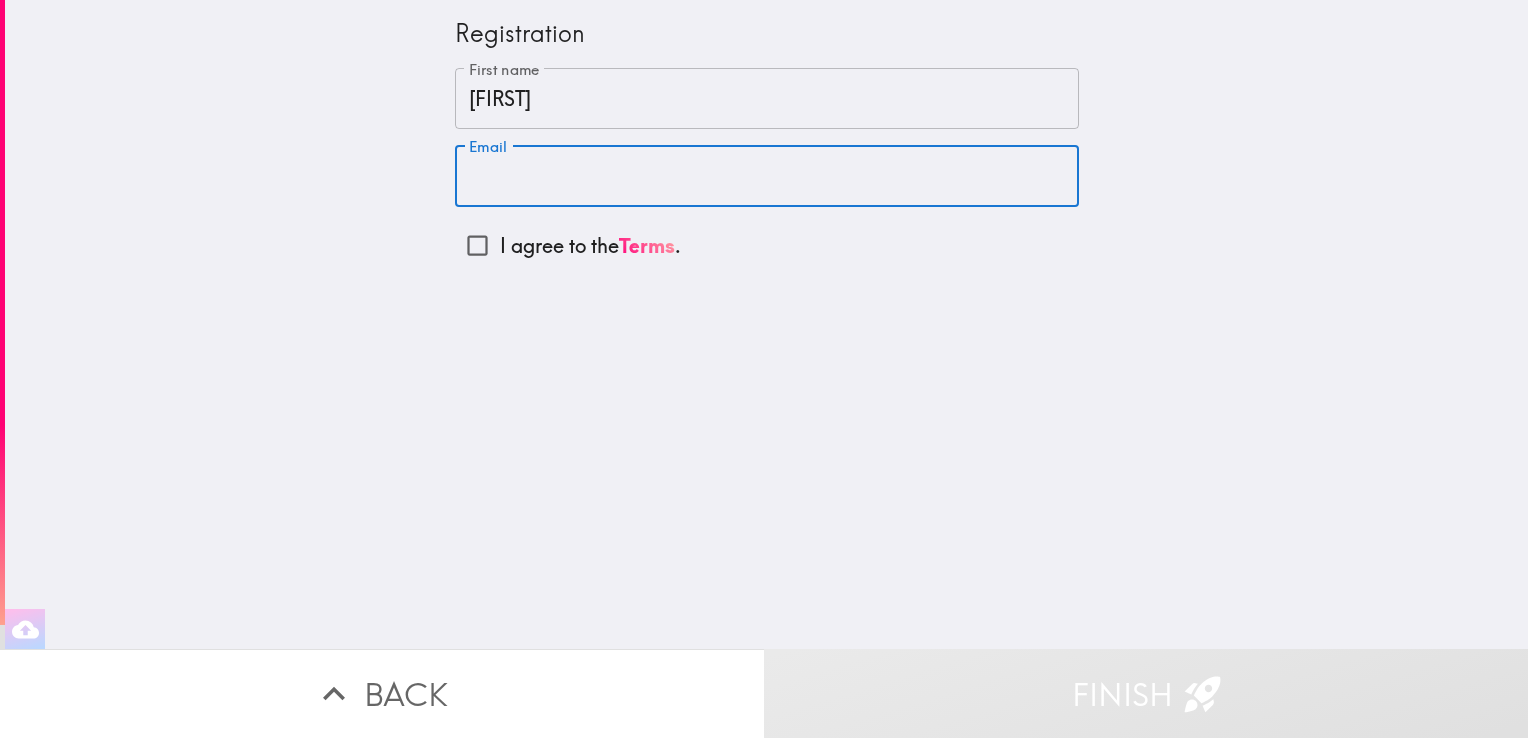 type on "[FIRST]@[DOMAIN]" 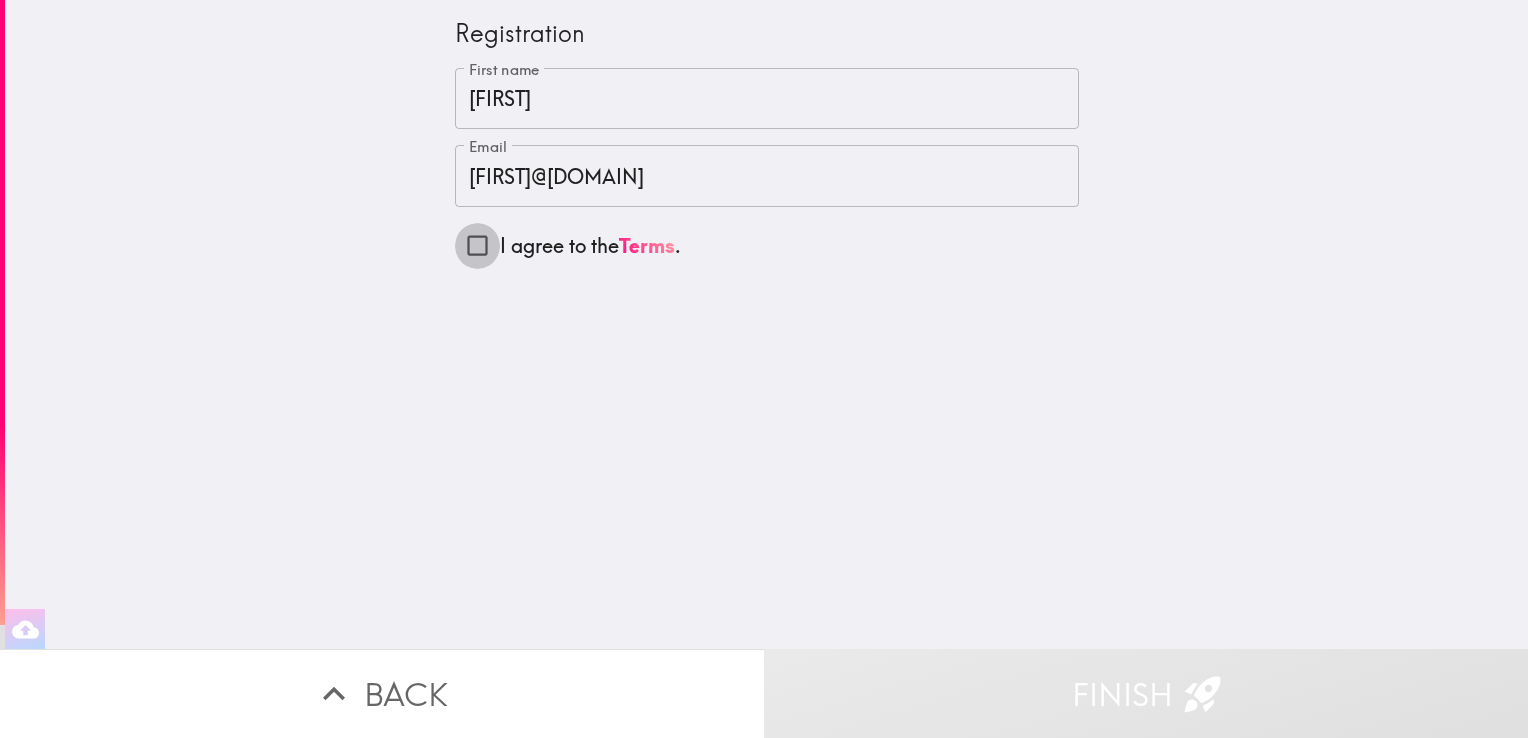 click on "I agree to the  Terms ." at bounding box center [477, 245] 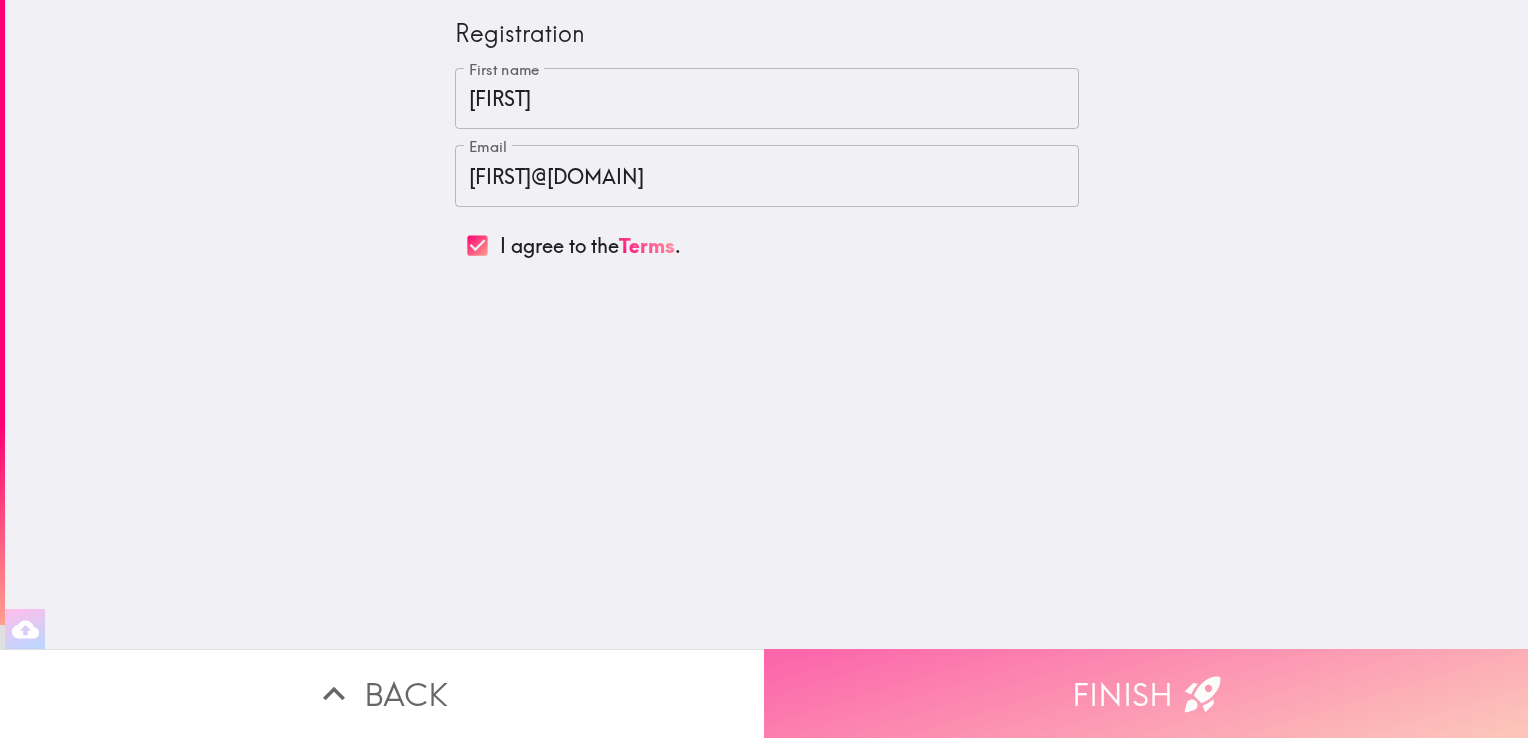 click on "Finish" at bounding box center (1146, 693) 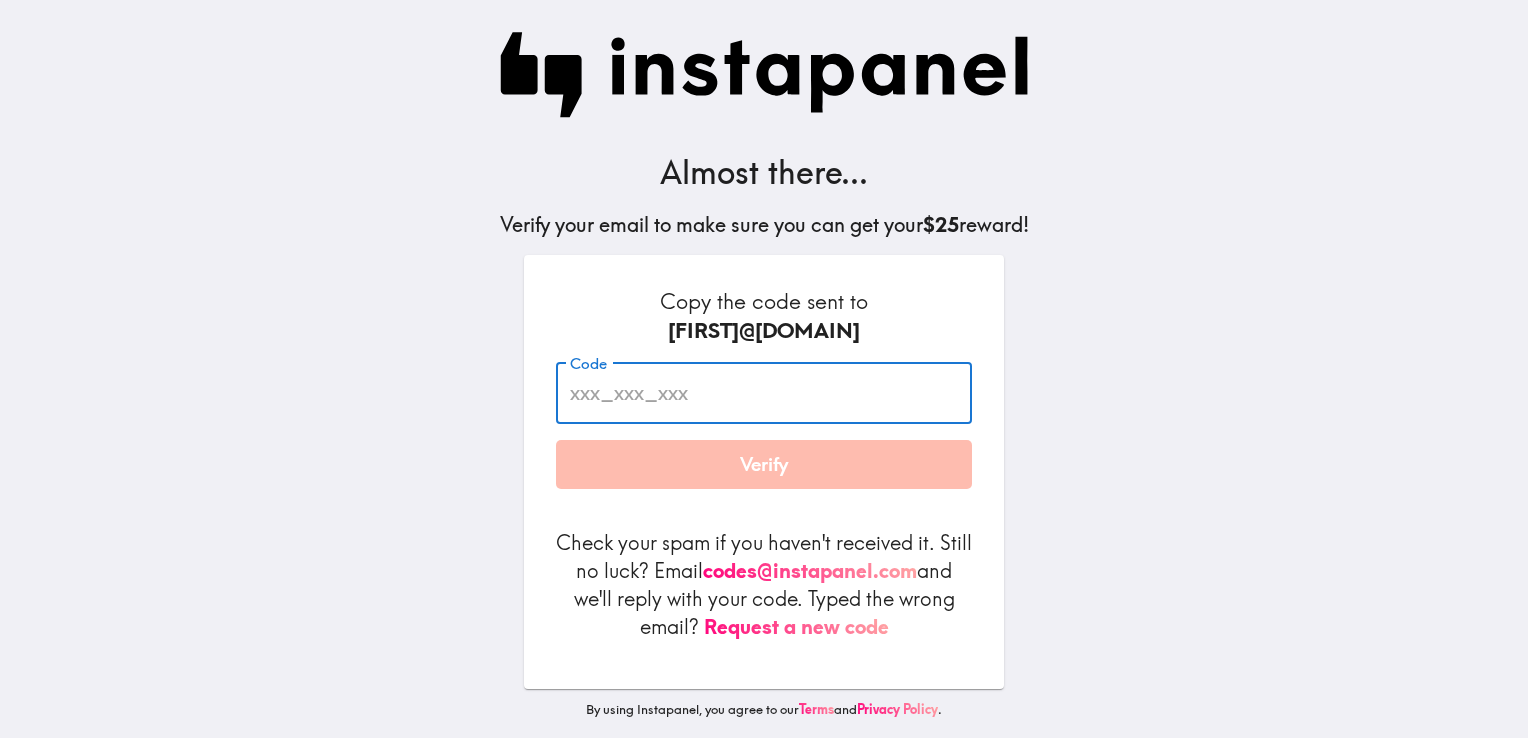 click on "Code" at bounding box center (764, 393) 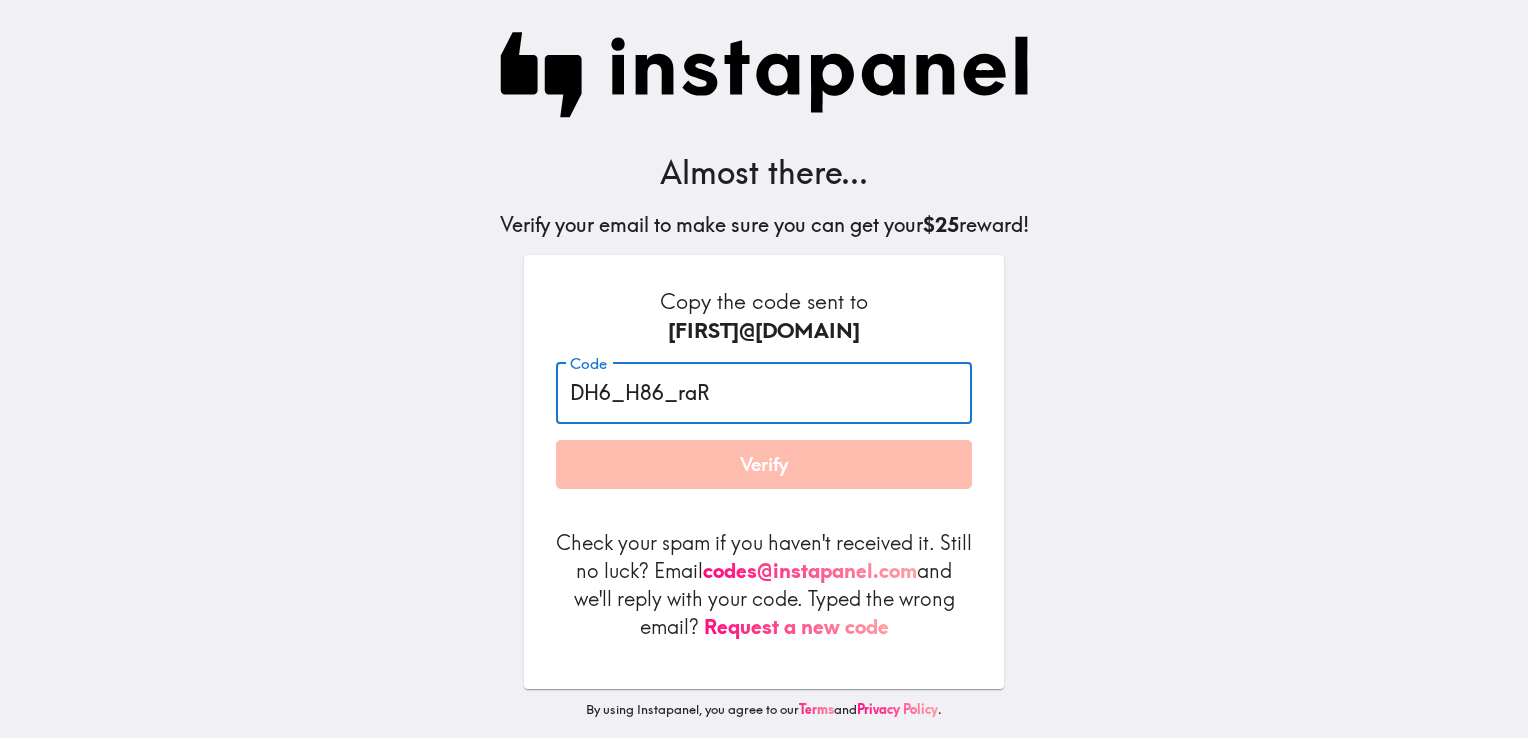 type on "DH6_H86_raR" 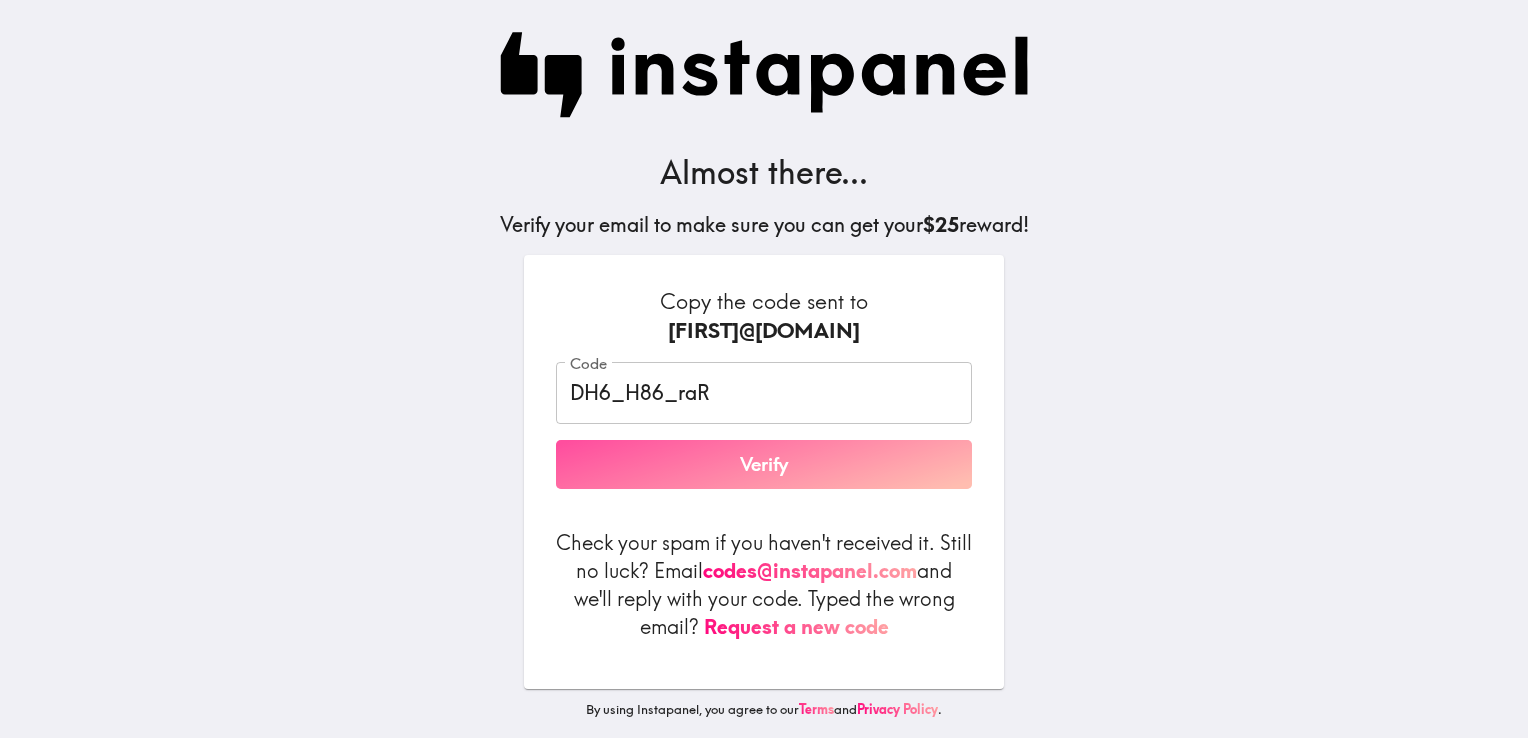 click on "Verify" at bounding box center (764, 465) 